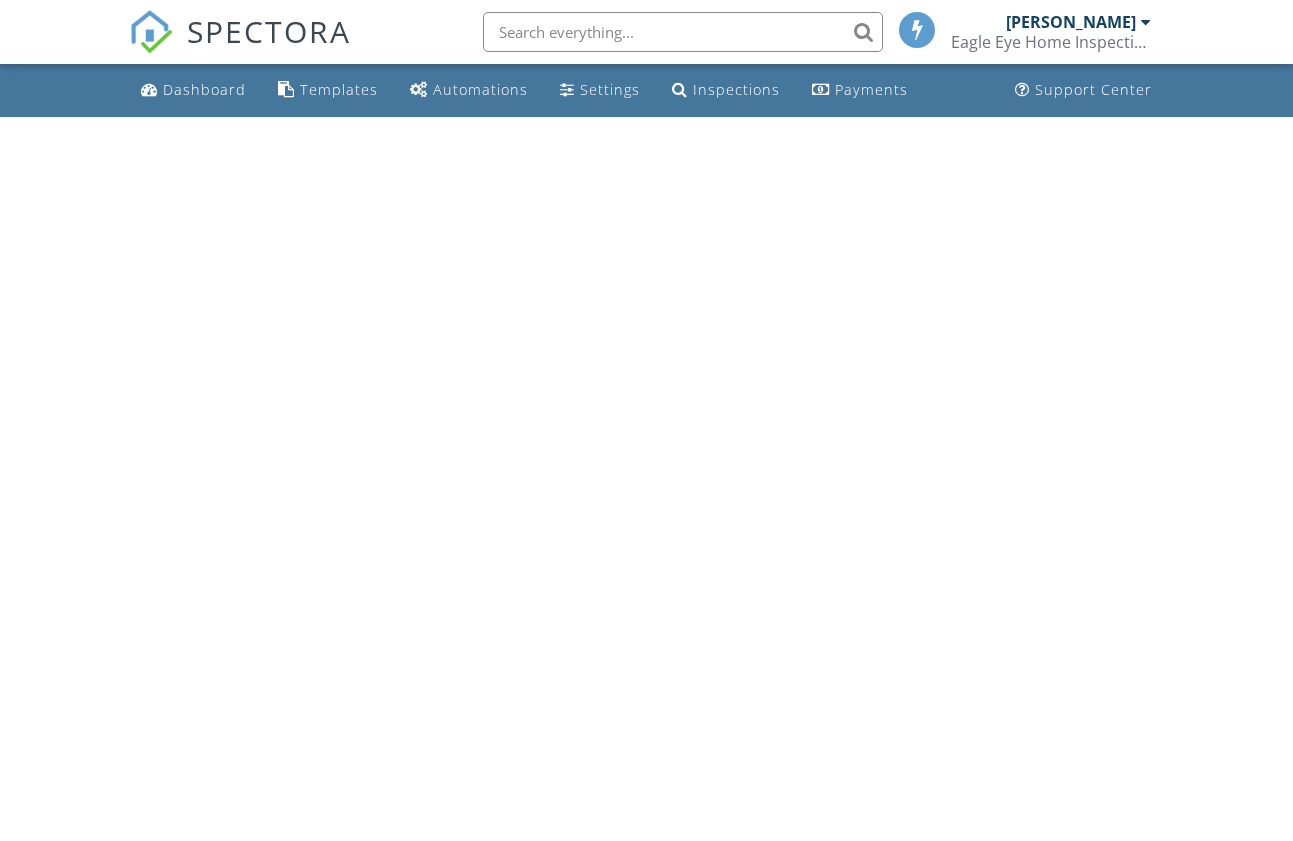 scroll, scrollTop: 0, scrollLeft: 0, axis: both 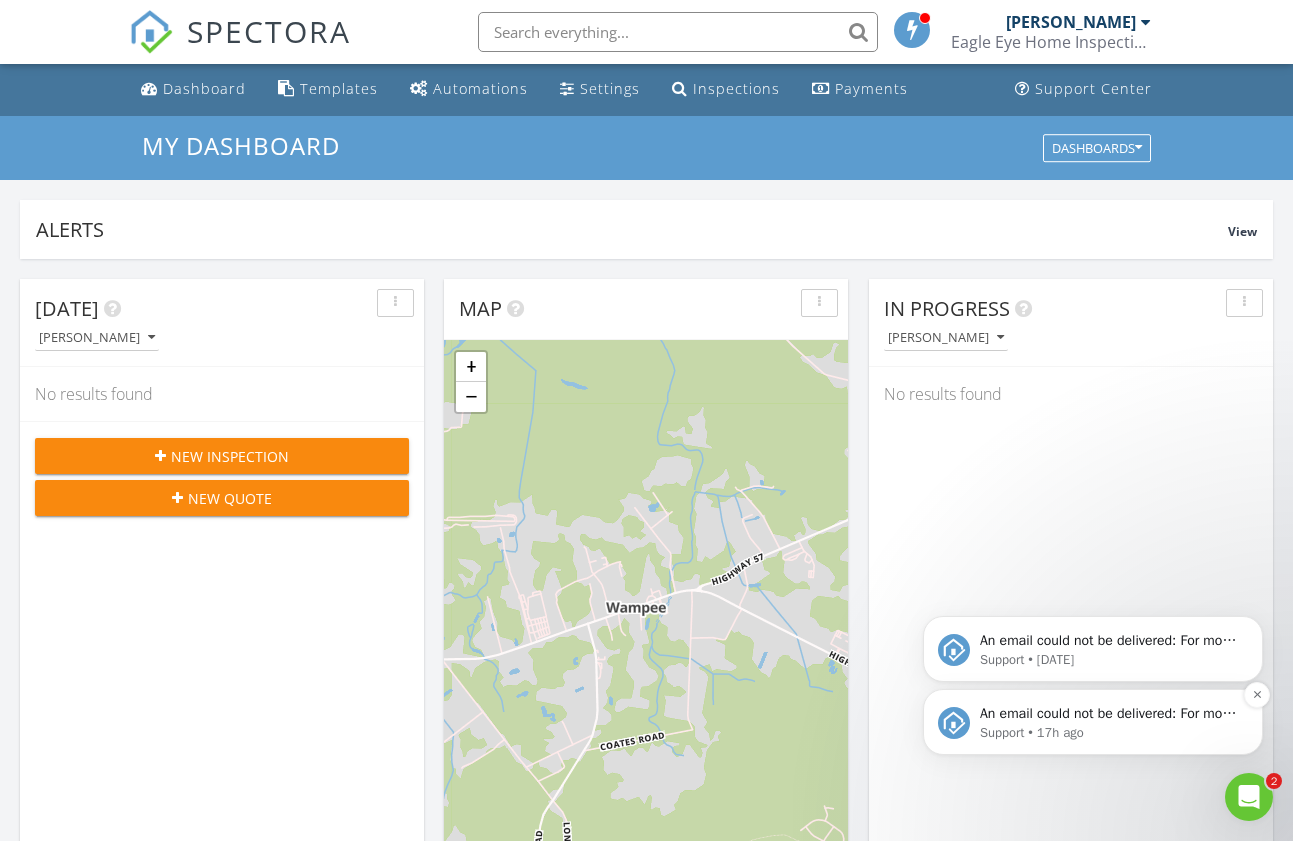 click on "An email could not be delivered:  For more information, view Why emails don't get delivered (Support Article)" at bounding box center (1109, 714) 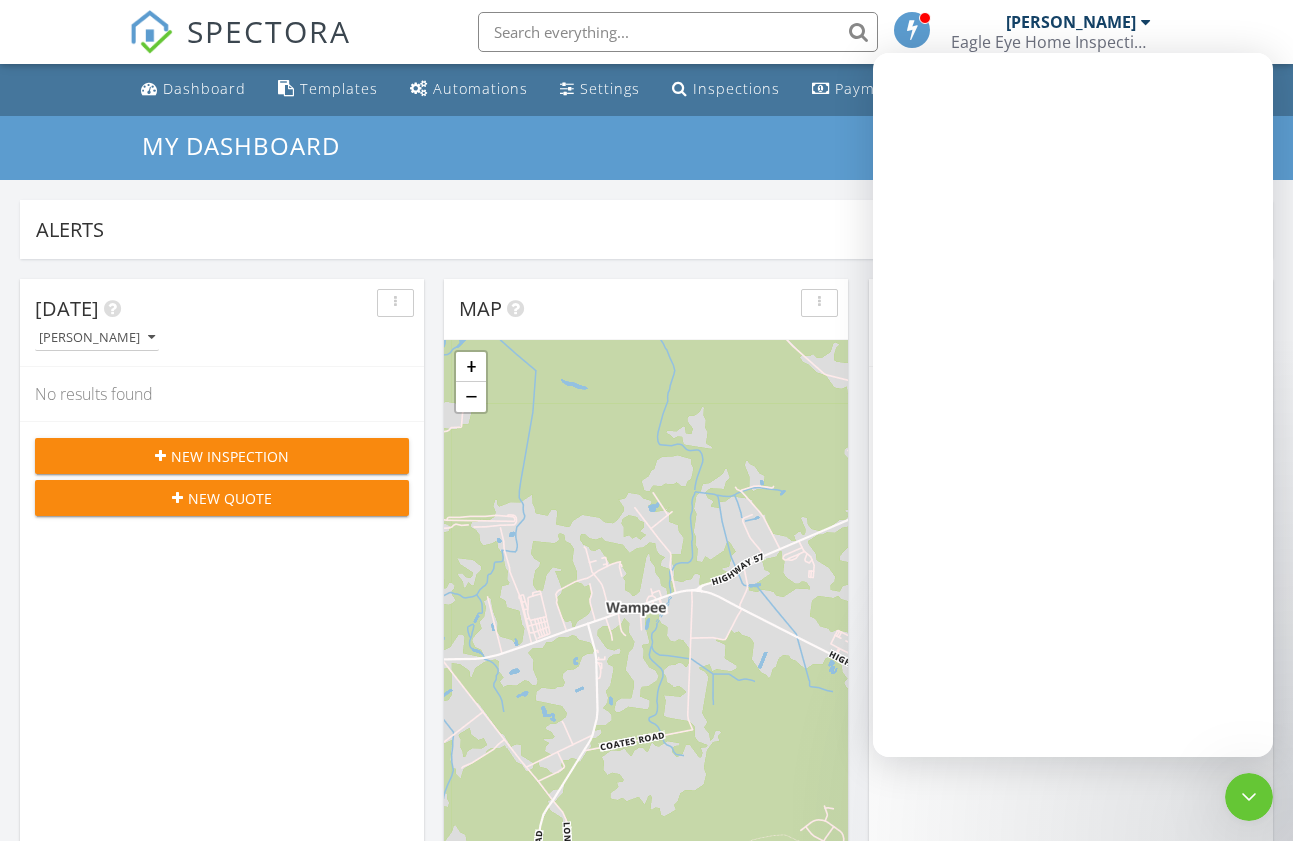 scroll, scrollTop: 0, scrollLeft: 0, axis: both 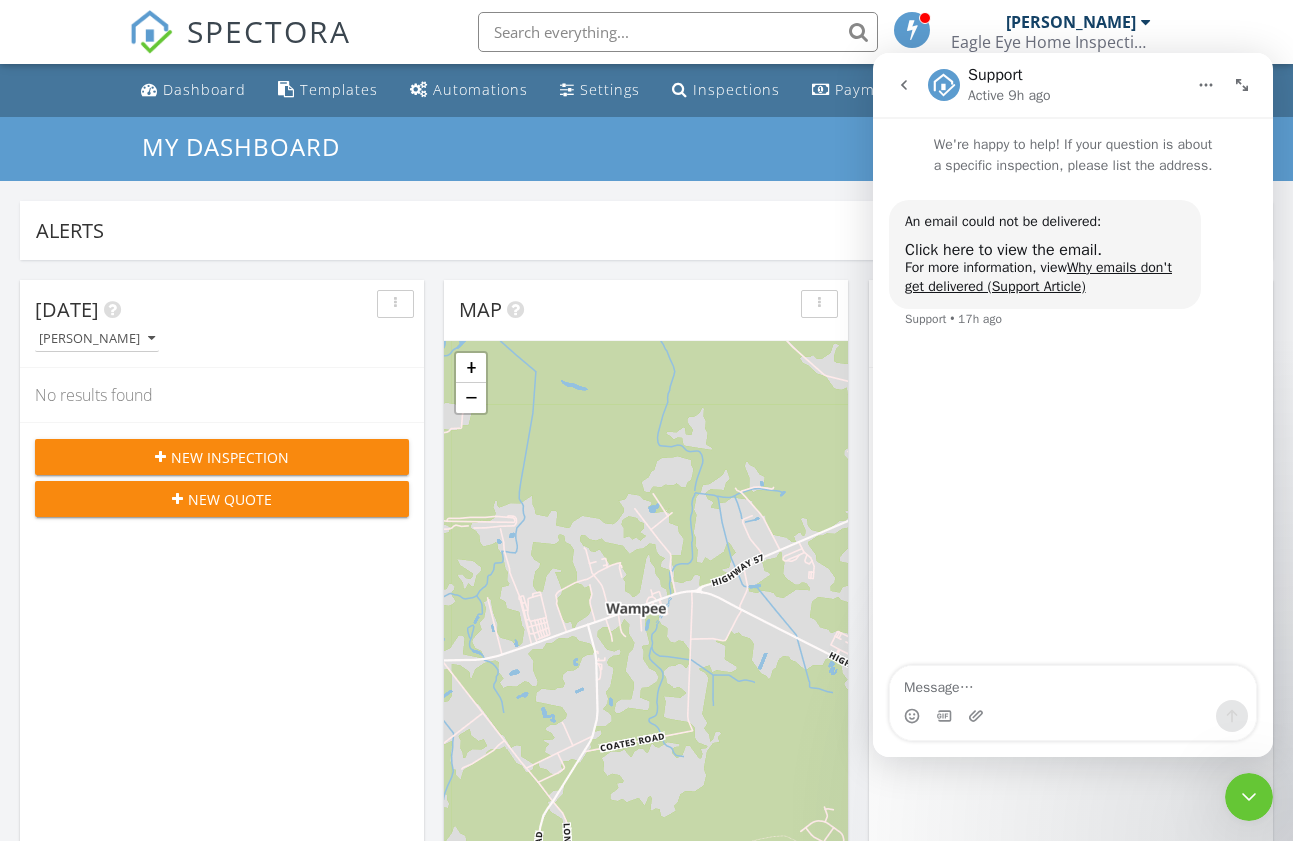 click 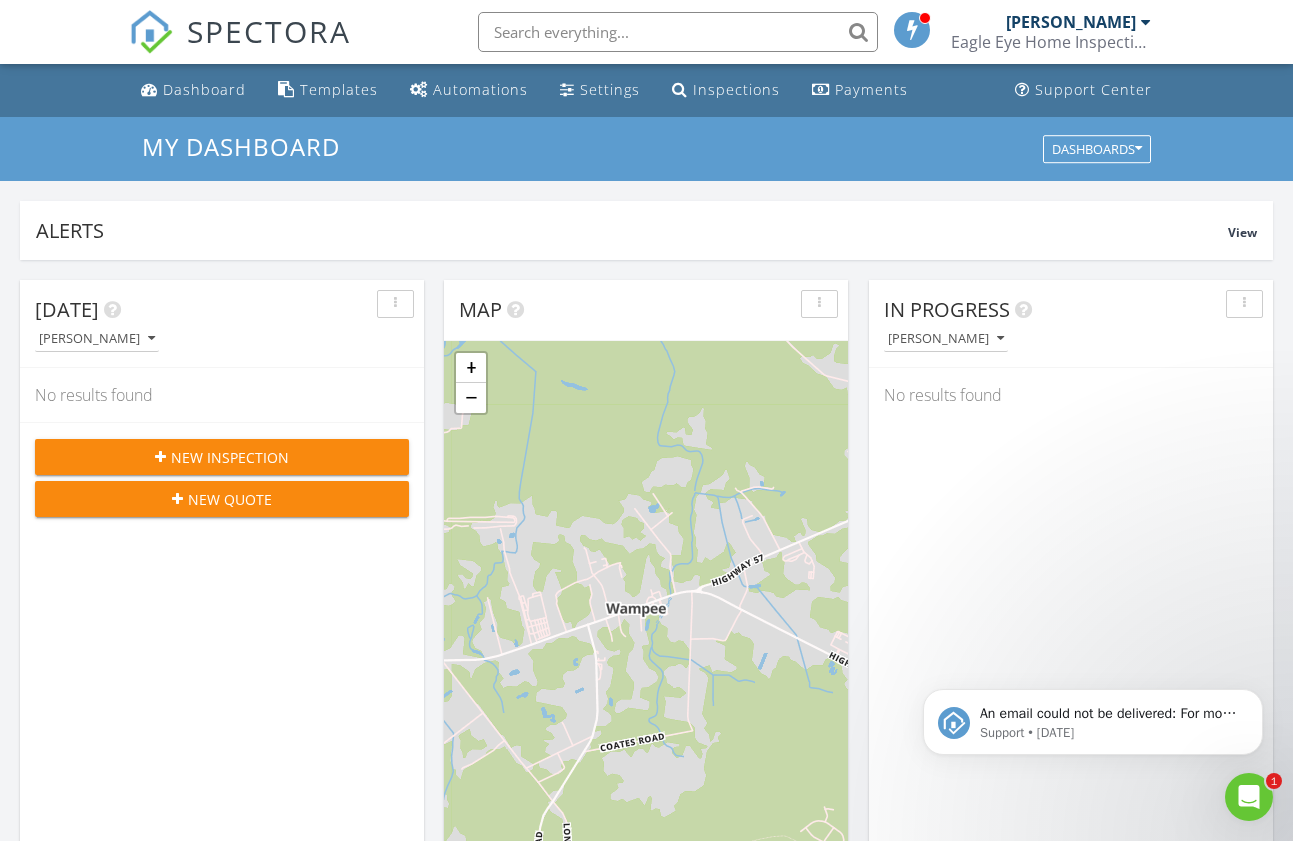 scroll, scrollTop: 0, scrollLeft: 0, axis: both 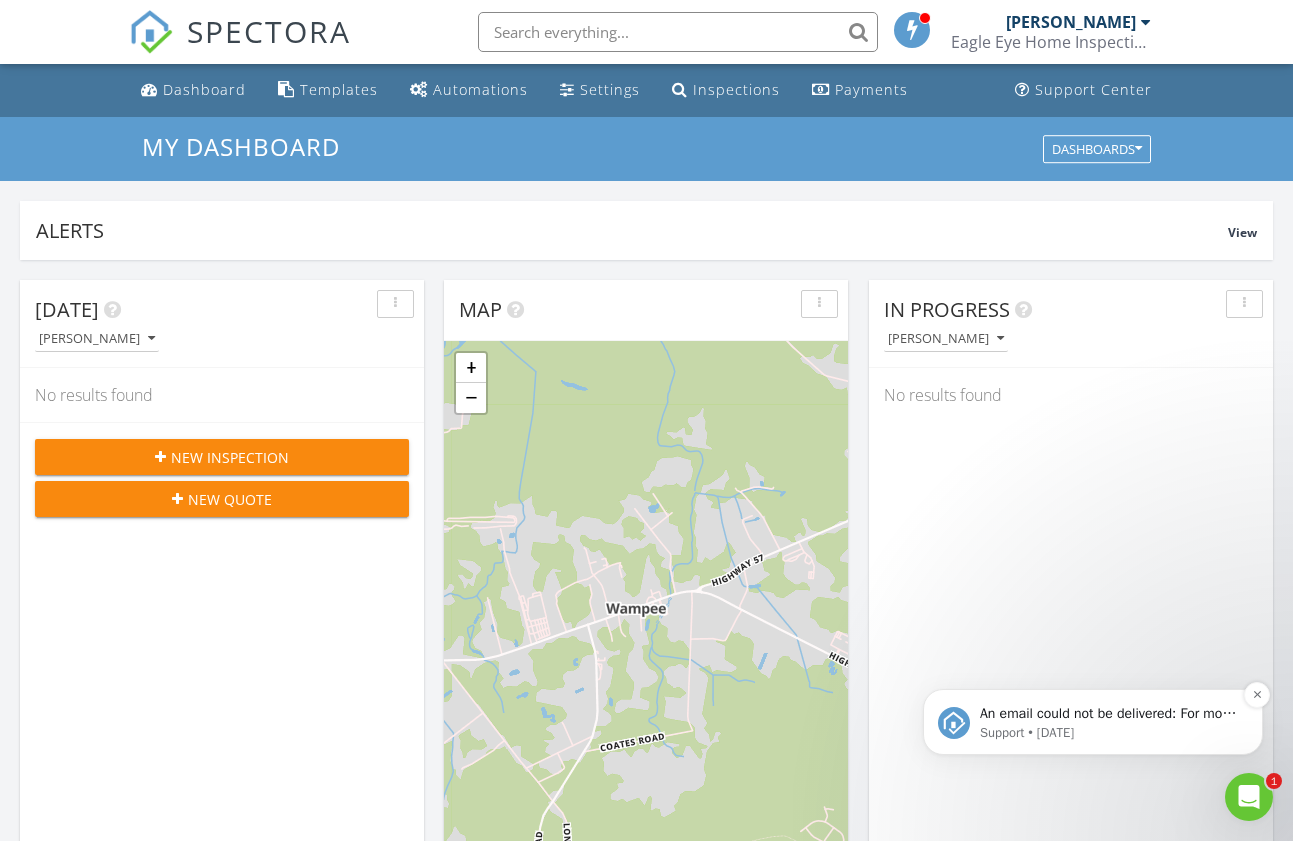 click on "Support • 1d ago" at bounding box center (1109, 733) 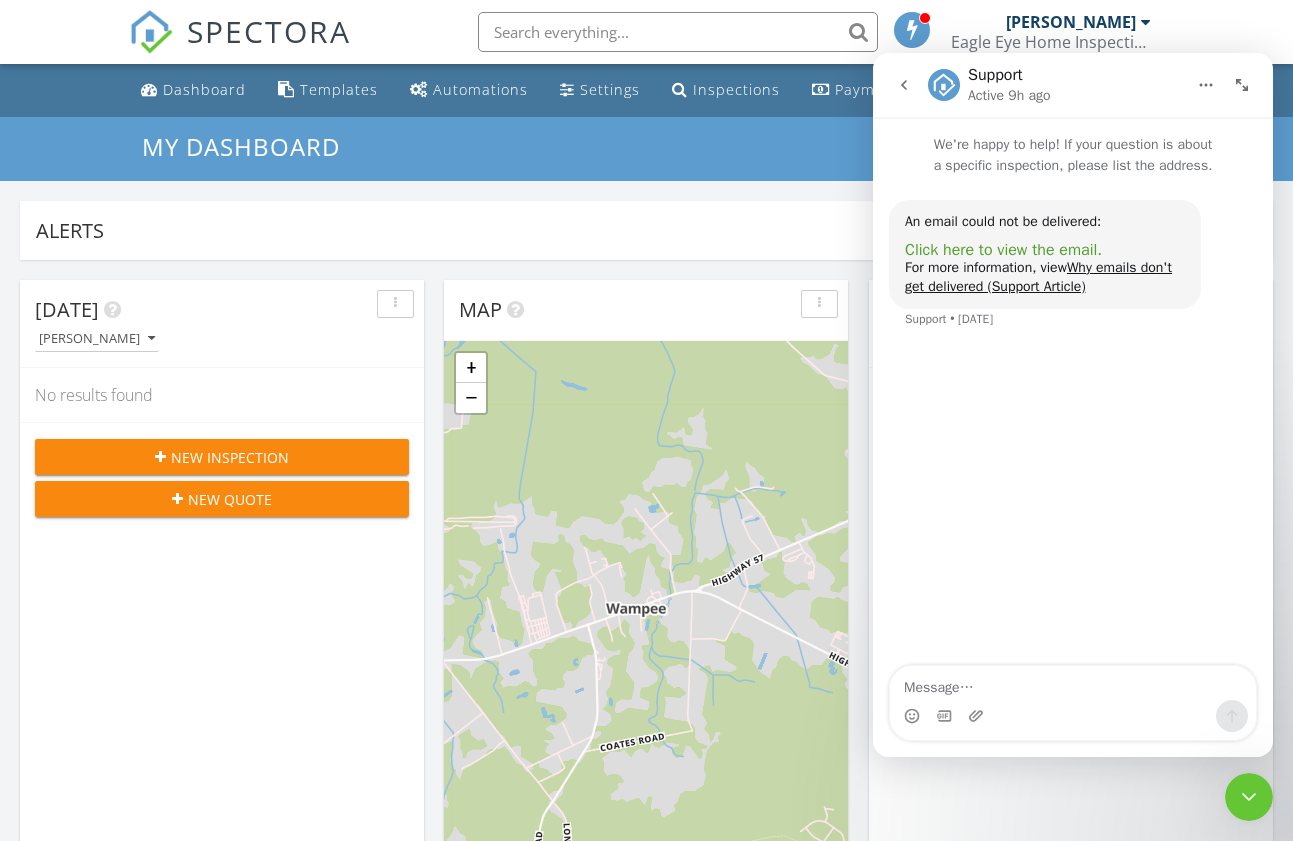 drag, startPoint x: 1135, startPoint y: 173, endPoint x: 1065, endPoint y: 251, distance: 104.80458 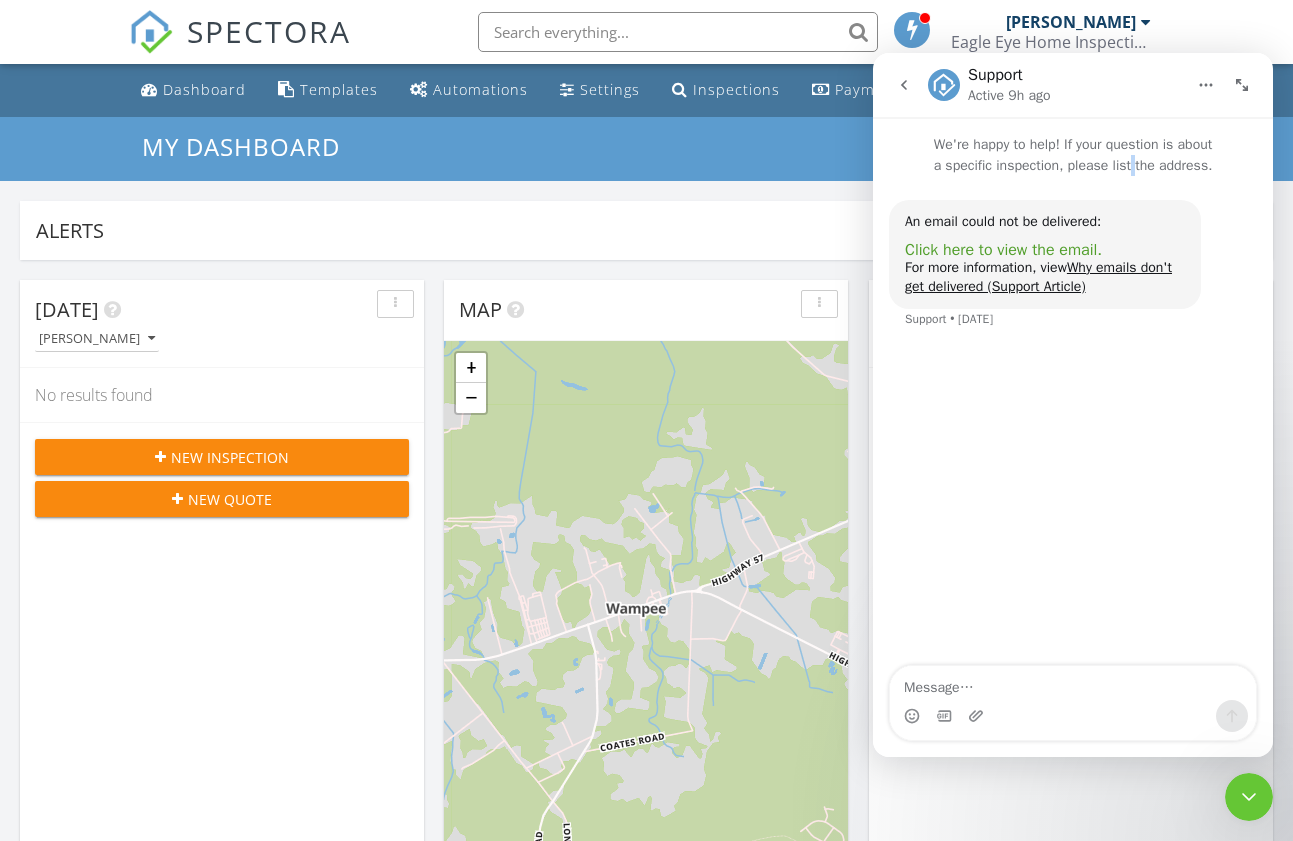 click on "Click here to view the email." at bounding box center [1003, 250] 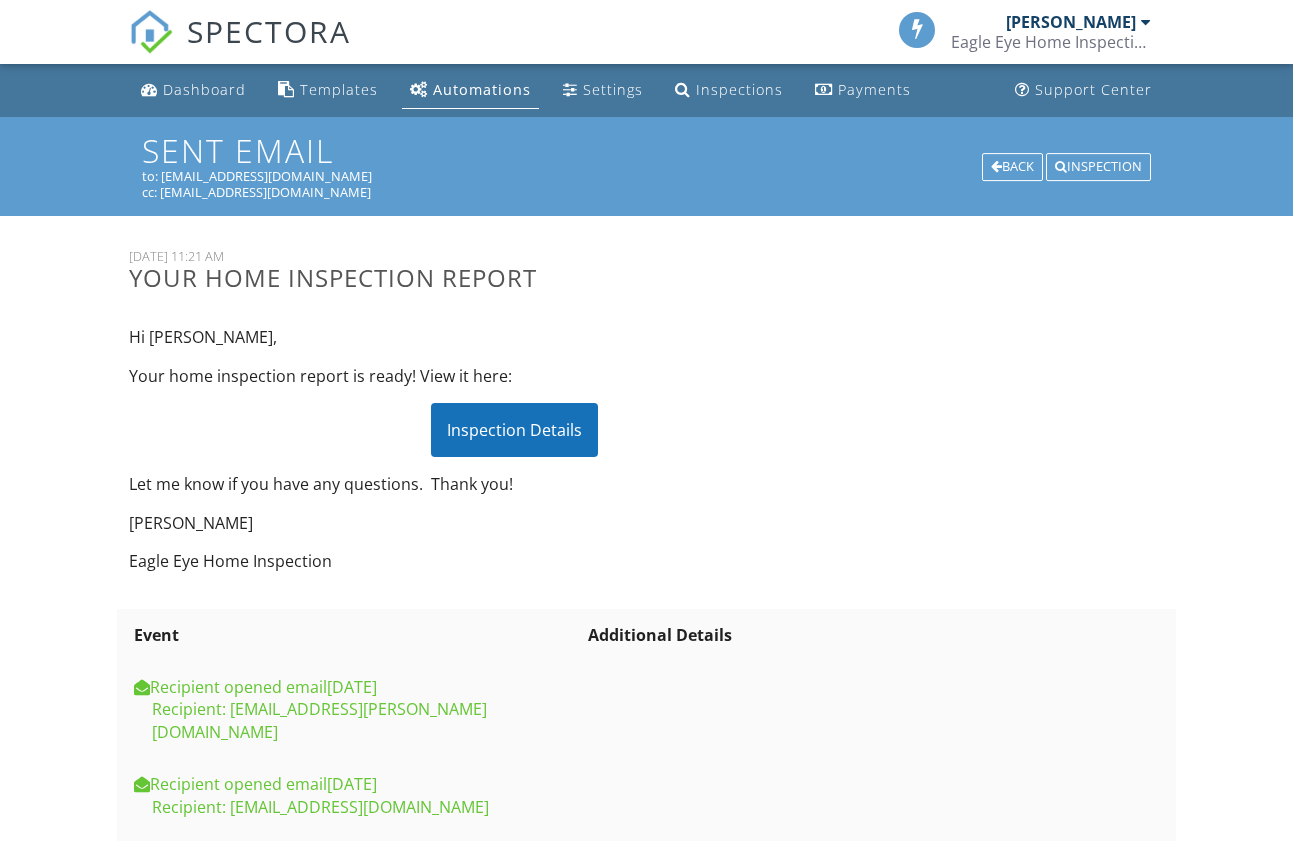 scroll, scrollTop: 0, scrollLeft: 0, axis: both 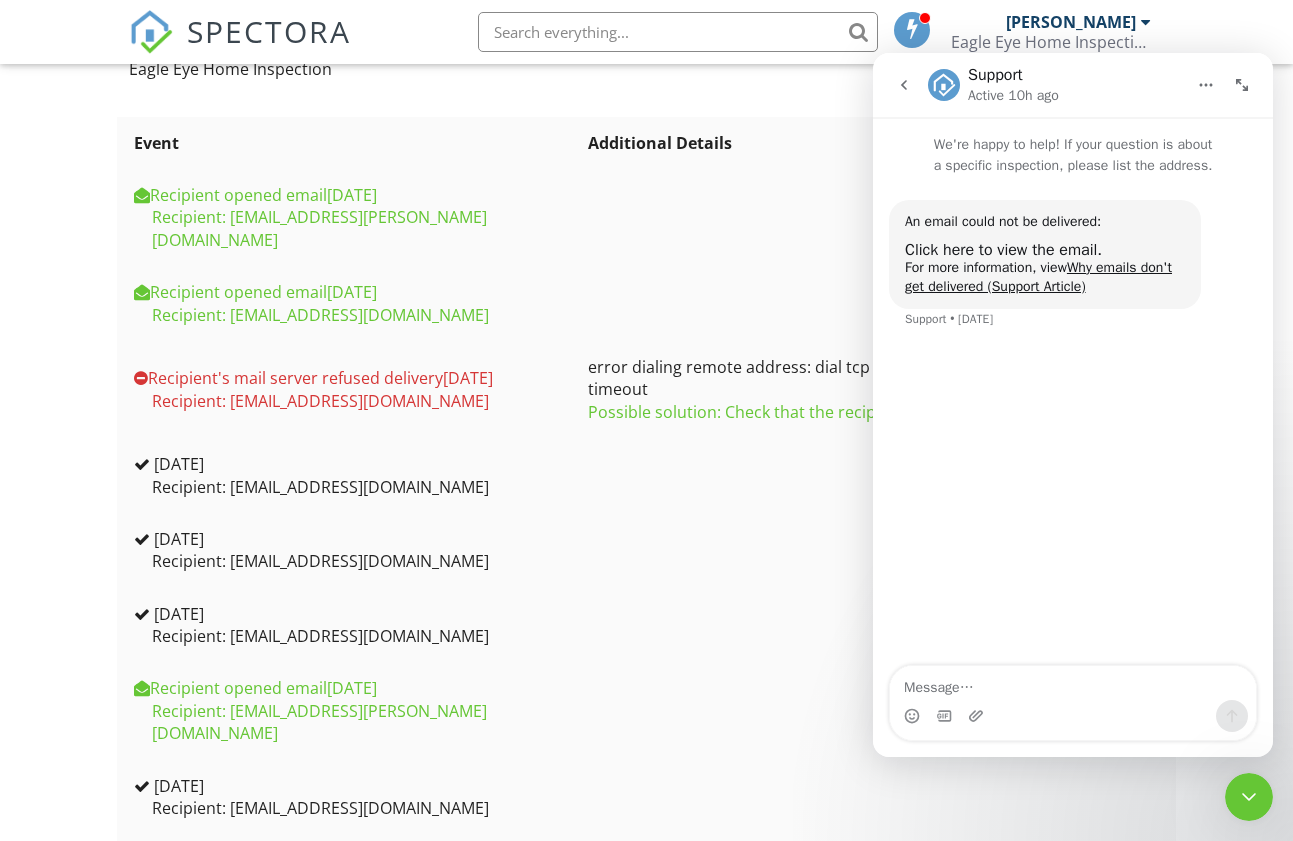 drag, startPoint x: 859, startPoint y: 392, endPoint x: 783, endPoint y: 393, distance: 76.00658 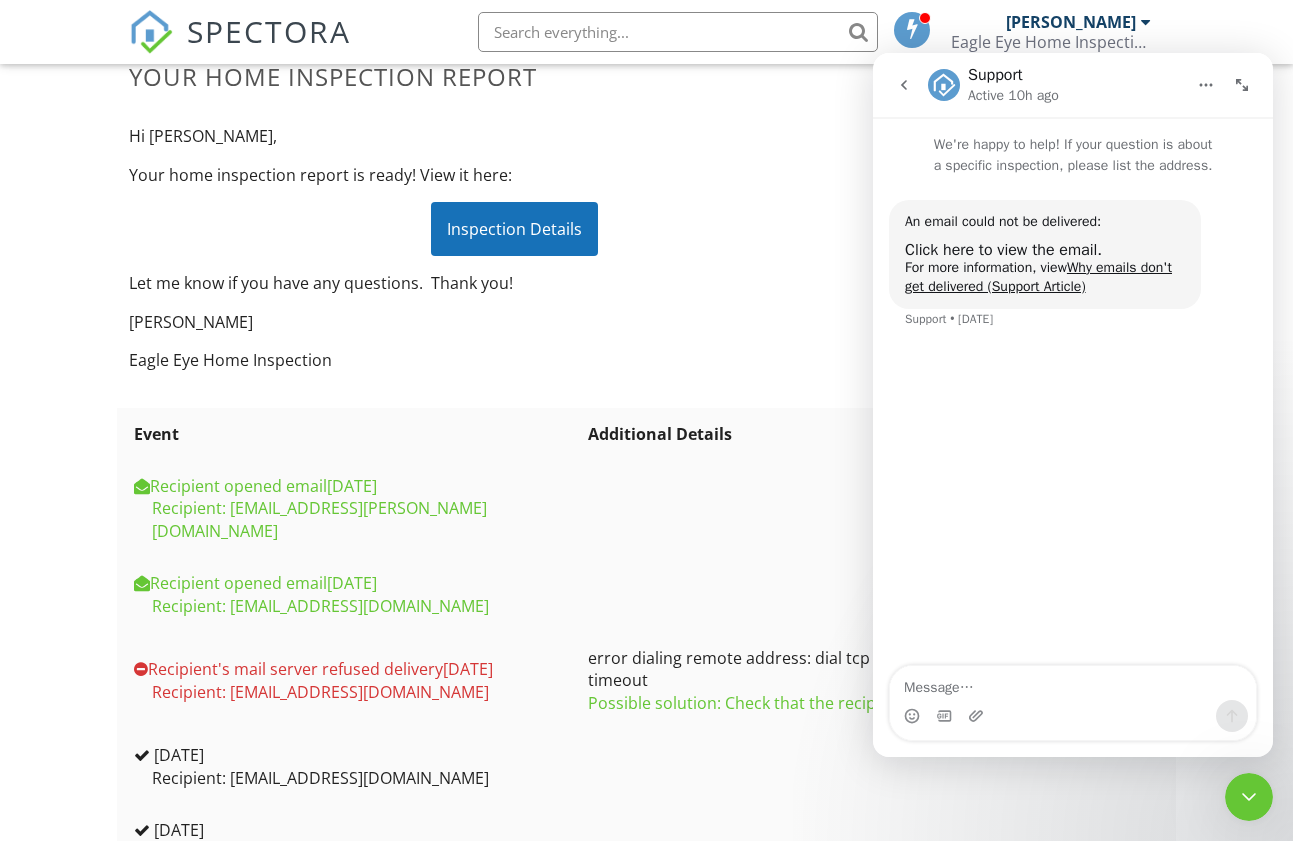 scroll, scrollTop: 0, scrollLeft: 0, axis: both 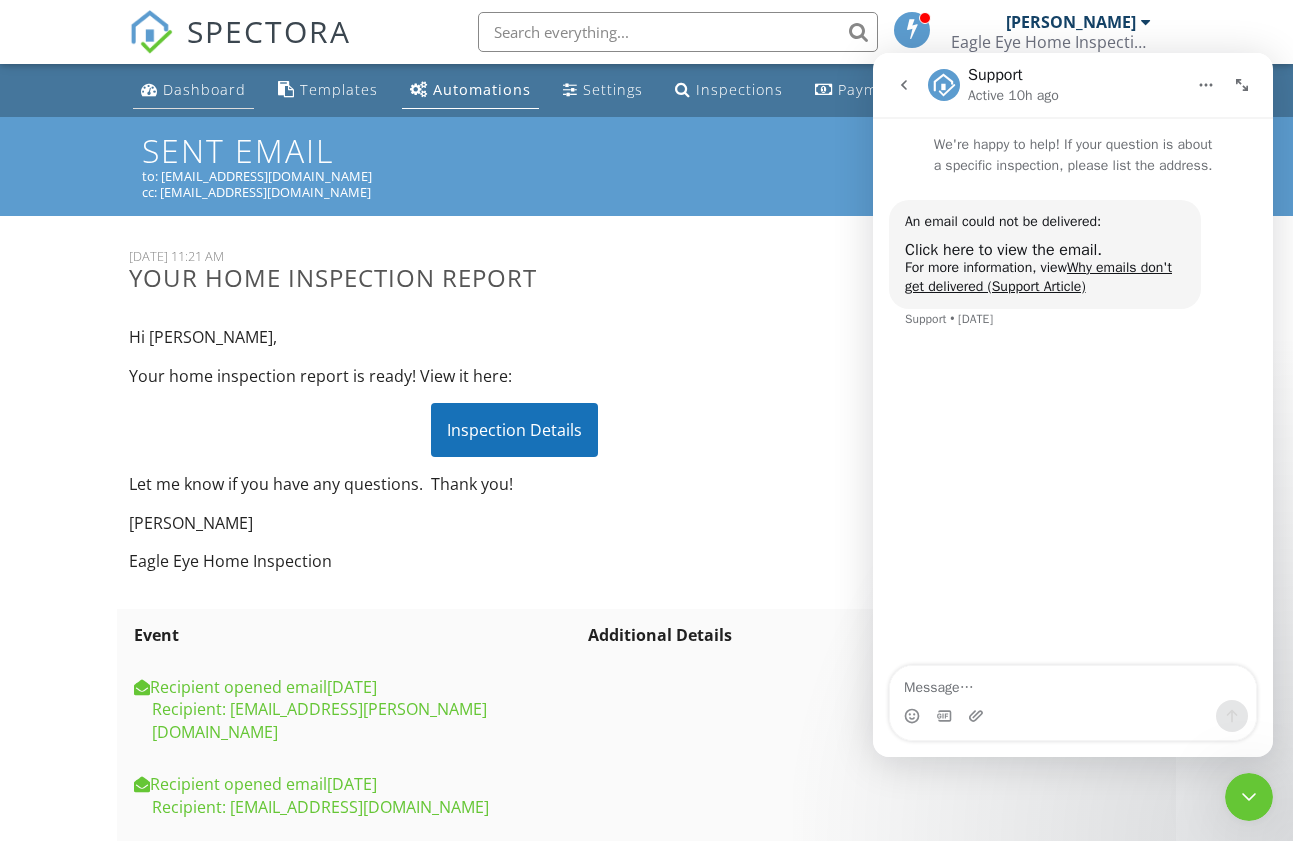 click on "Dashboard" at bounding box center [204, 89] 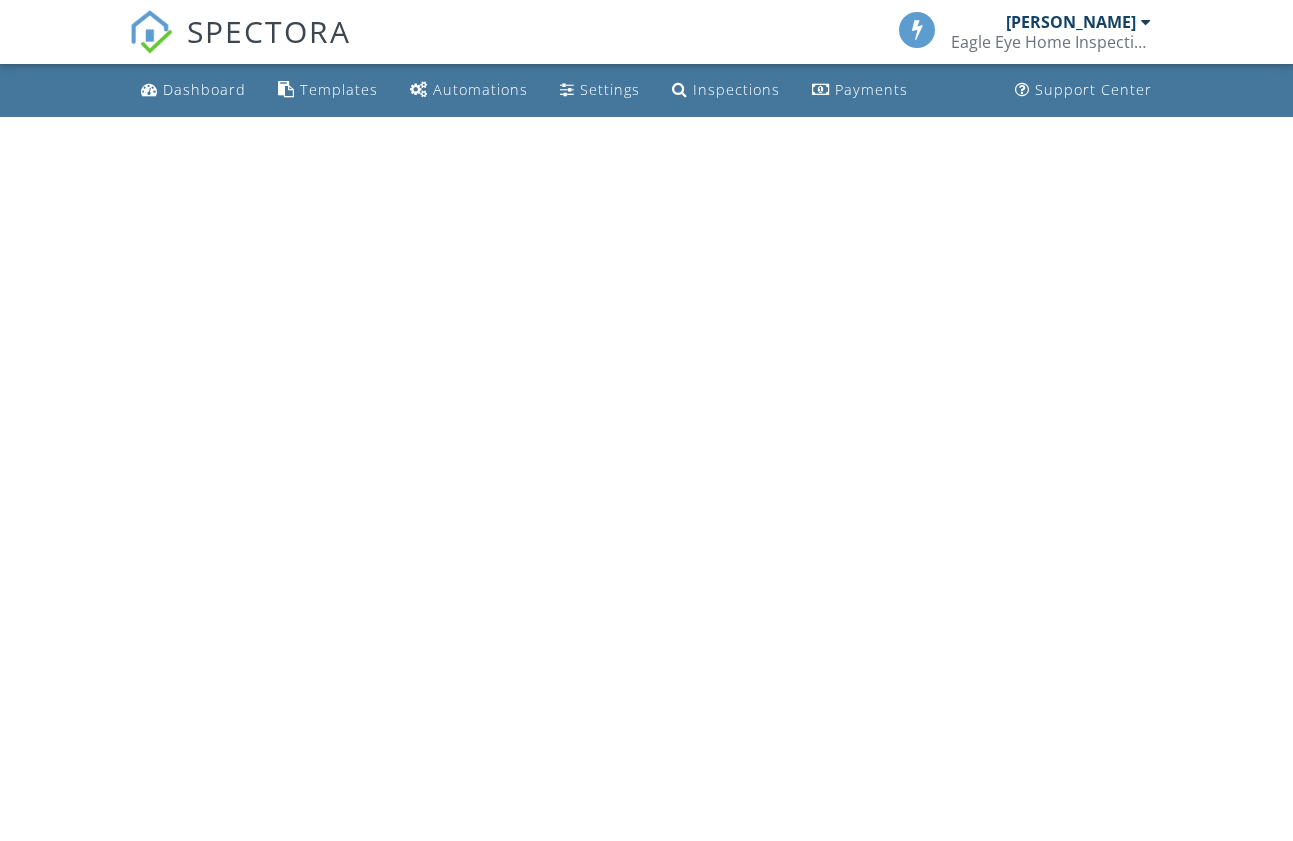 scroll, scrollTop: 0, scrollLeft: 0, axis: both 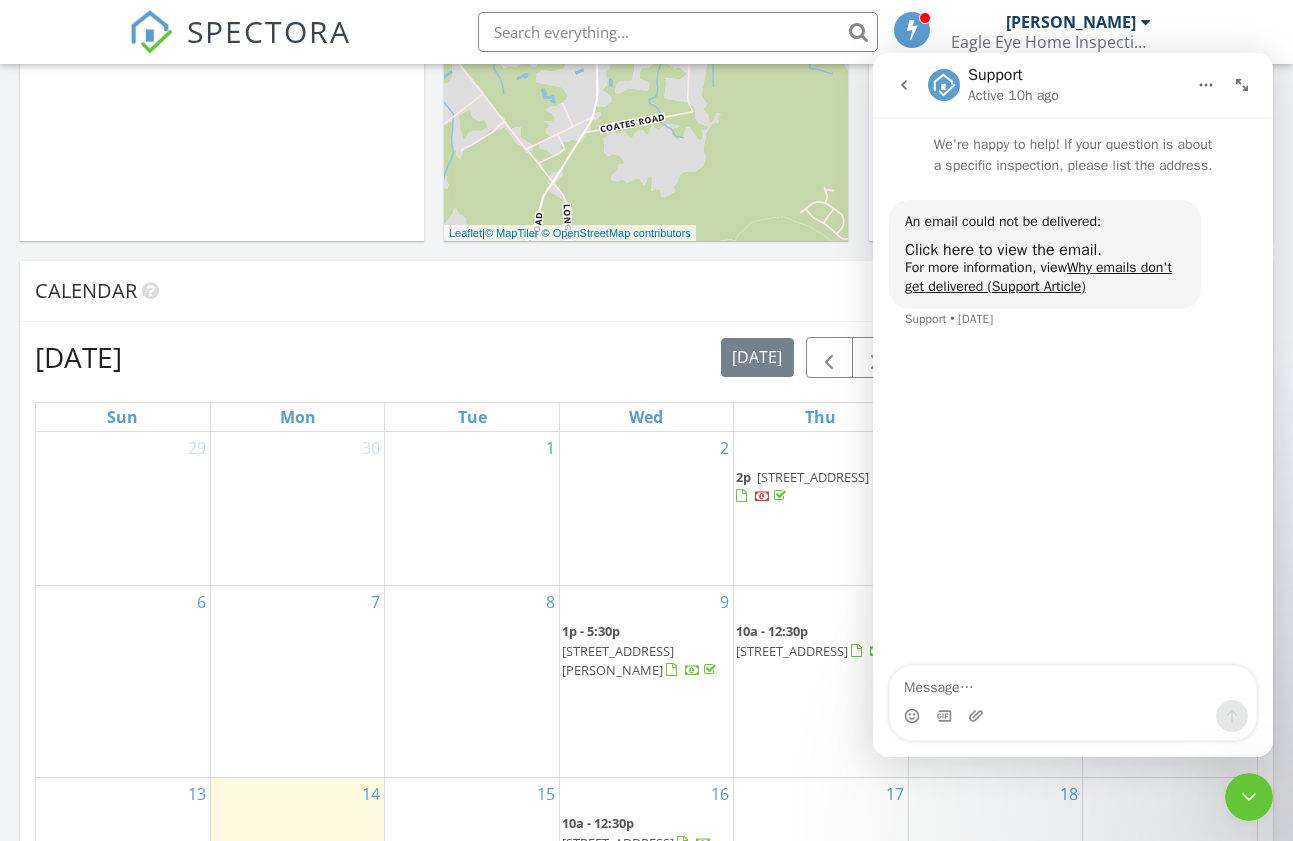 click 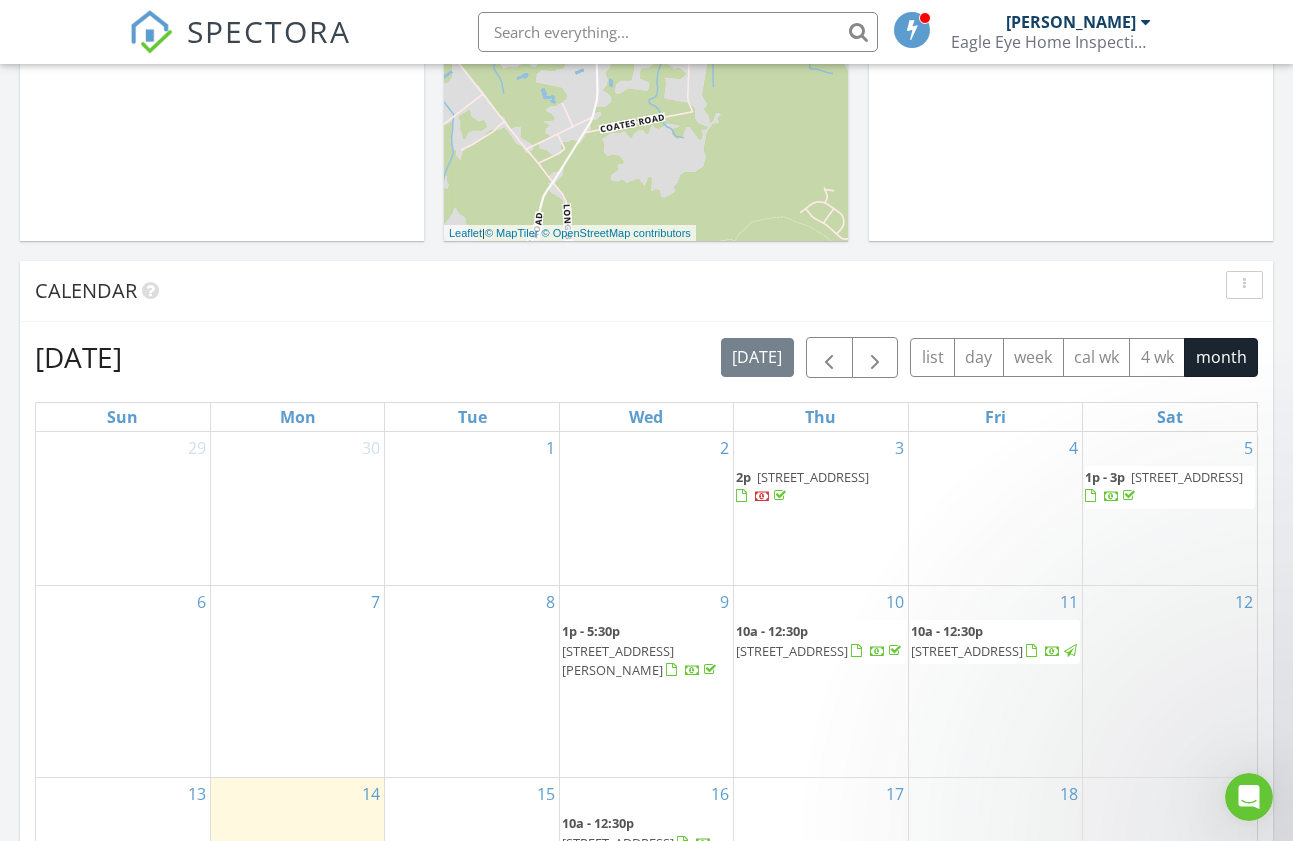 scroll, scrollTop: 0, scrollLeft: 0, axis: both 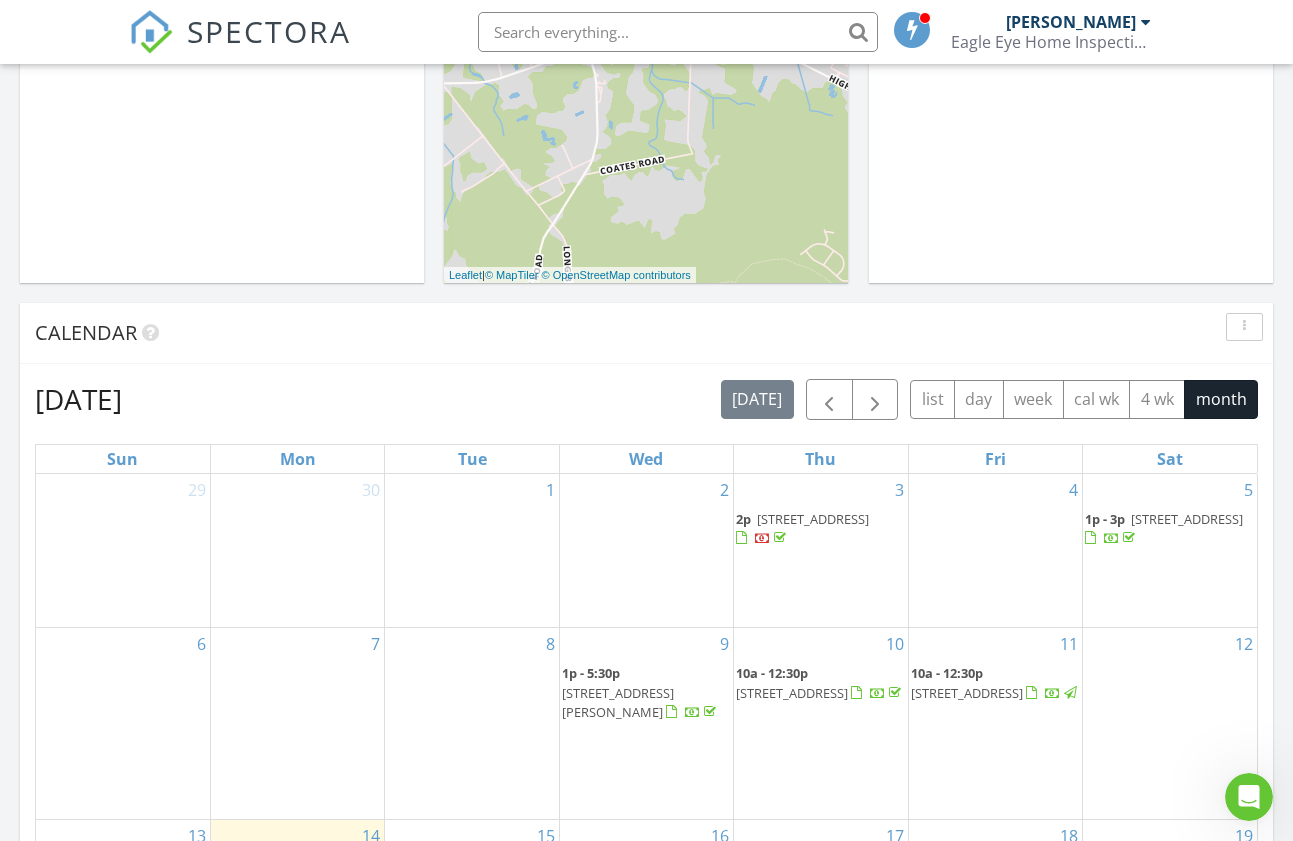 click at bounding box center [678, 32] 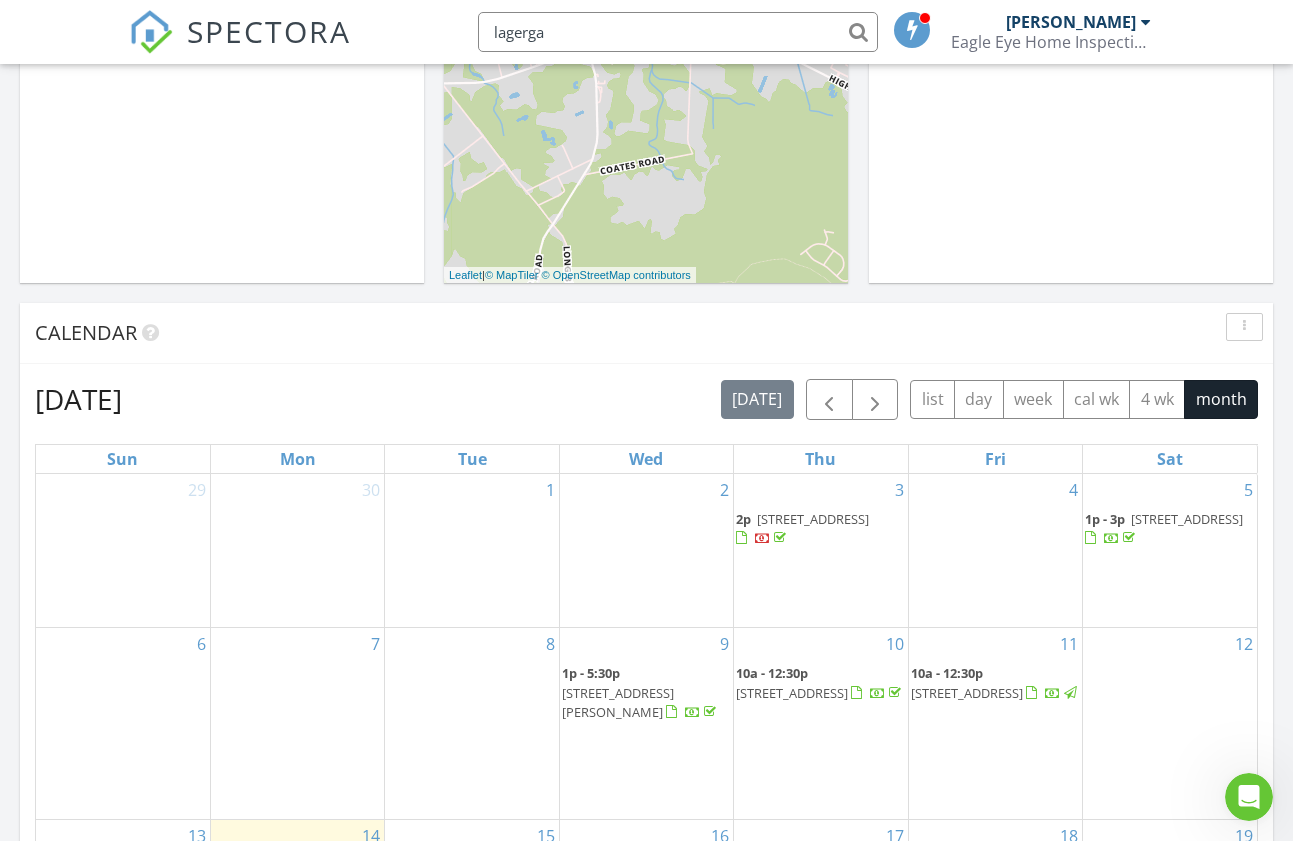 type on "lagerga" 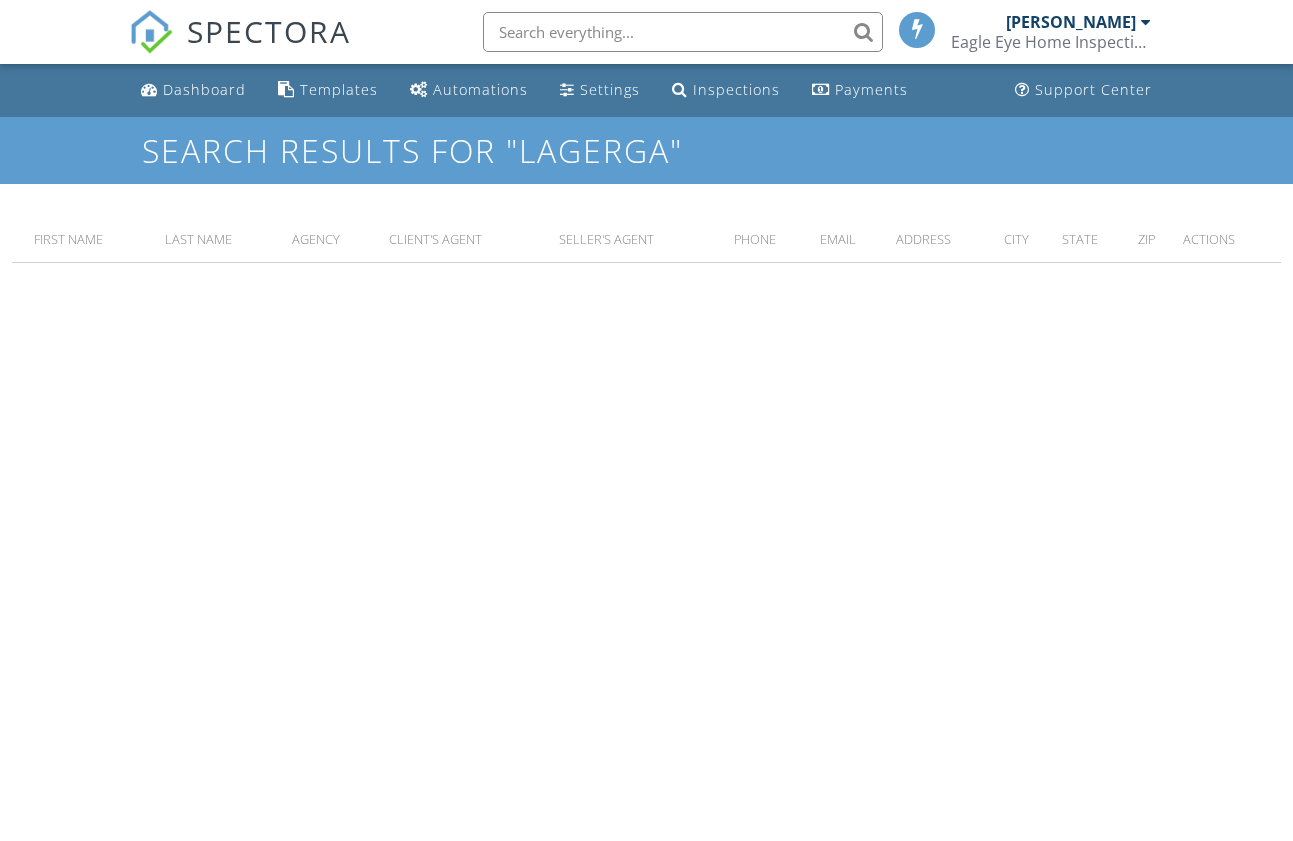 scroll, scrollTop: 0, scrollLeft: 0, axis: both 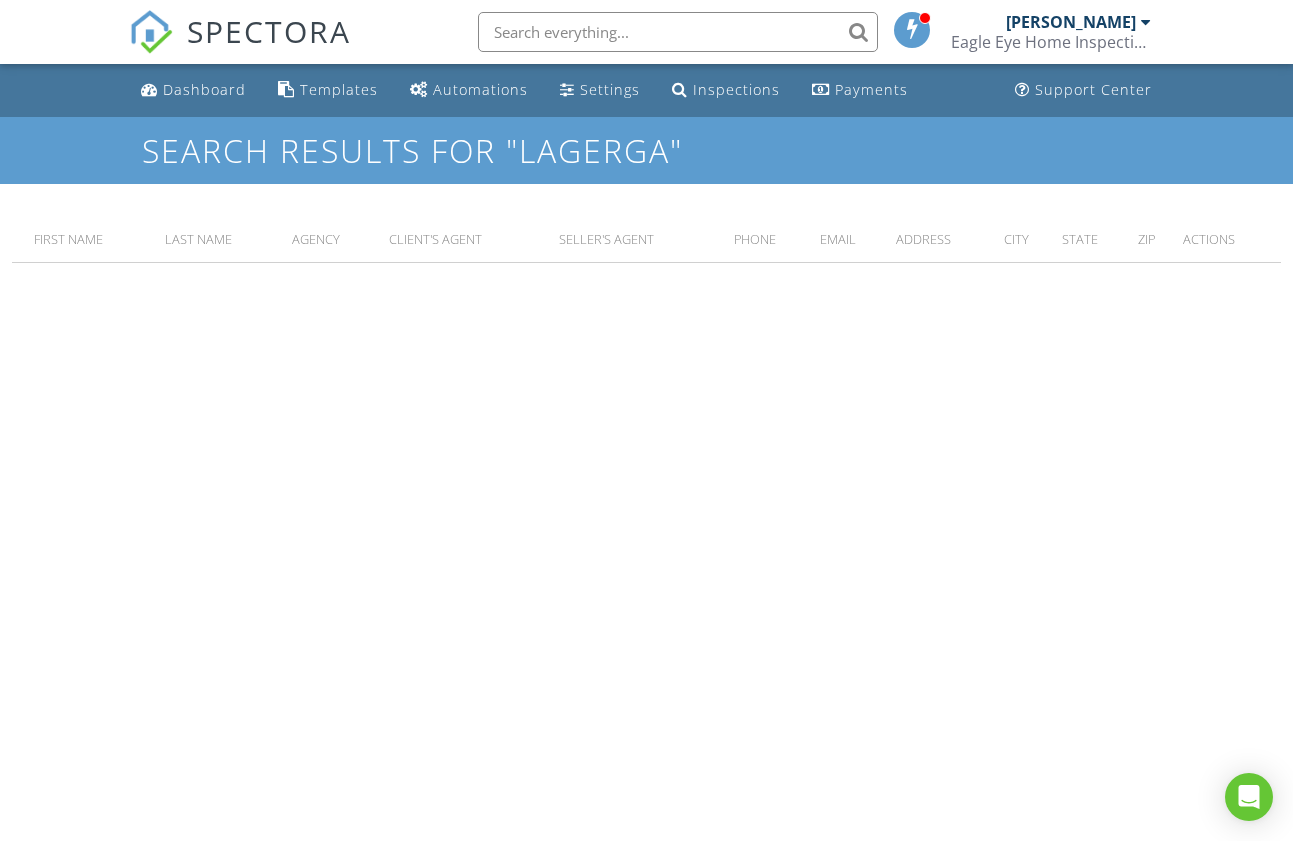click at bounding box center [678, 32] 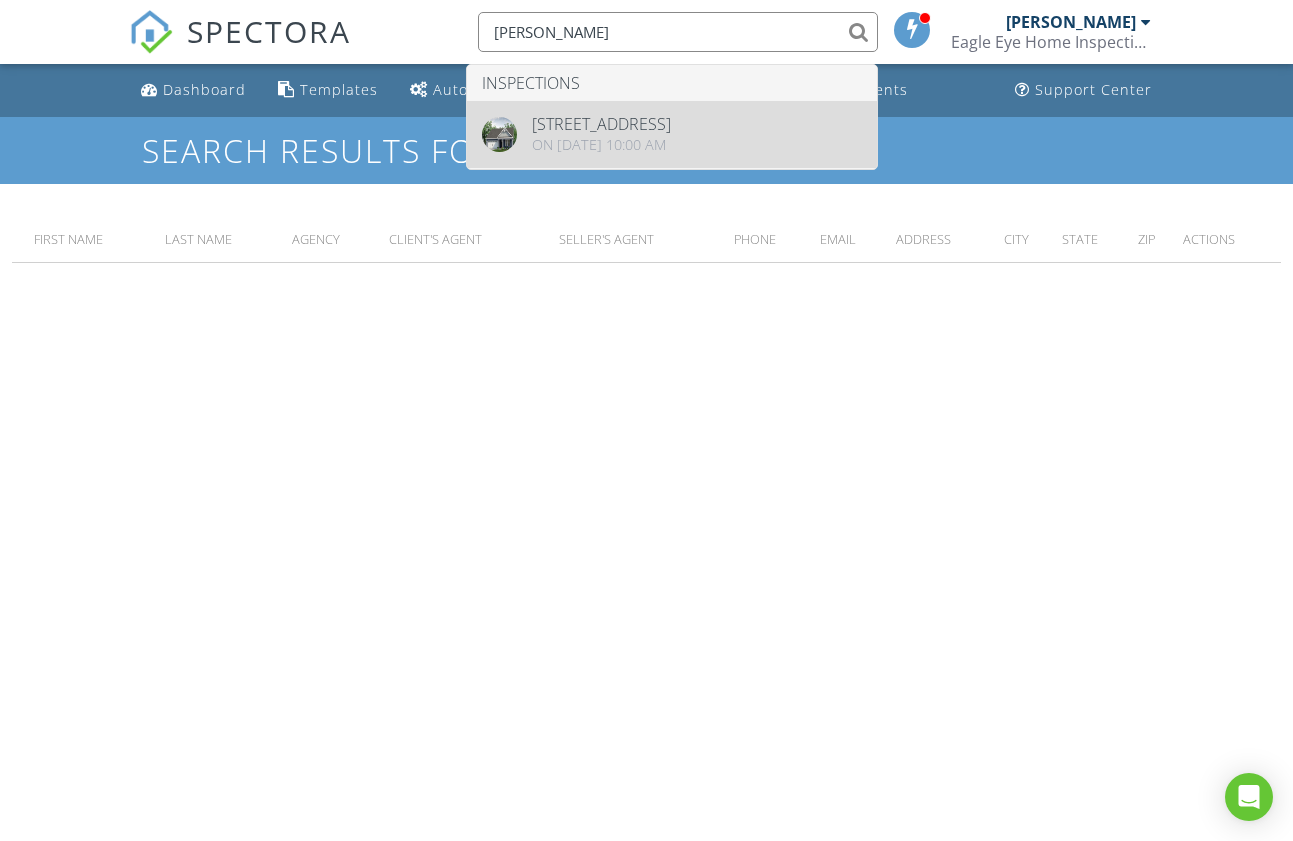 type on "lagrega" 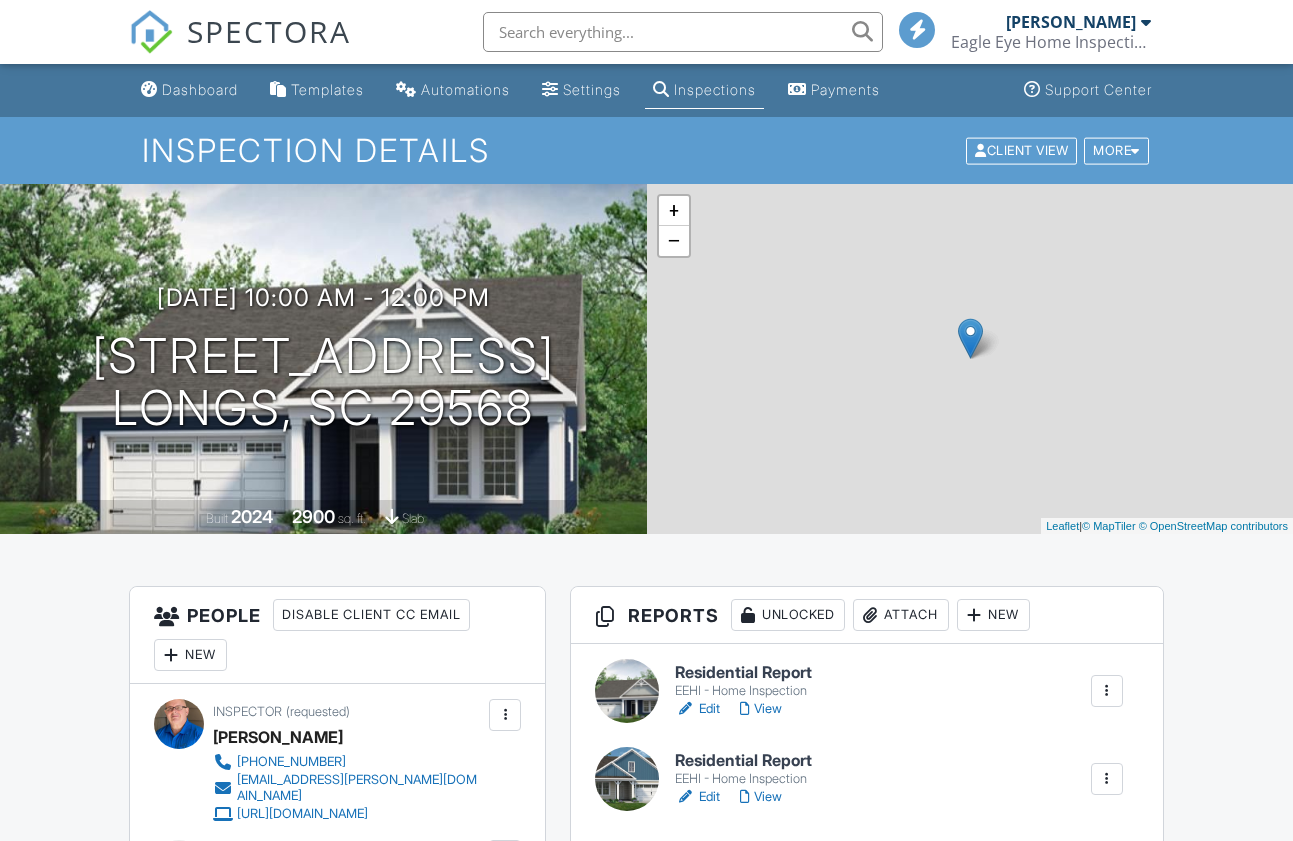 scroll, scrollTop: 0, scrollLeft: 0, axis: both 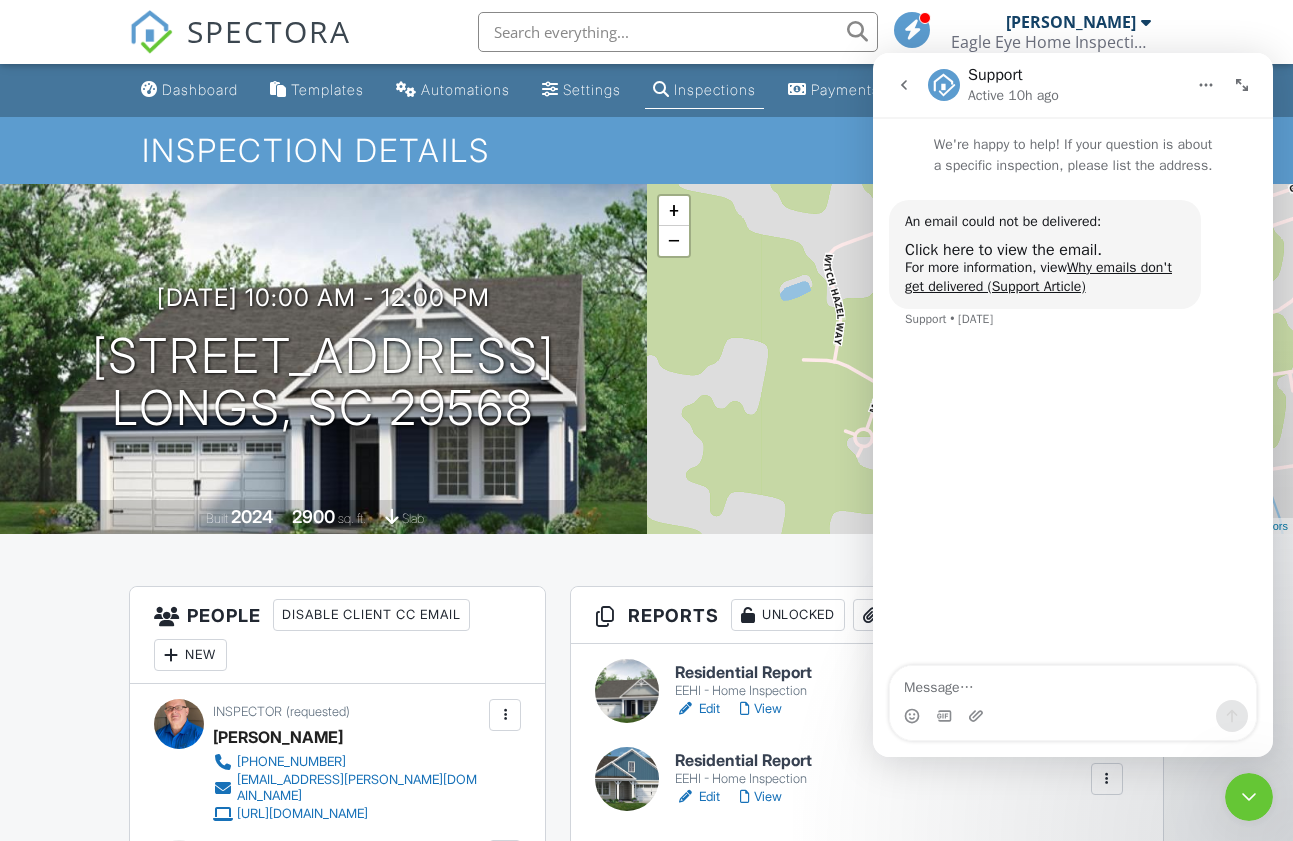 click 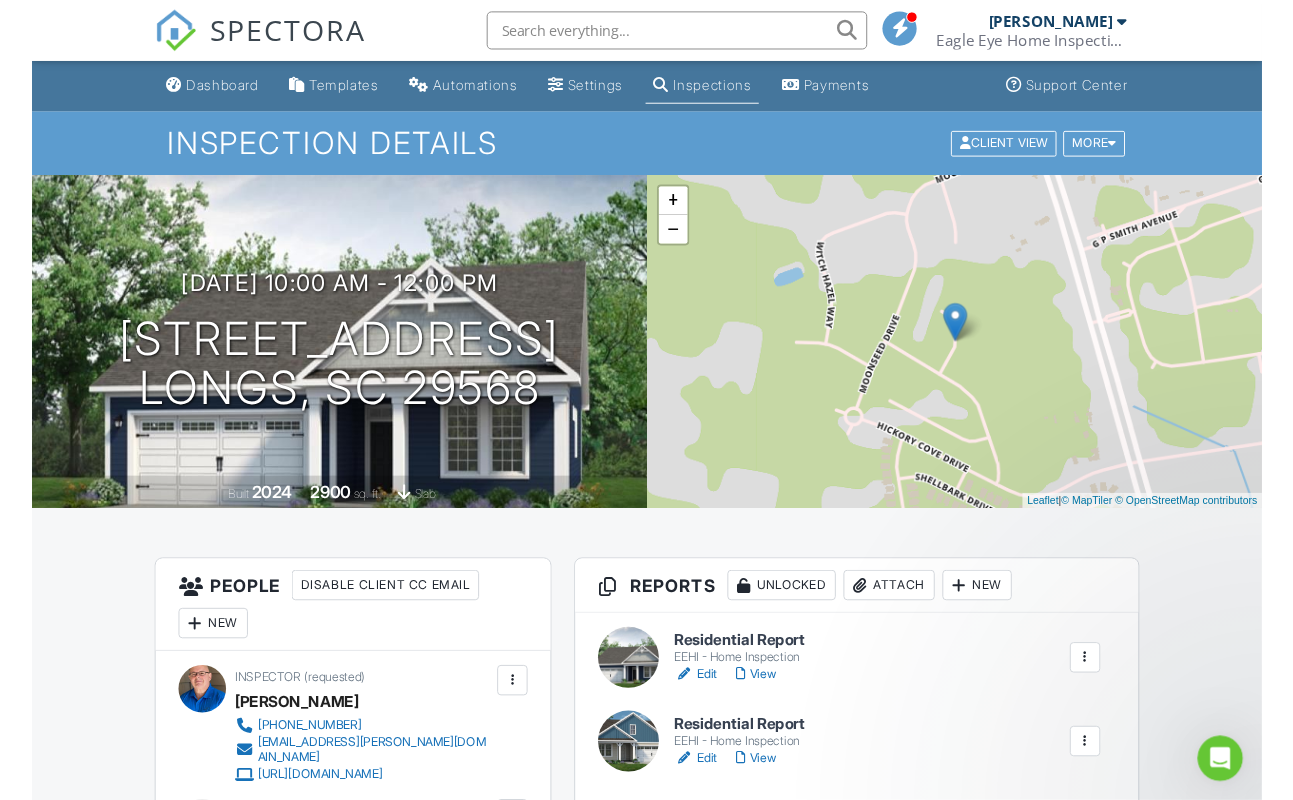scroll, scrollTop: 0, scrollLeft: 0, axis: both 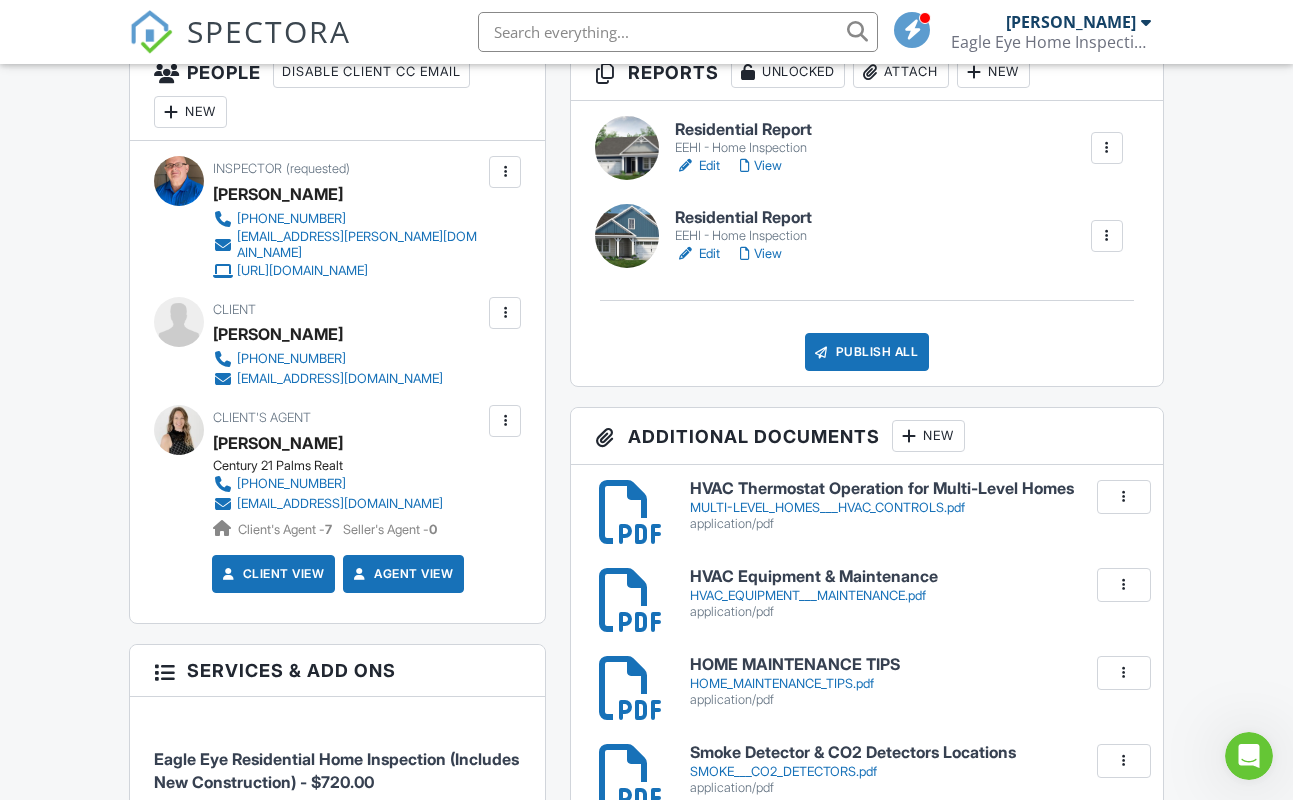 click at bounding box center [1107, 236] 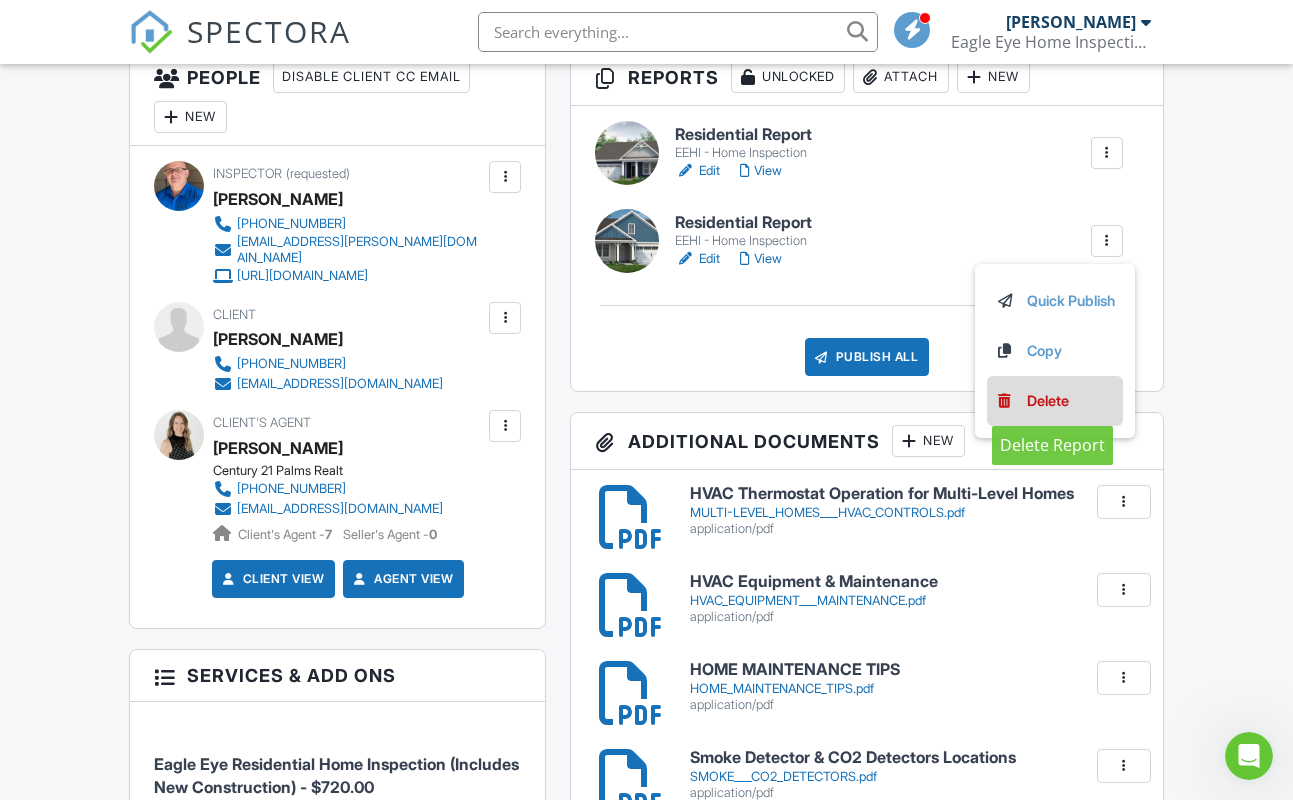 click on "Delete" at bounding box center (1048, 401) 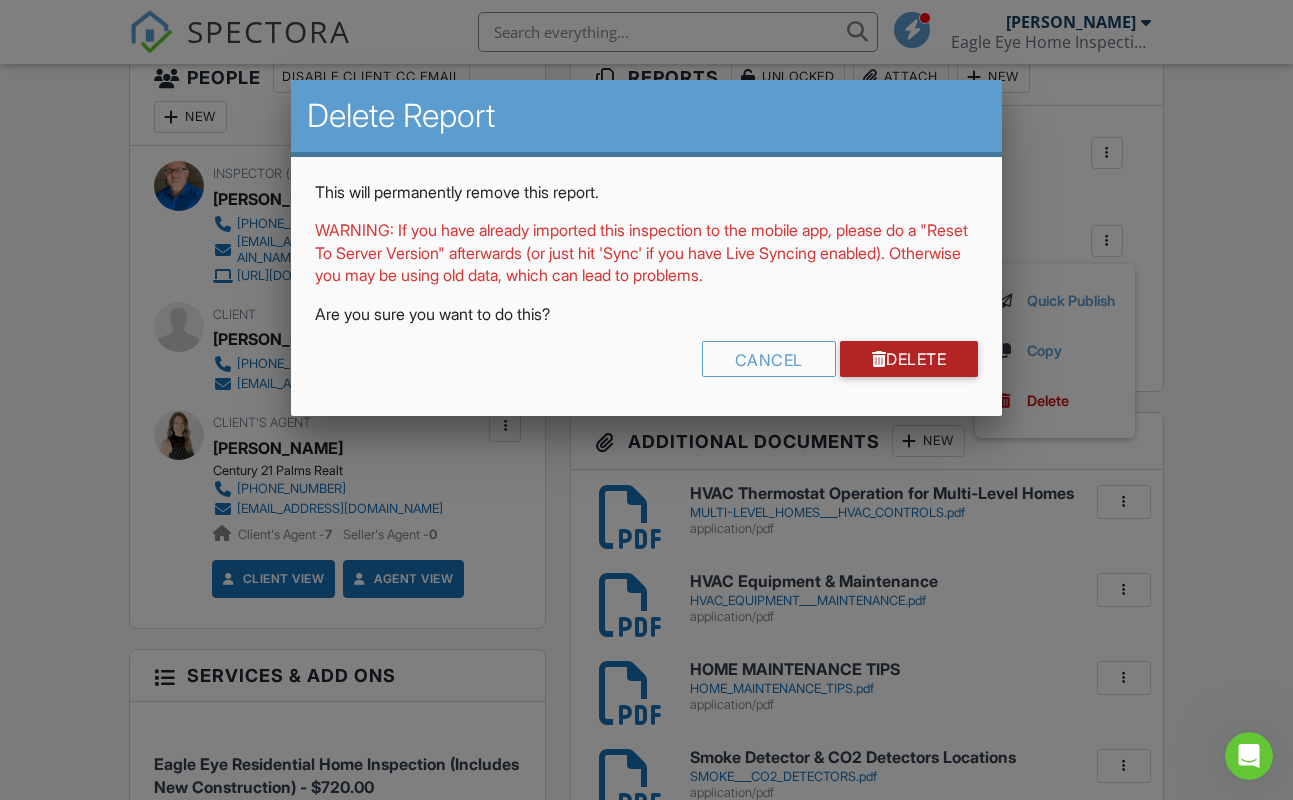 click on "Delete" at bounding box center [909, 359] 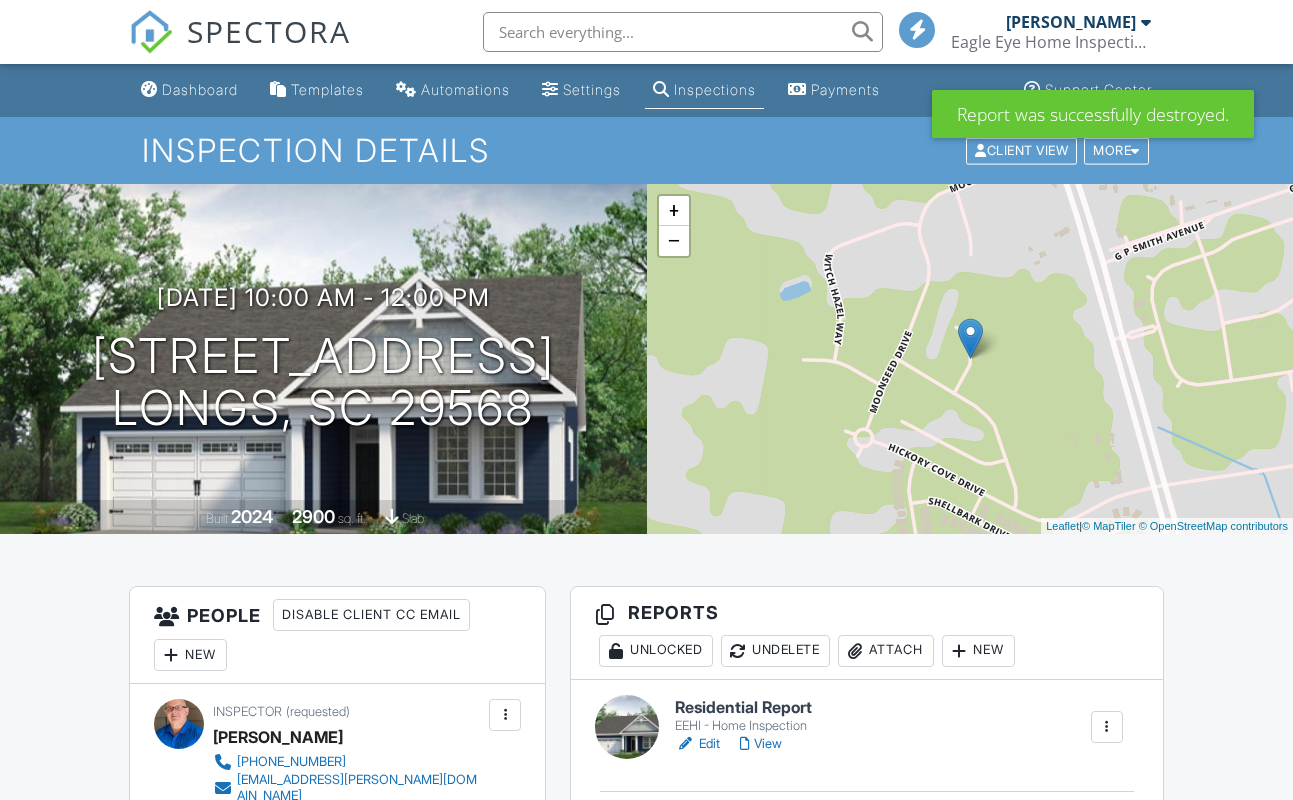 scroll, scrollTop: 0, scrollLeft: 0, axis: both 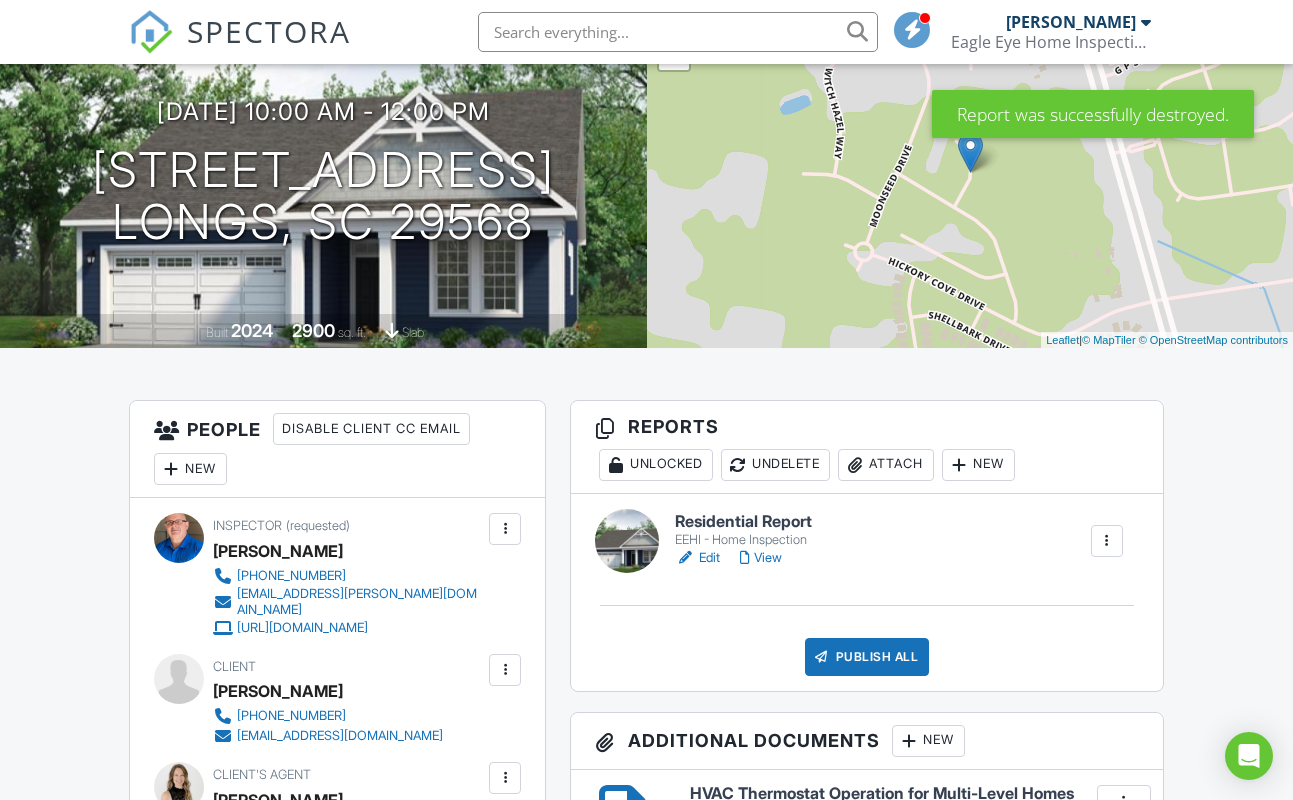 click on "Edit" at bounding box center [697, 558] 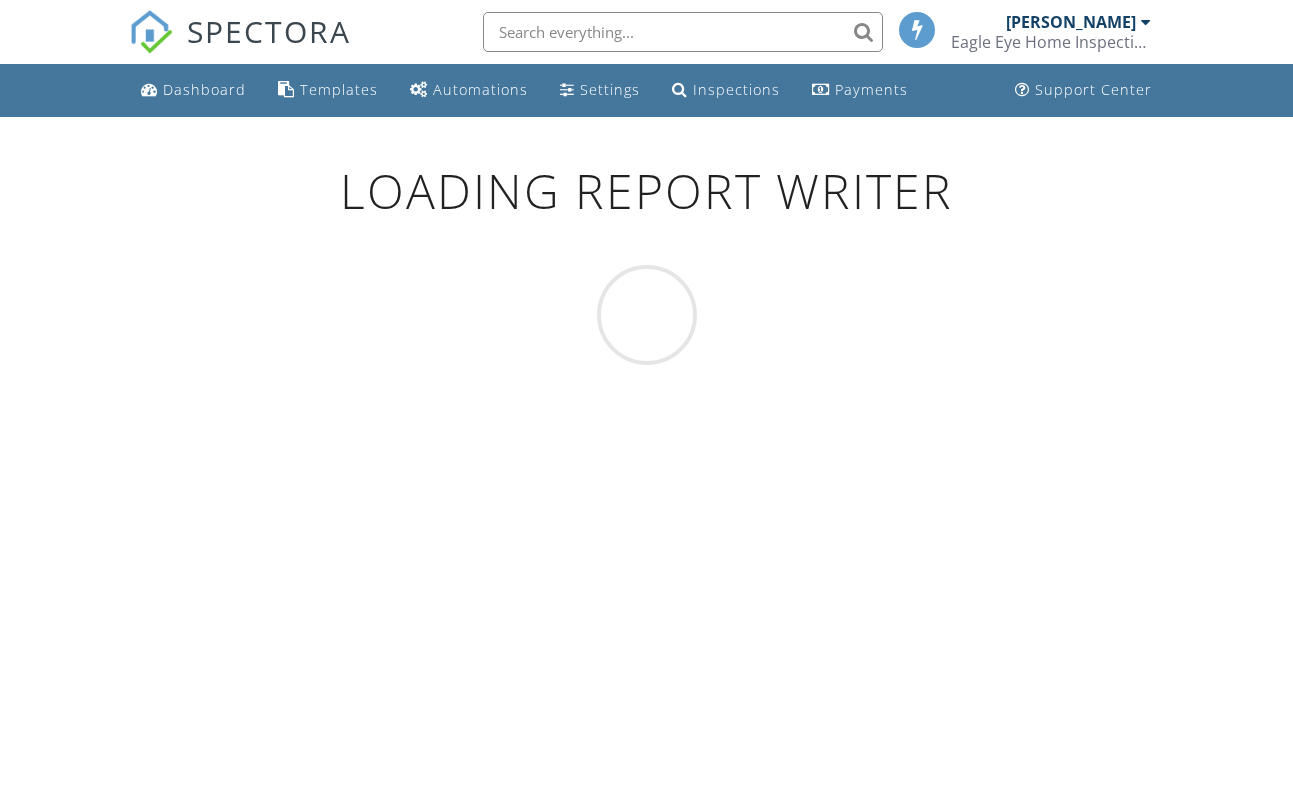 scroll, scrollTop: 0, scrollLeft: 0, axis: both 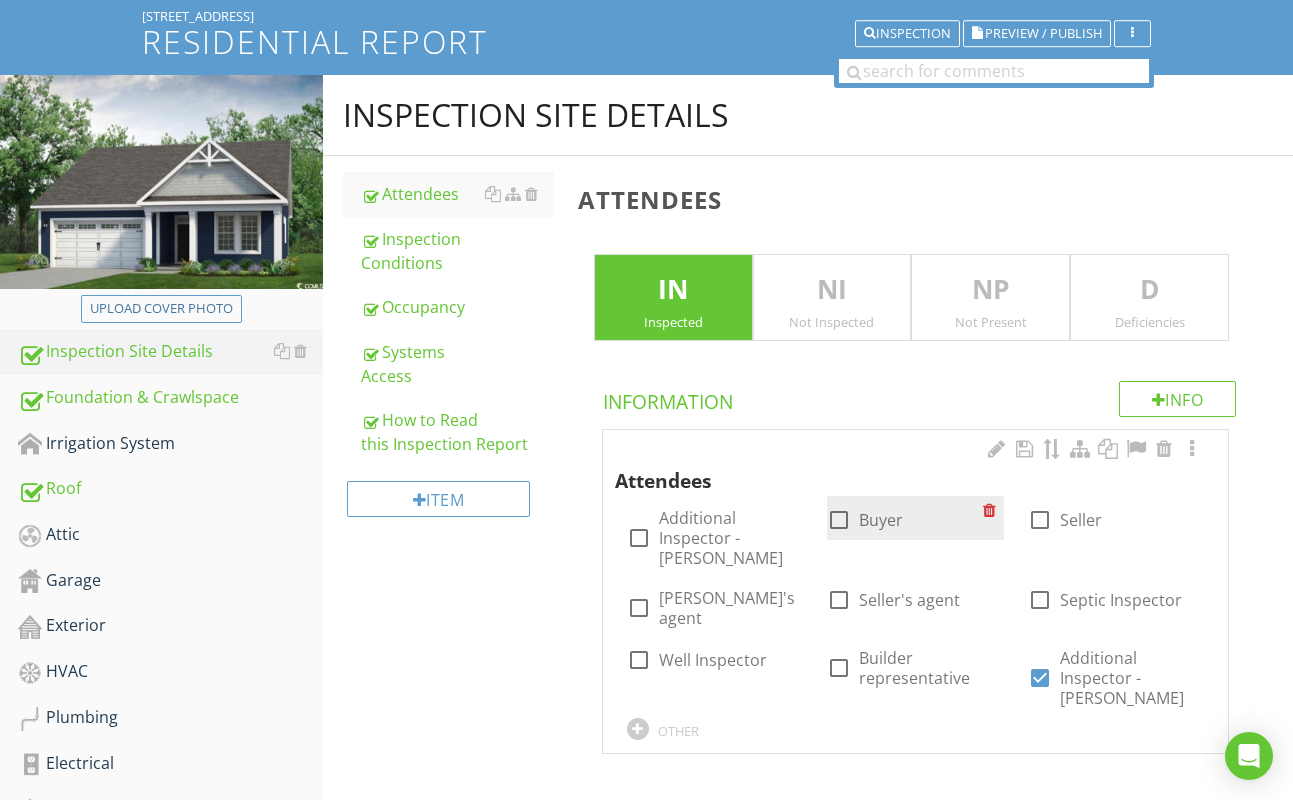 click at bounding box center (839, 520) 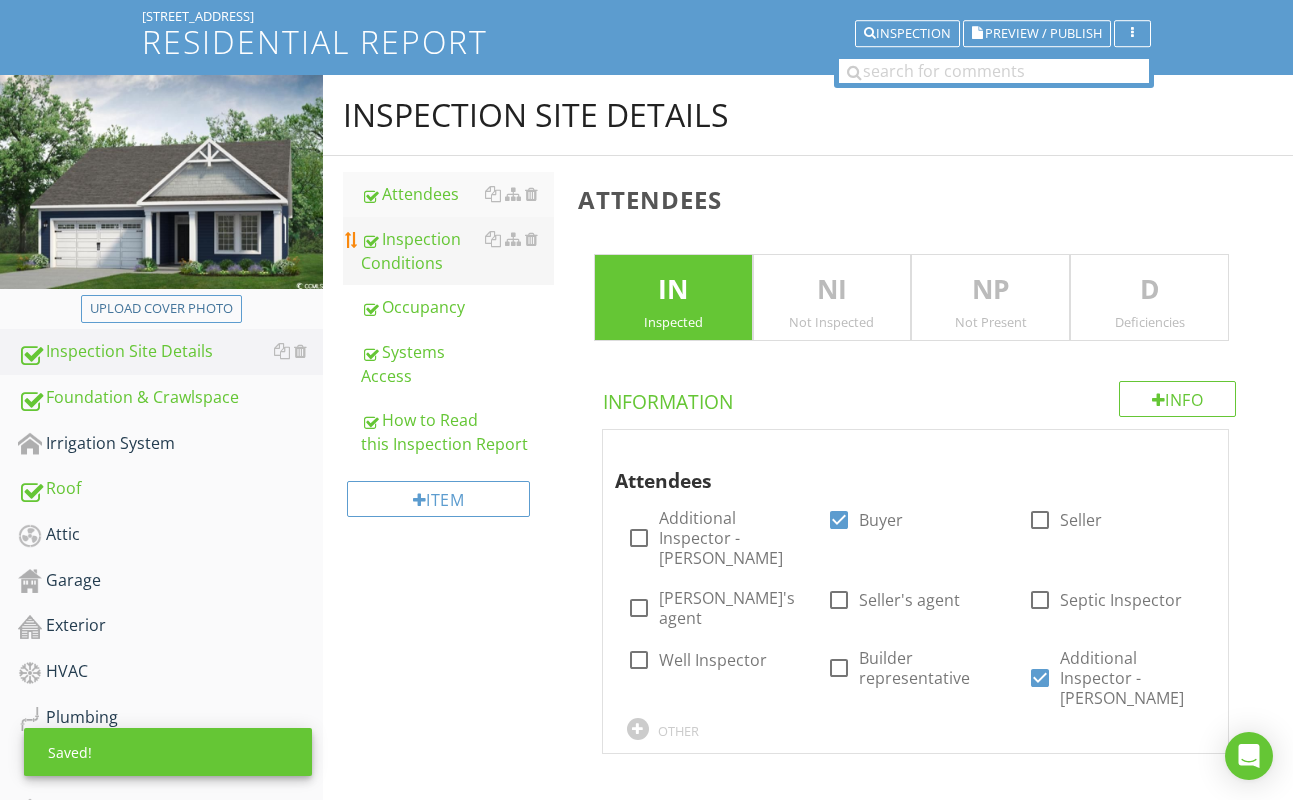 click on "Inspection Conditions" at bounding box center [457, 251] 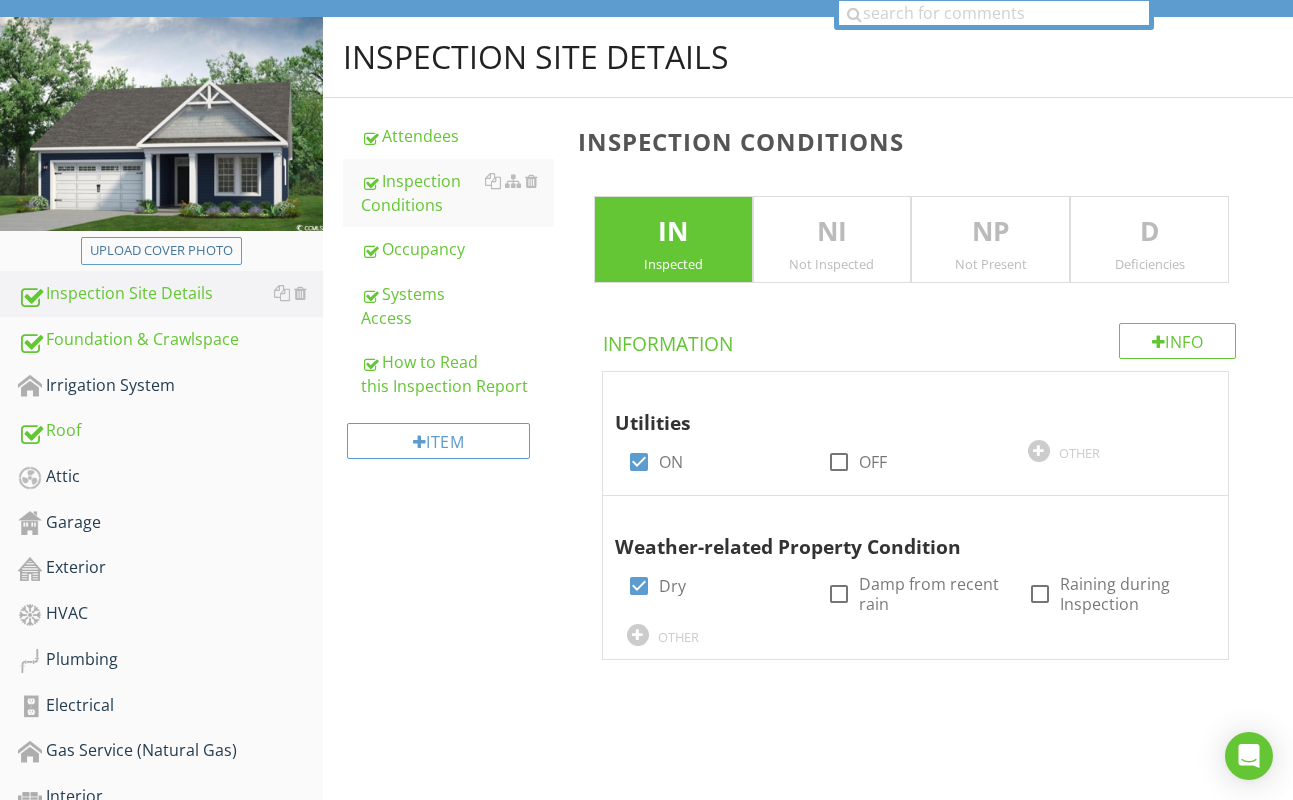 scroll, scrollTop: 0, scrollLeft: 0, axis: both 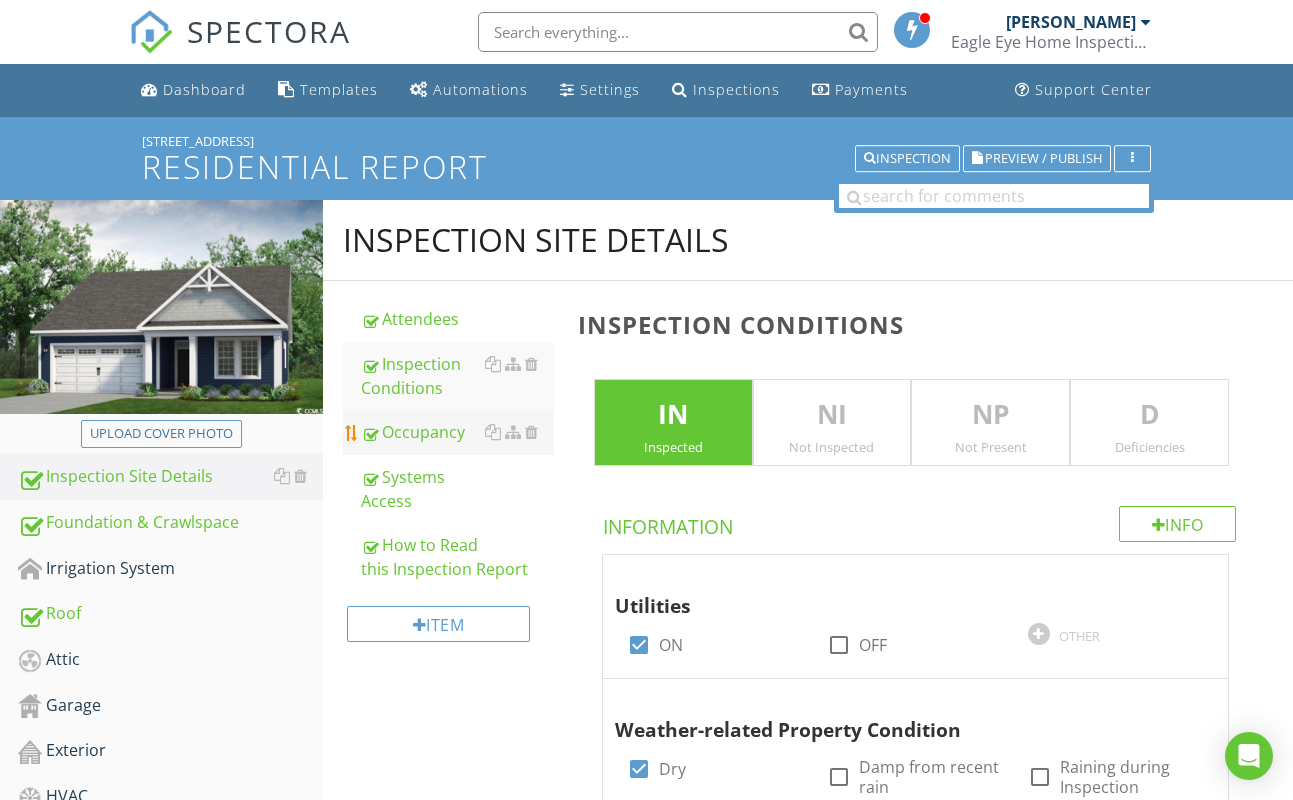 click on "Occupancy" at bounding box center (457, 432) 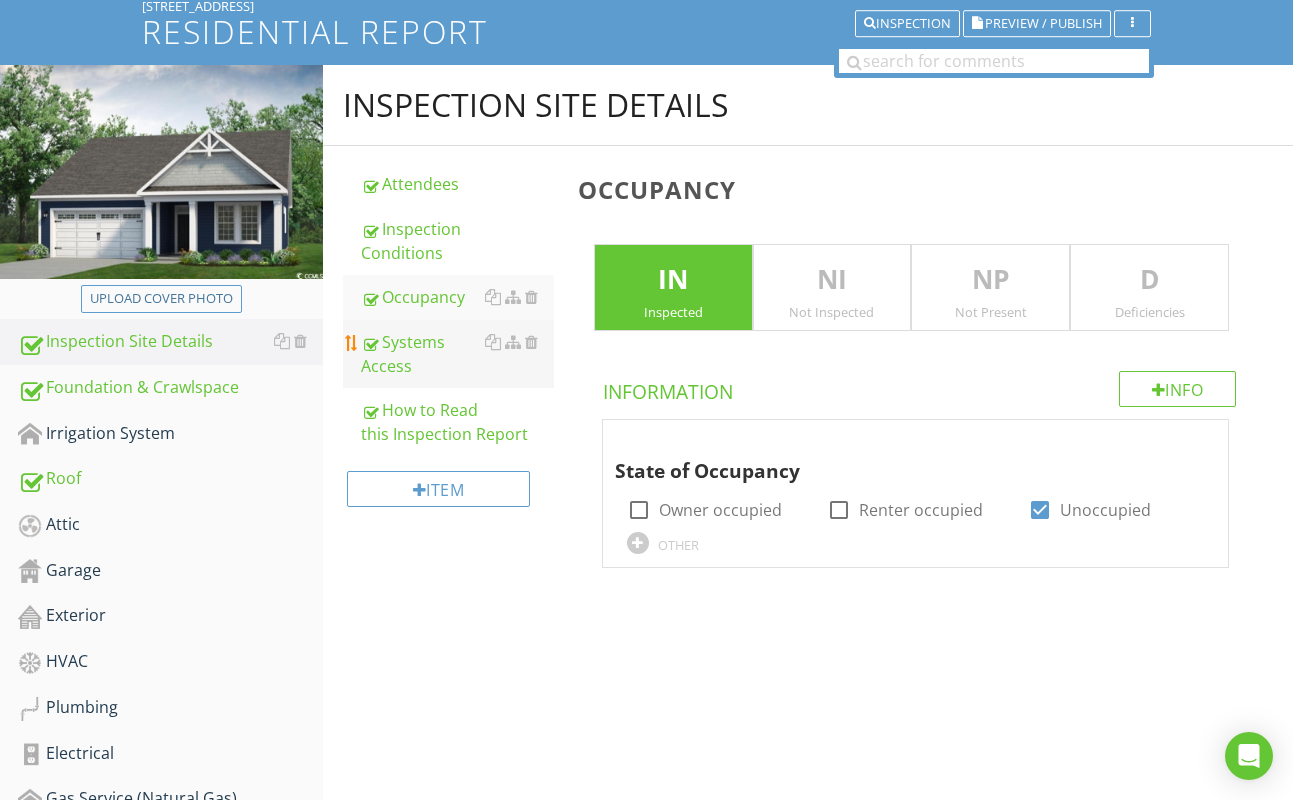 scroll, scrollTop: 147, scrollLeft: 0, axis: vertical 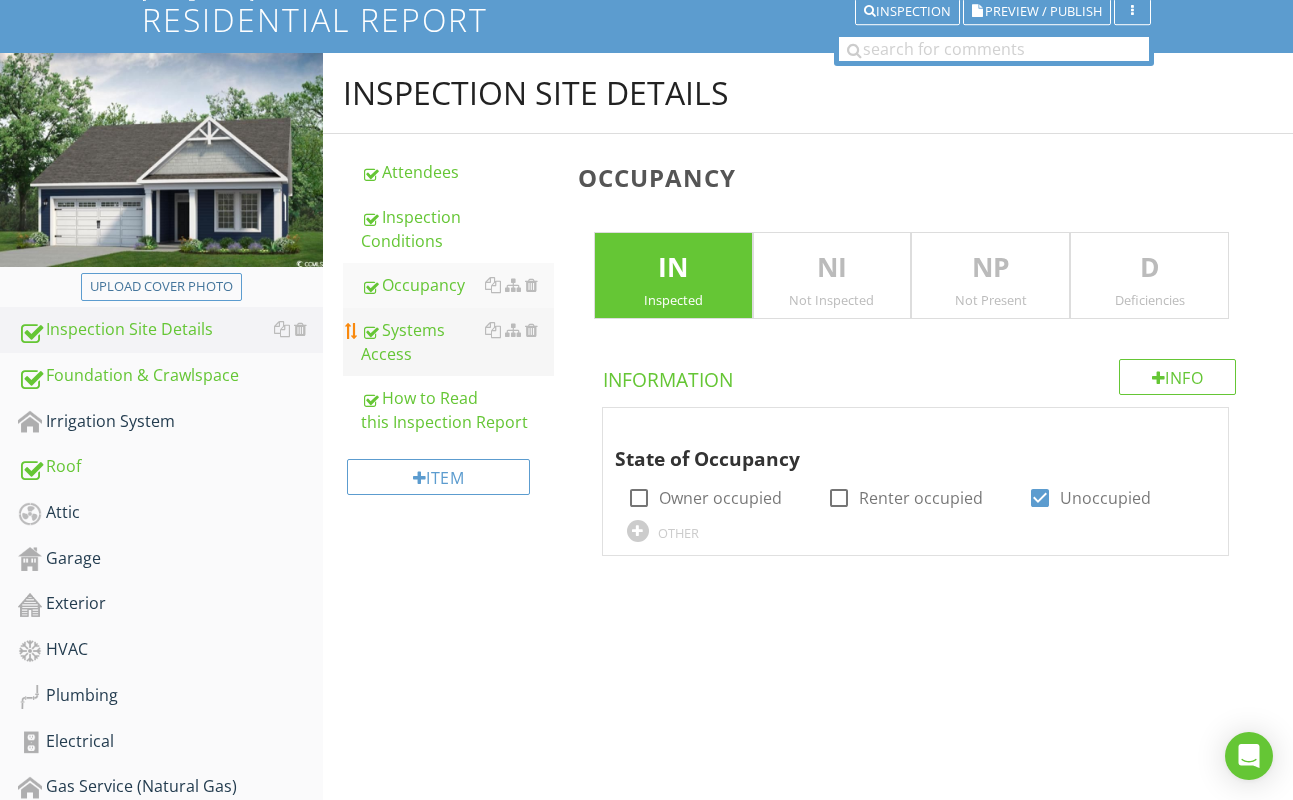 click on "Systems Access" at bounding box center (457, 342) 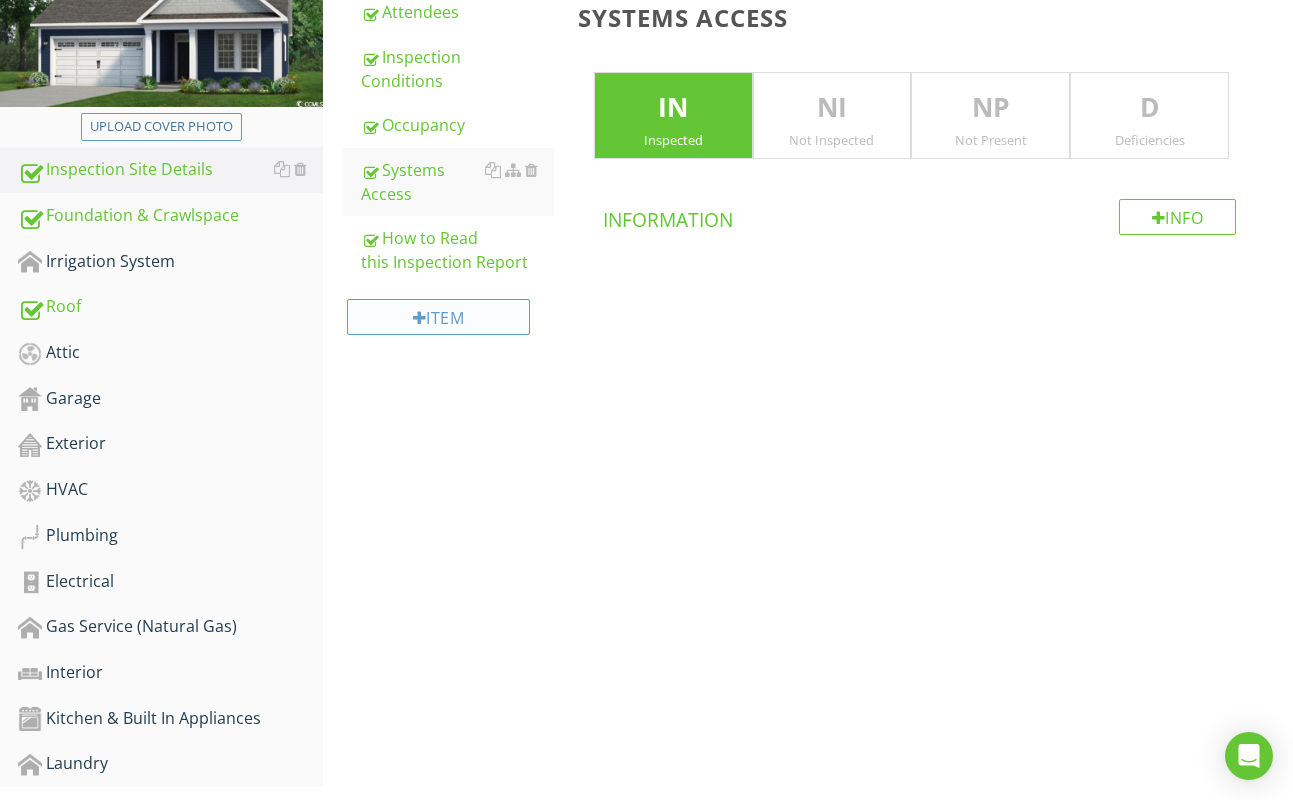 scroll, scrollTop: 313, scrollLeft: 0, axis: vertical 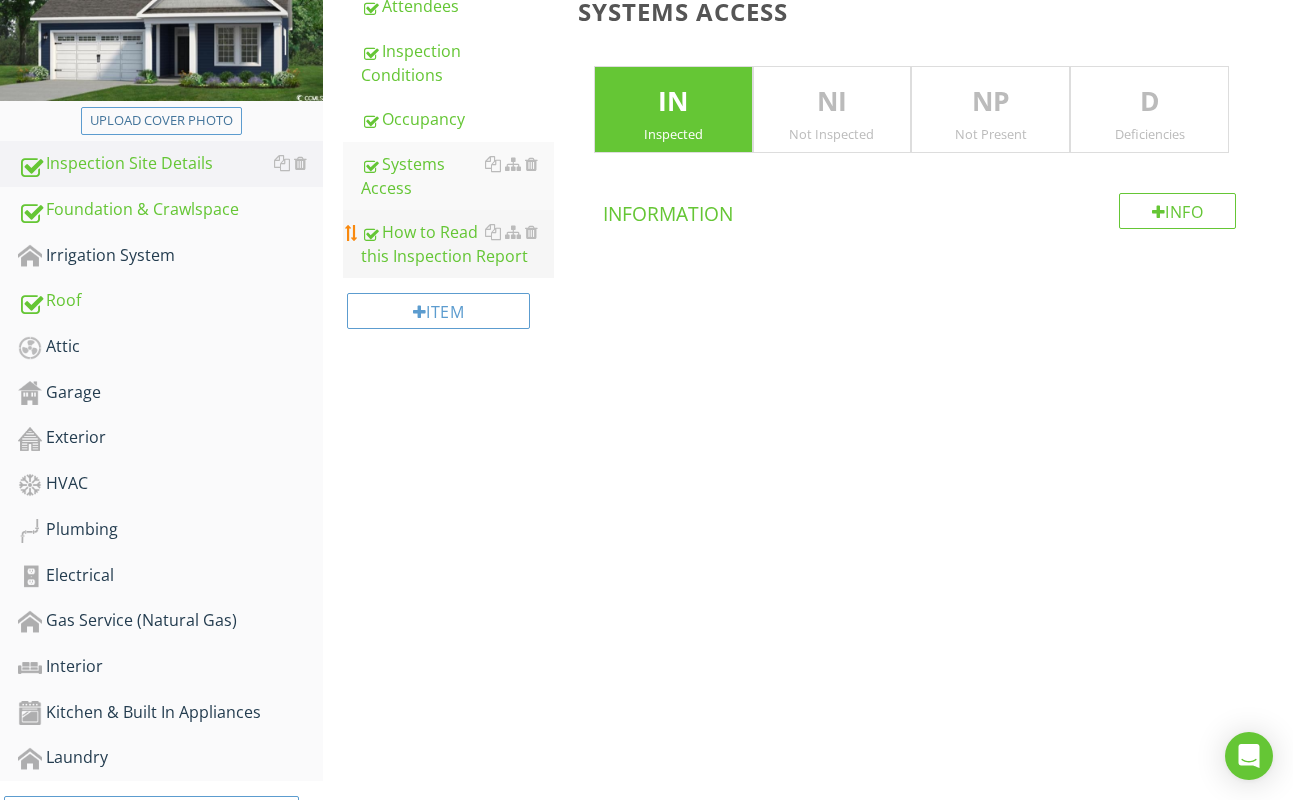 click on "How to Read this Inspection Report" at bounding box center [457, 244] 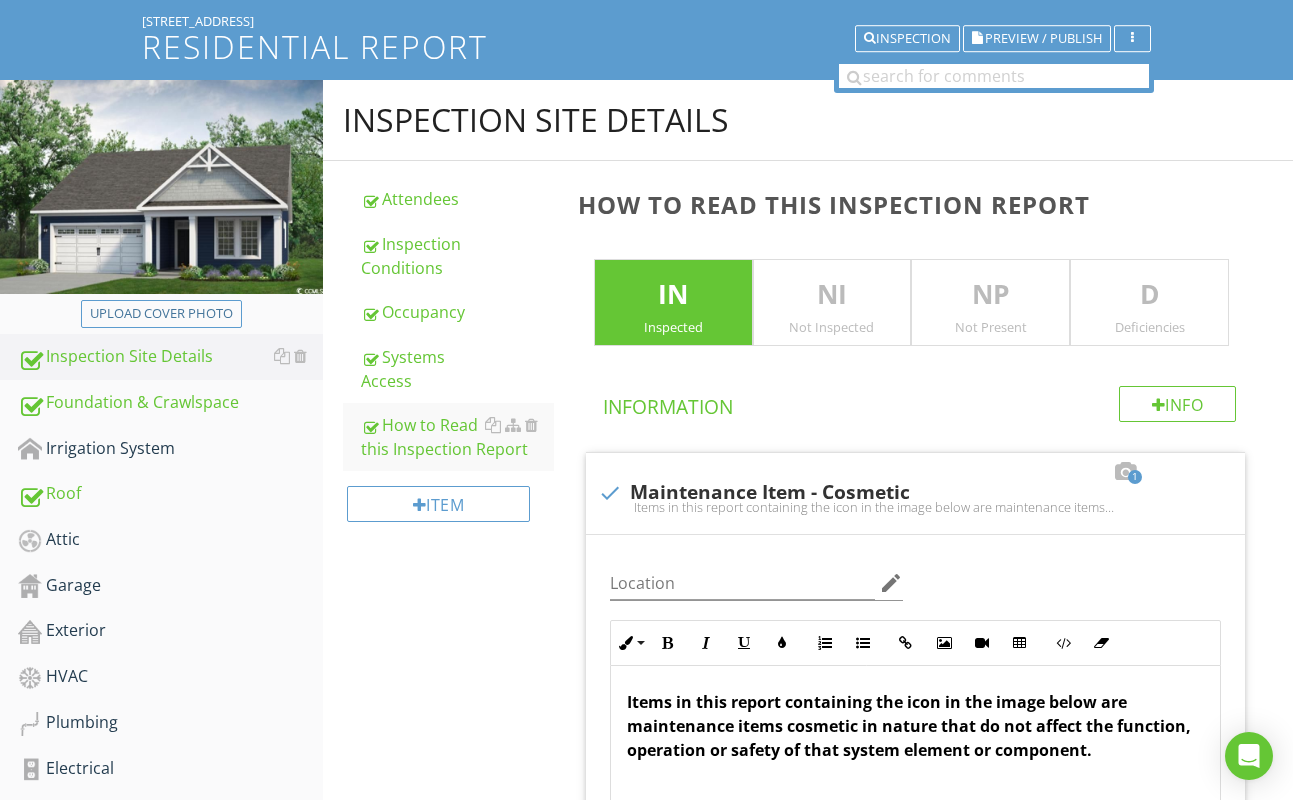 scroll, scrollTop: 98, scrollLeft: 0, axis: vertical 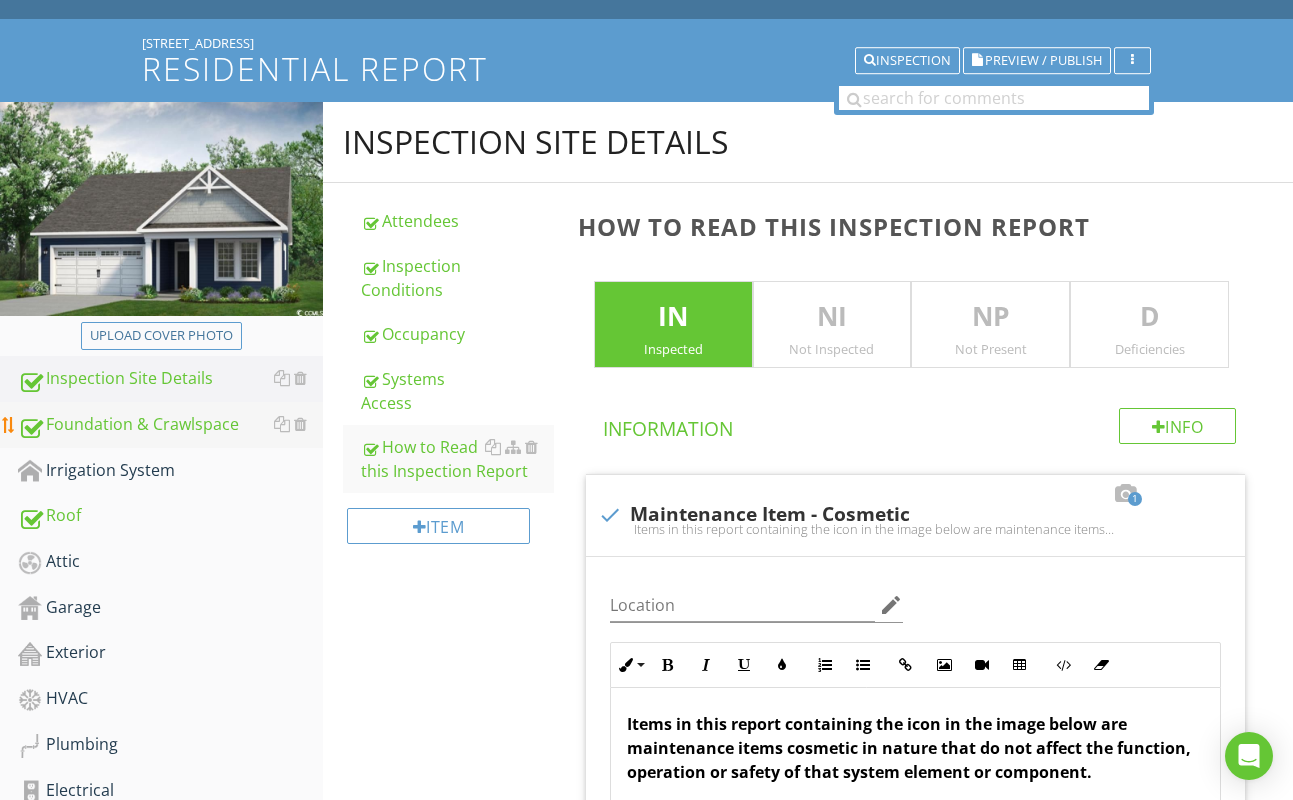 click on "Foundation & Crawlspace" at bounding box center (170, 425) 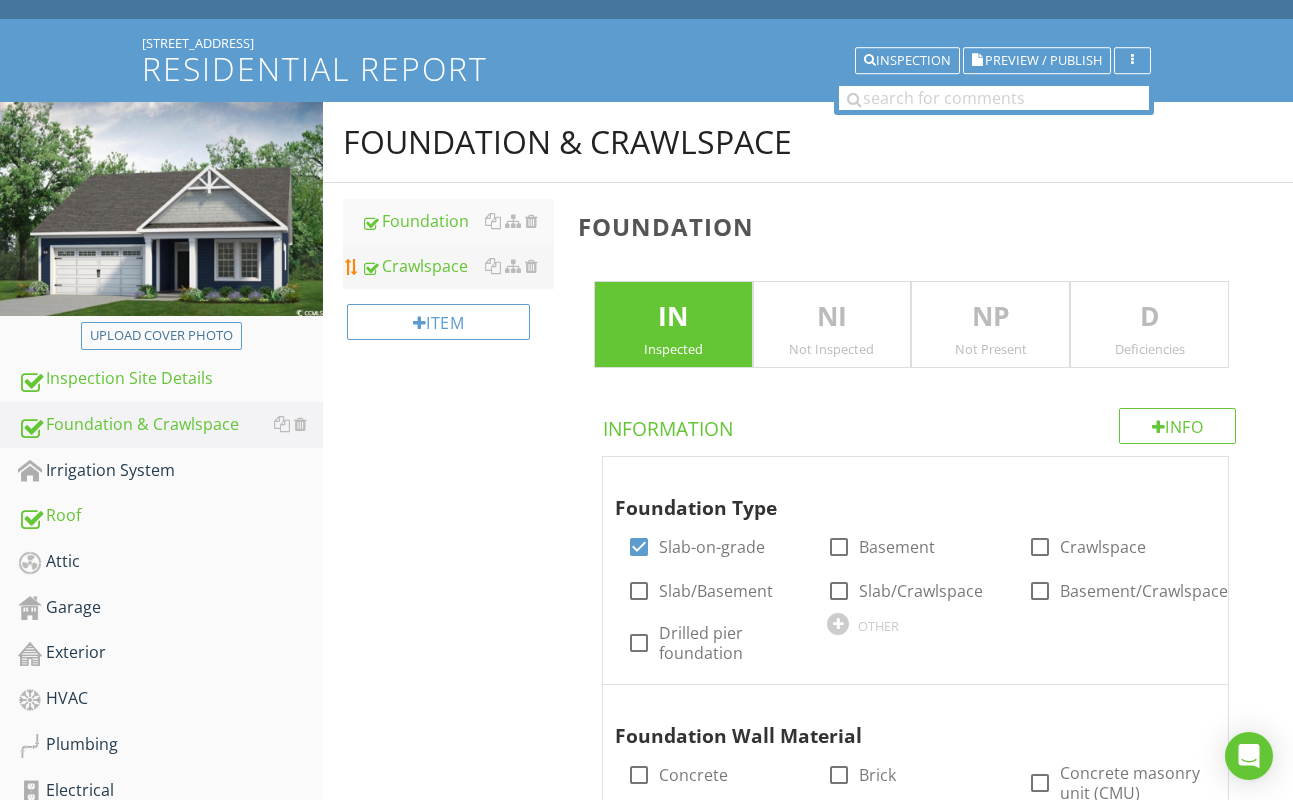 click on "Crawlspace" at bounding box center (457, 266) 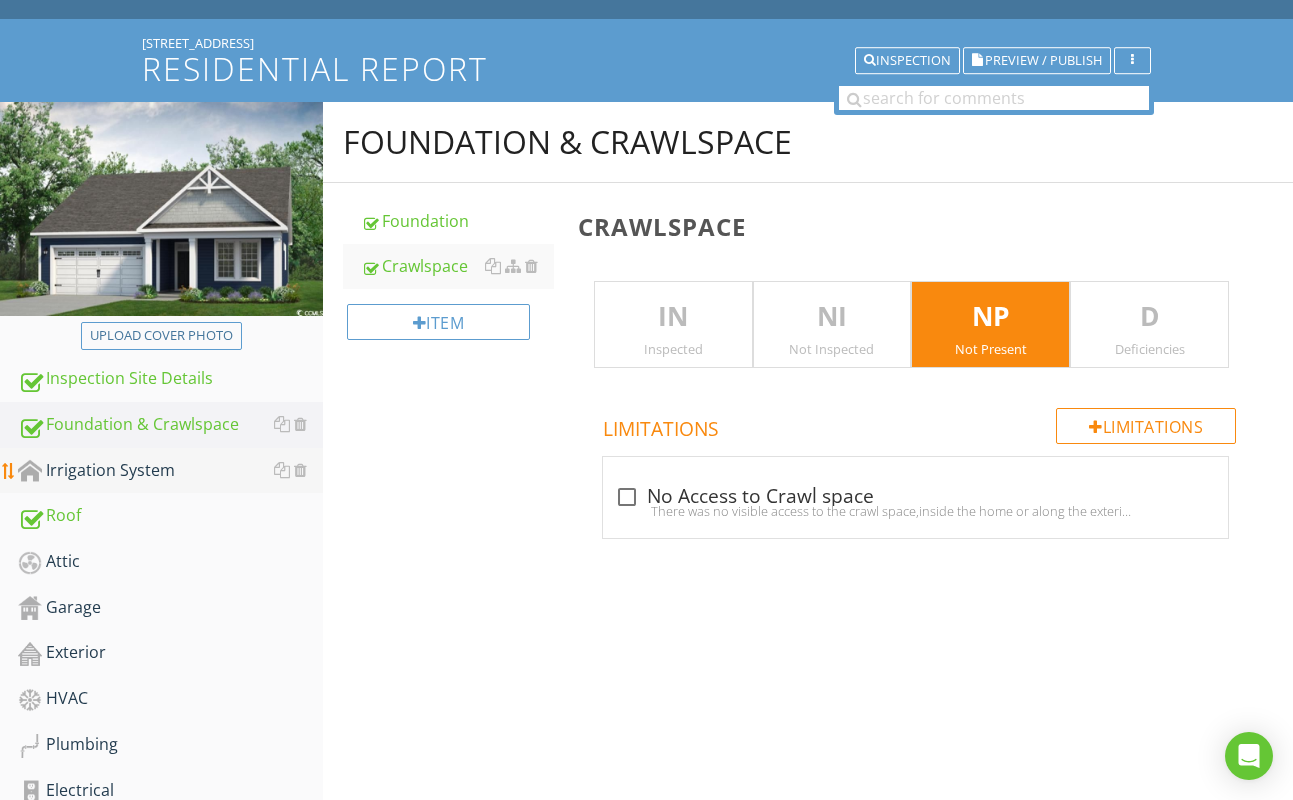 click on "Irrigation System" at bounding box center [170, 471] 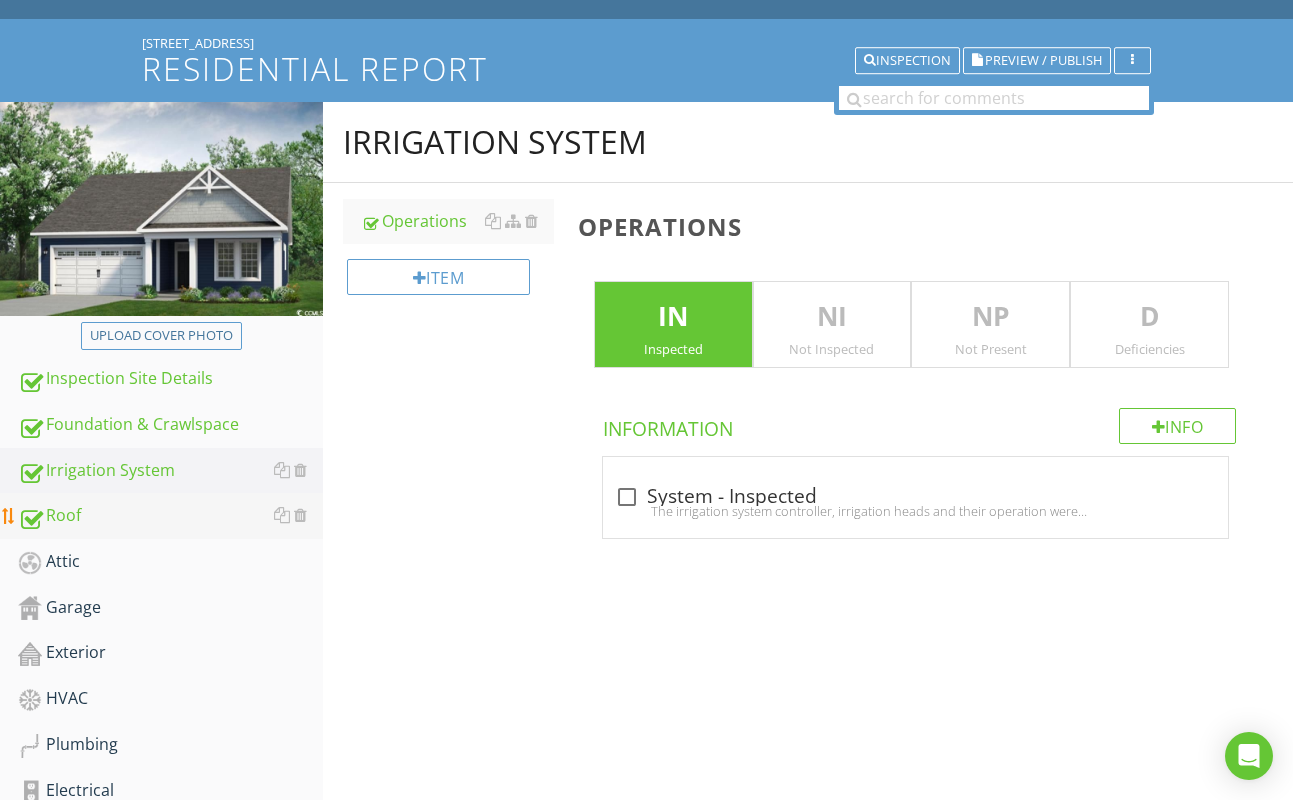 click on "Roof" at bounding box center [170, 516] 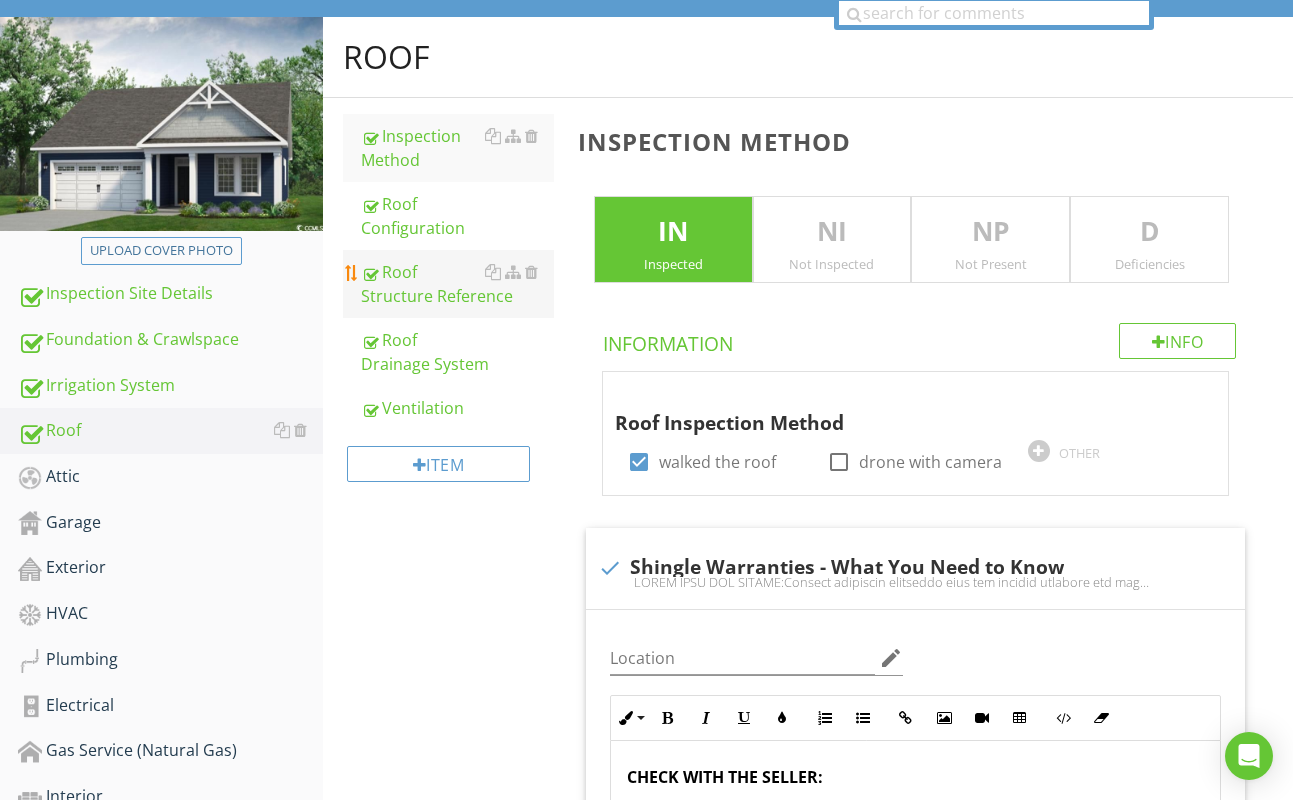 scroll, scrollTop: 171, scrollLeft: 0, axis: vertical 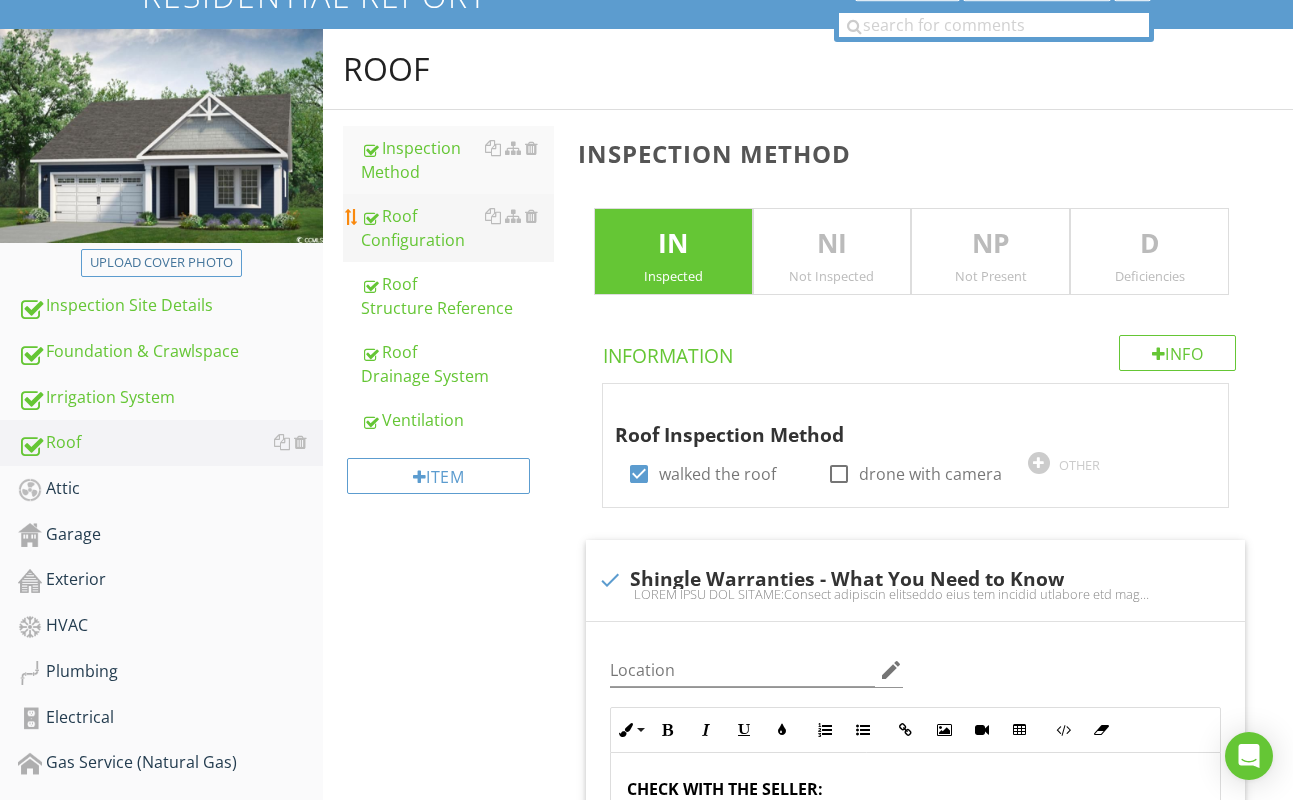 click on "Roof Configuration" at bounding box center [457, 228] 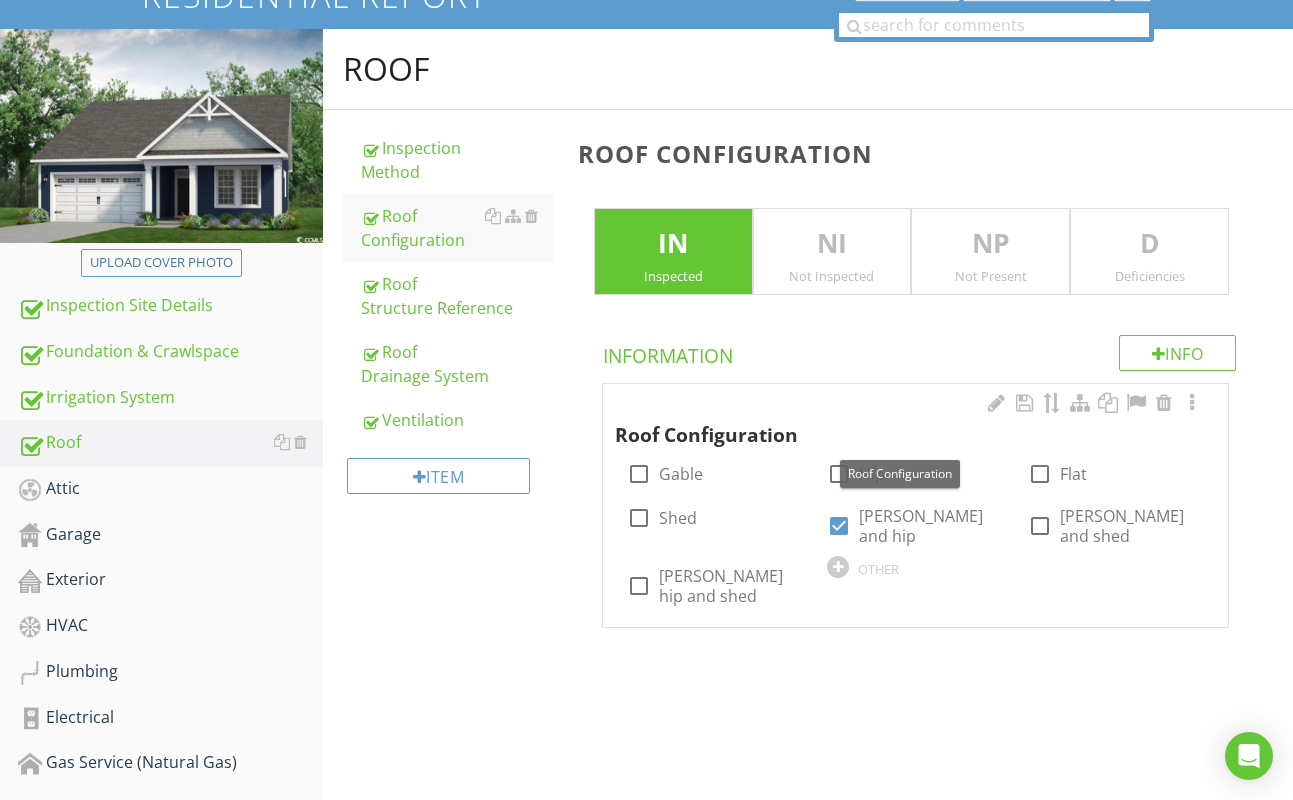scroll, scrollTop: 172, scrollLeft: 0, axis: vertical 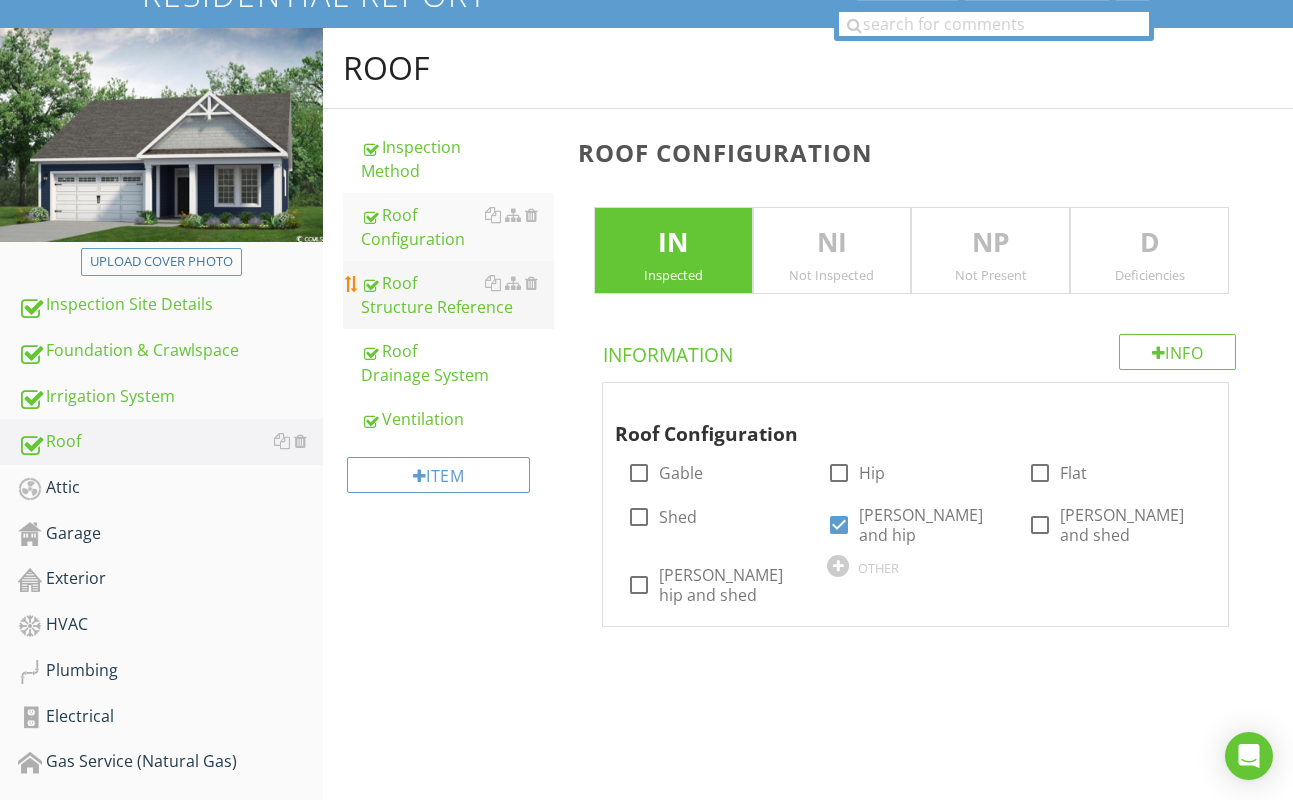 click on "Roof Structure Reference" at bounding box center (457, 295) 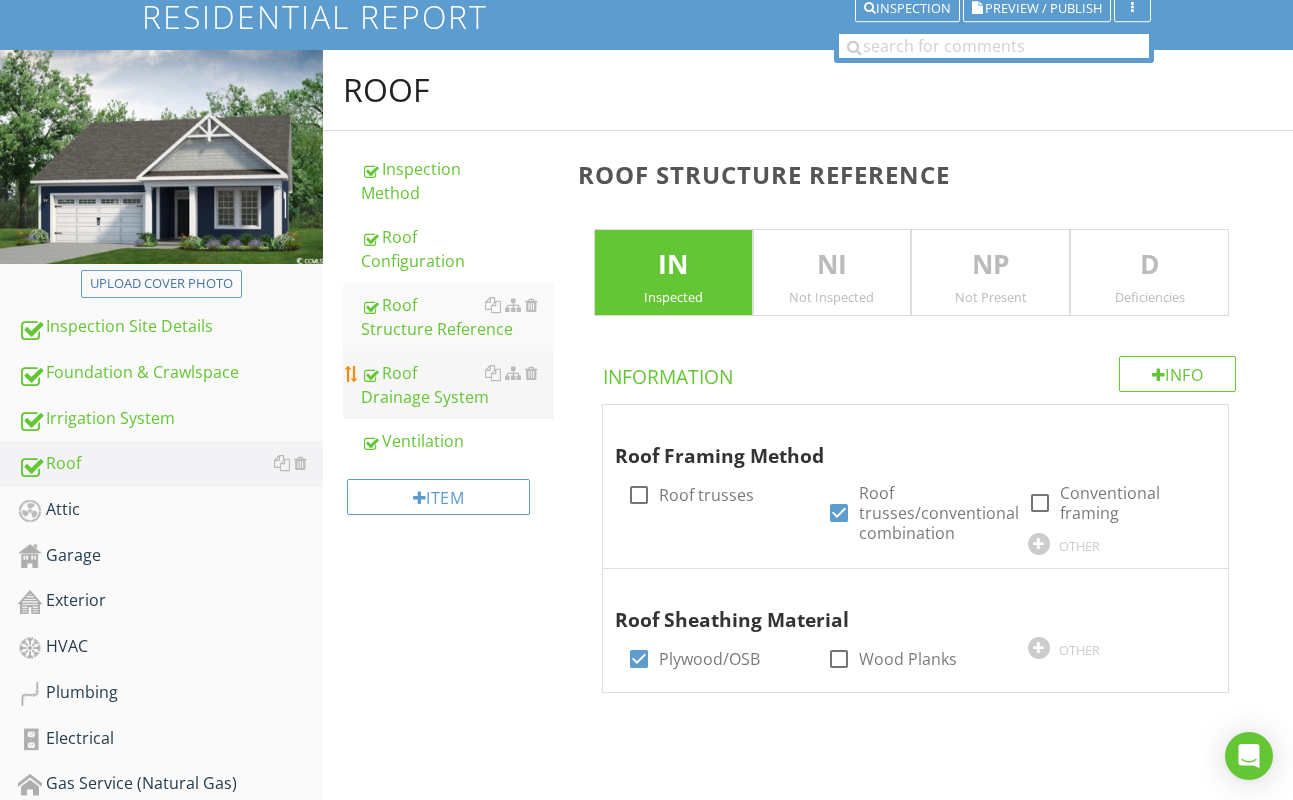 scroll, scrollTop: 131, scrollLeft: 0, axis: vertical 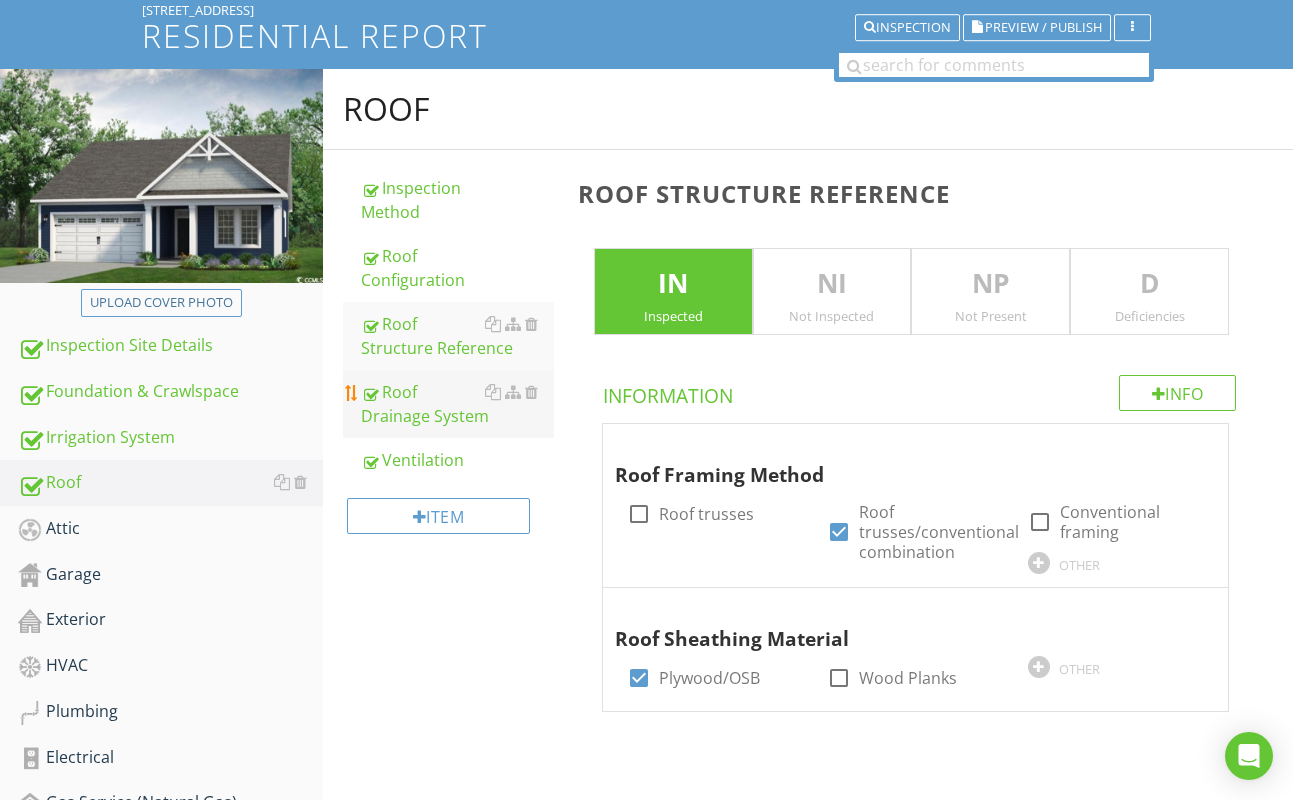 click on "Roof Drainage System" at bounding box center (457, 404) 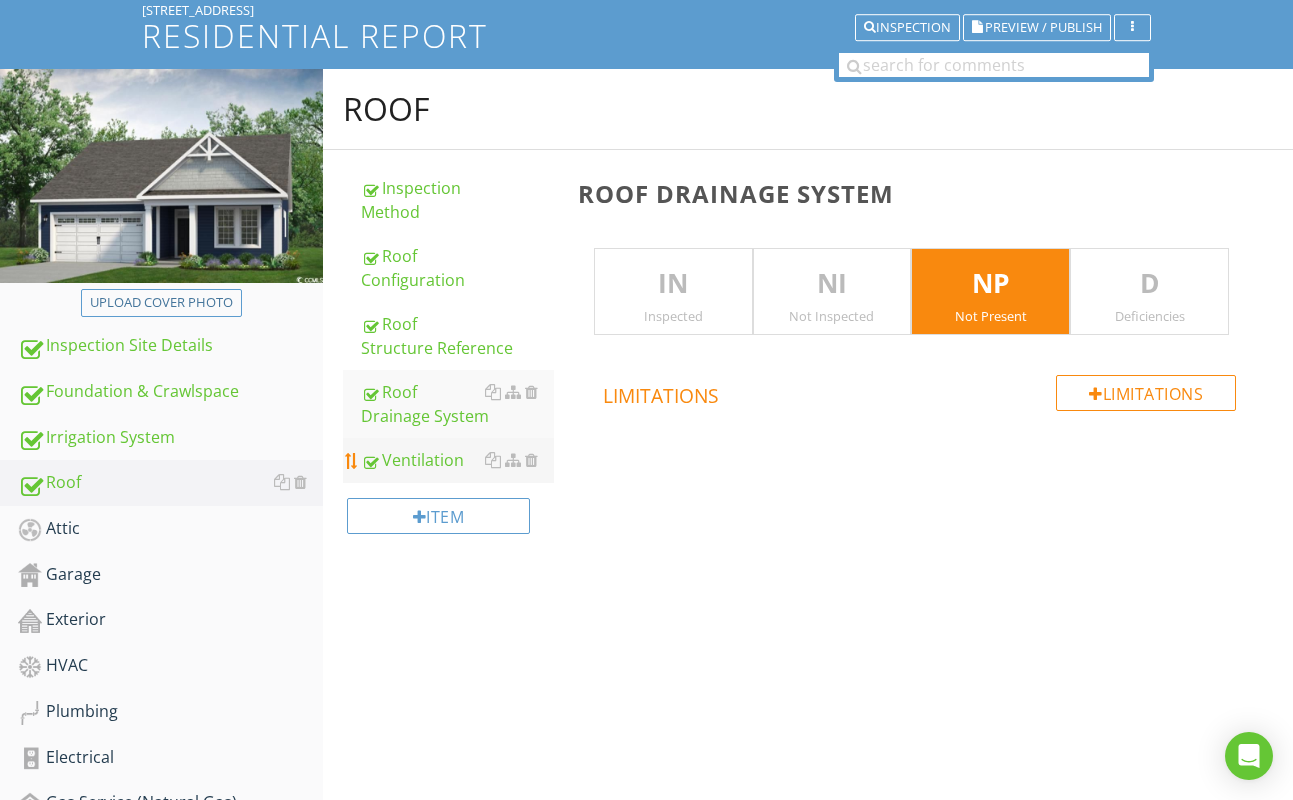 click on "Ventilation" at bounding box center (457, 460) 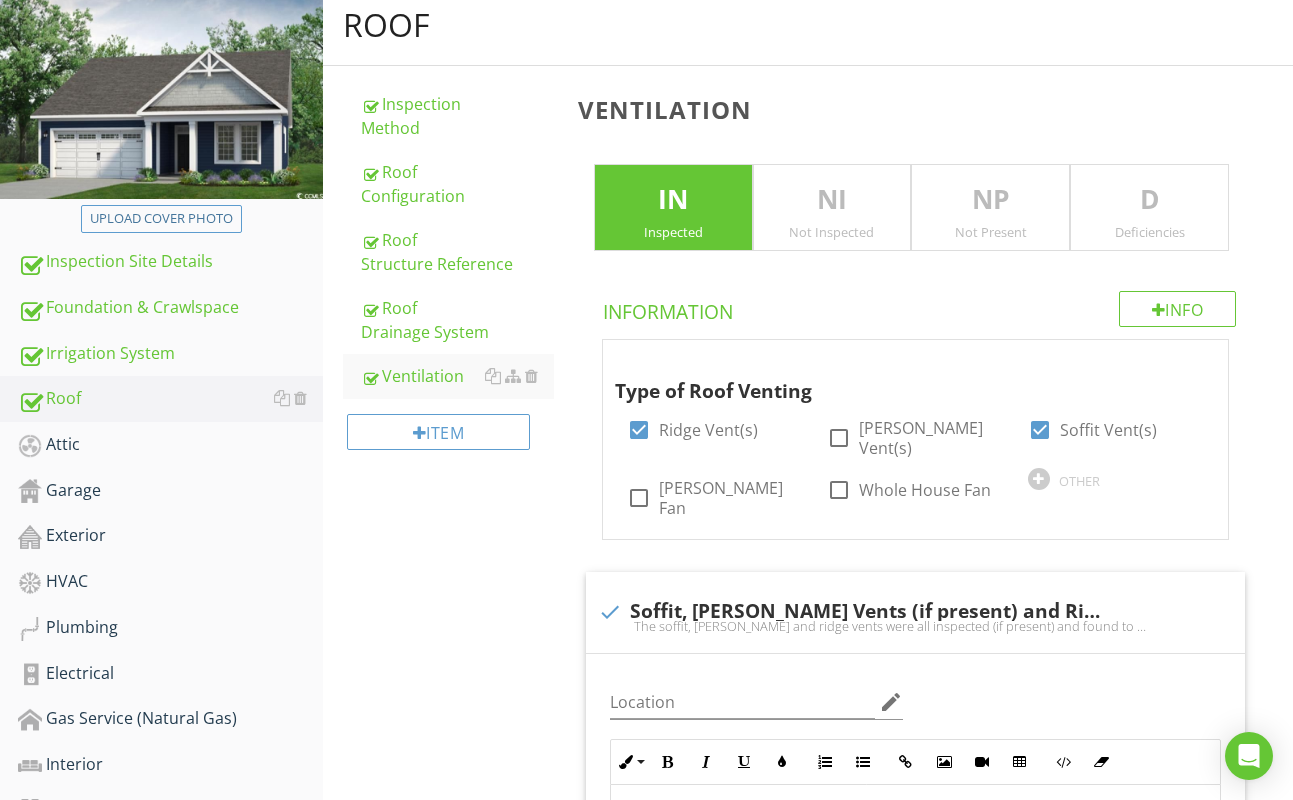 scroll, scrollTop: 217, scrollLeft: 0, axis: vertical 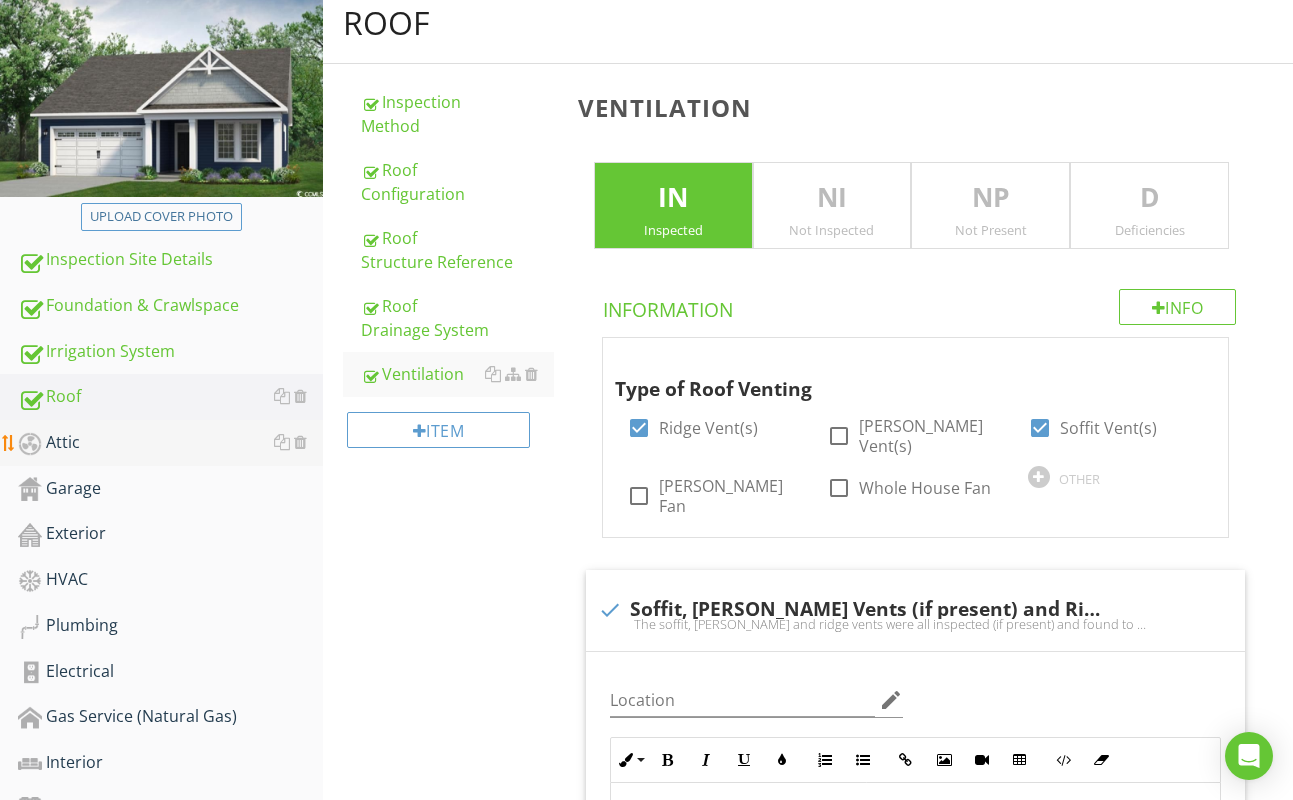 click on "Attic" at bounding box center (170, 443) 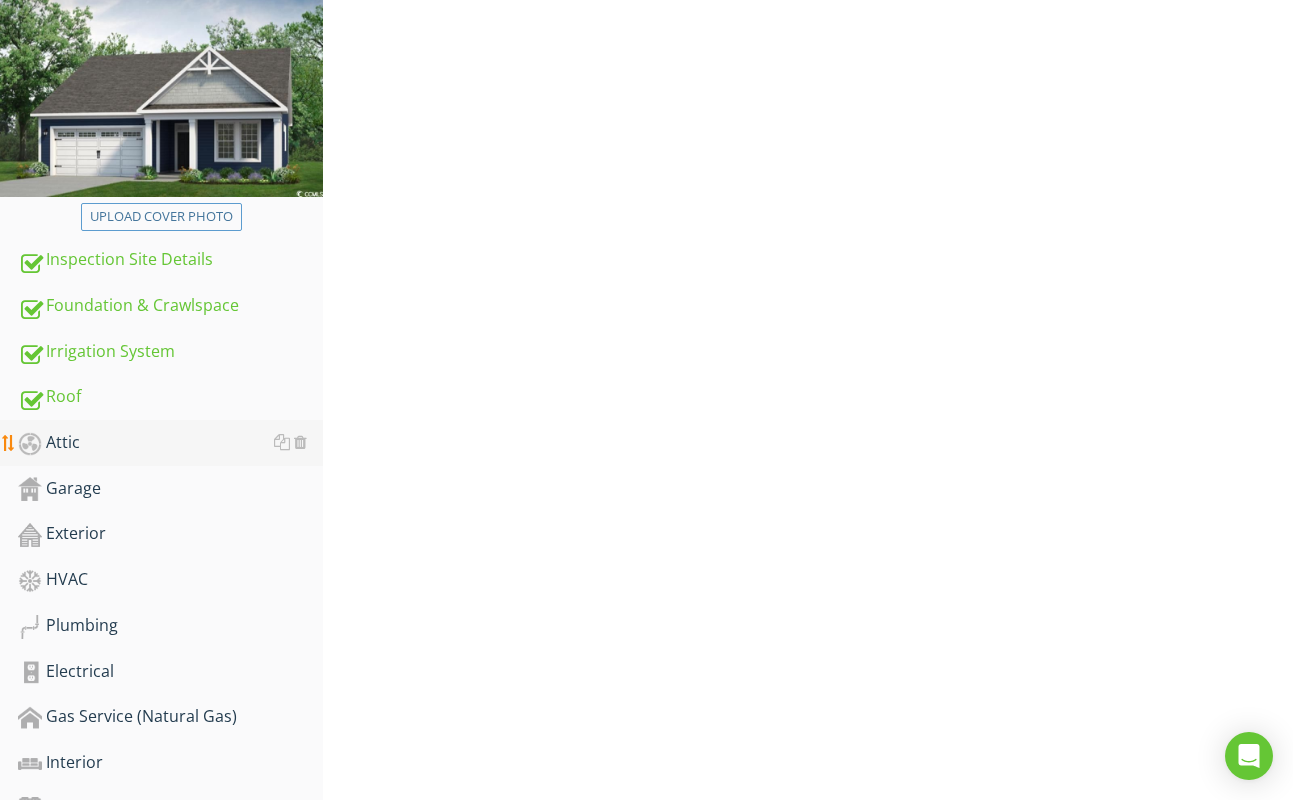 scroll, scrollTop: 214, scrollLeft: 0, axis: vertical 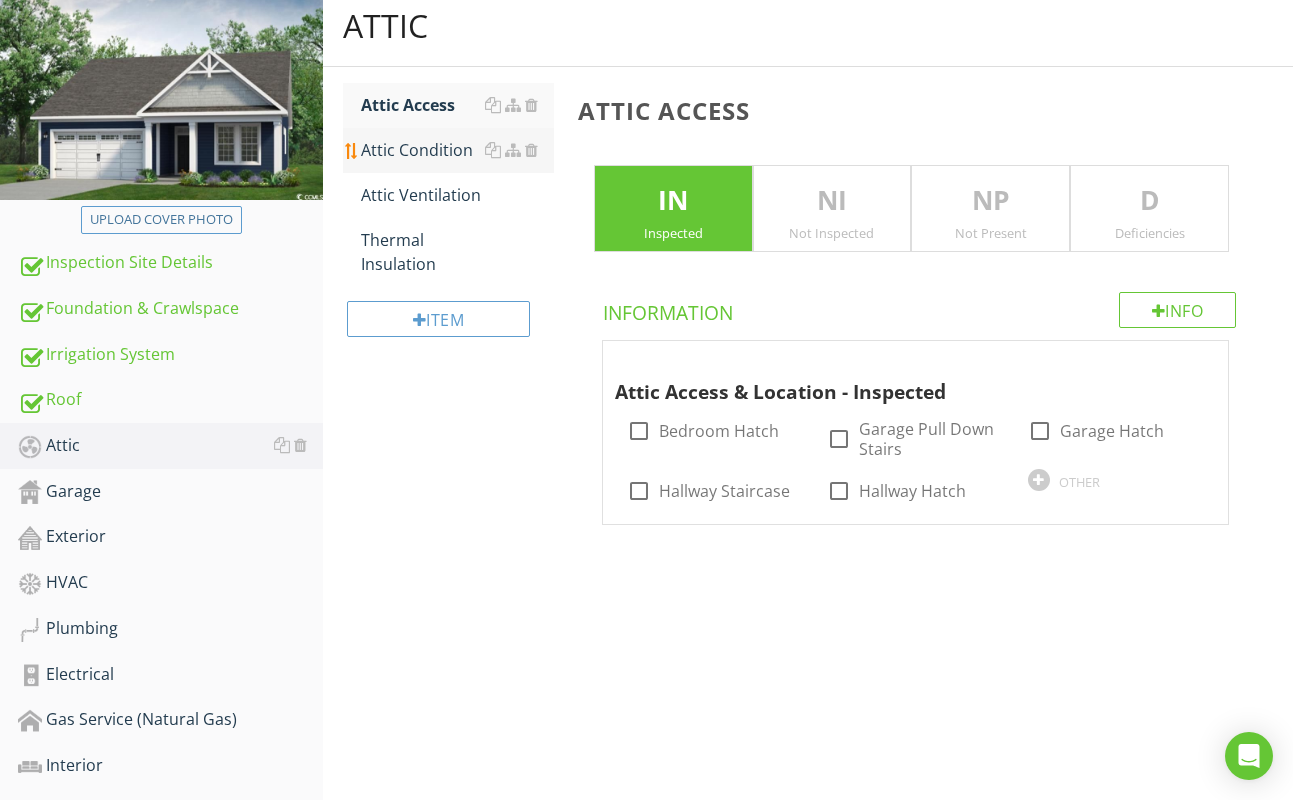 click on "Attic Condition" at bounding box center [457, 150] 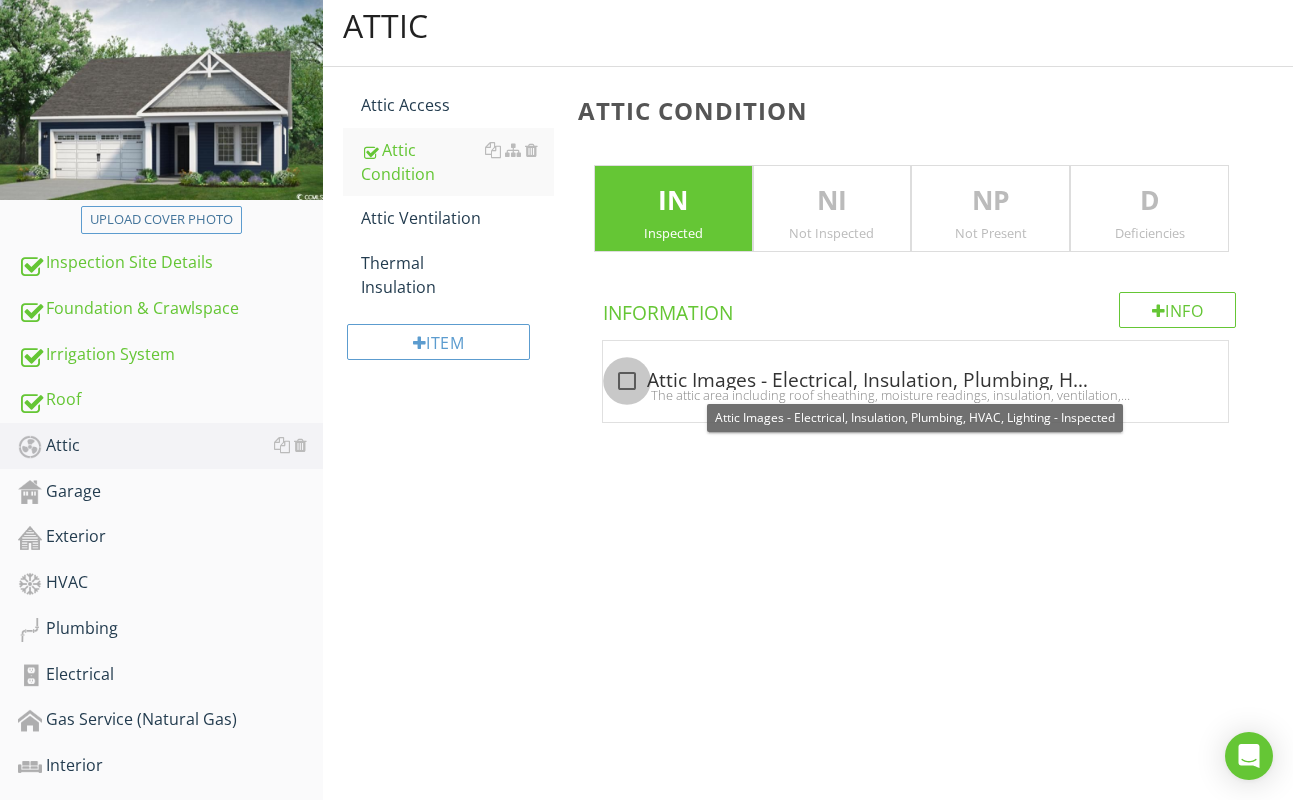 drag, startPoint x: 633, startPoint y: 381, endPoint x: 553, endPoint y: 363, distance: 82 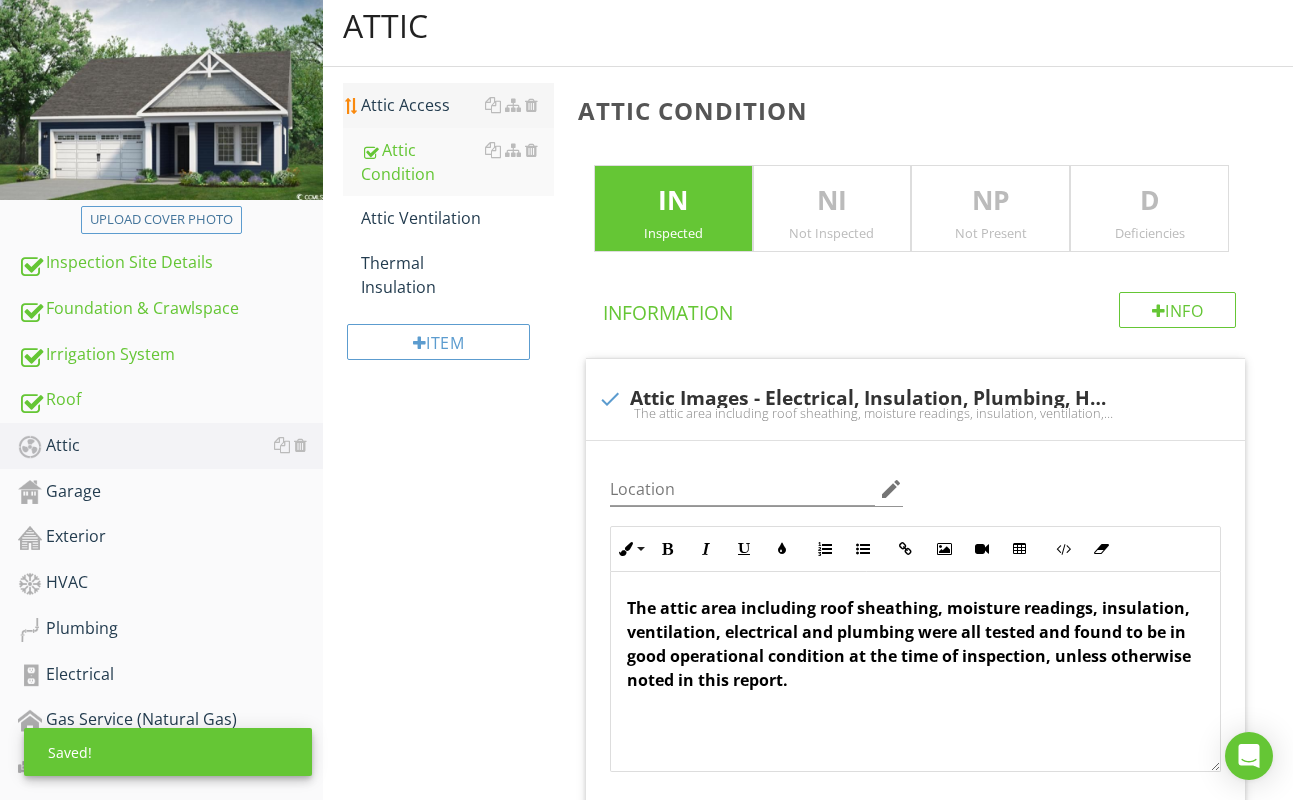 click on "Attic Access" at bounding box center (457, 105) 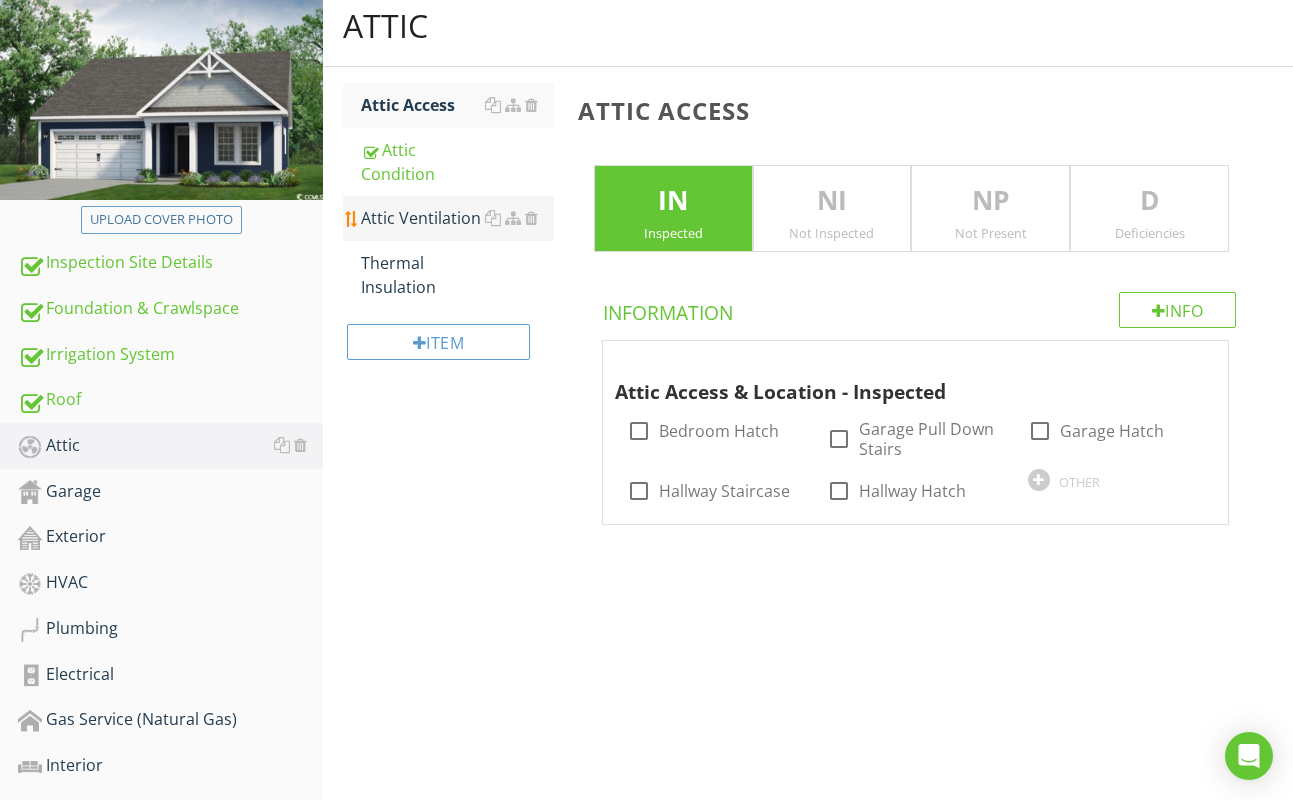 click on "Attic Ventilation" at bounding box center [457, 218] 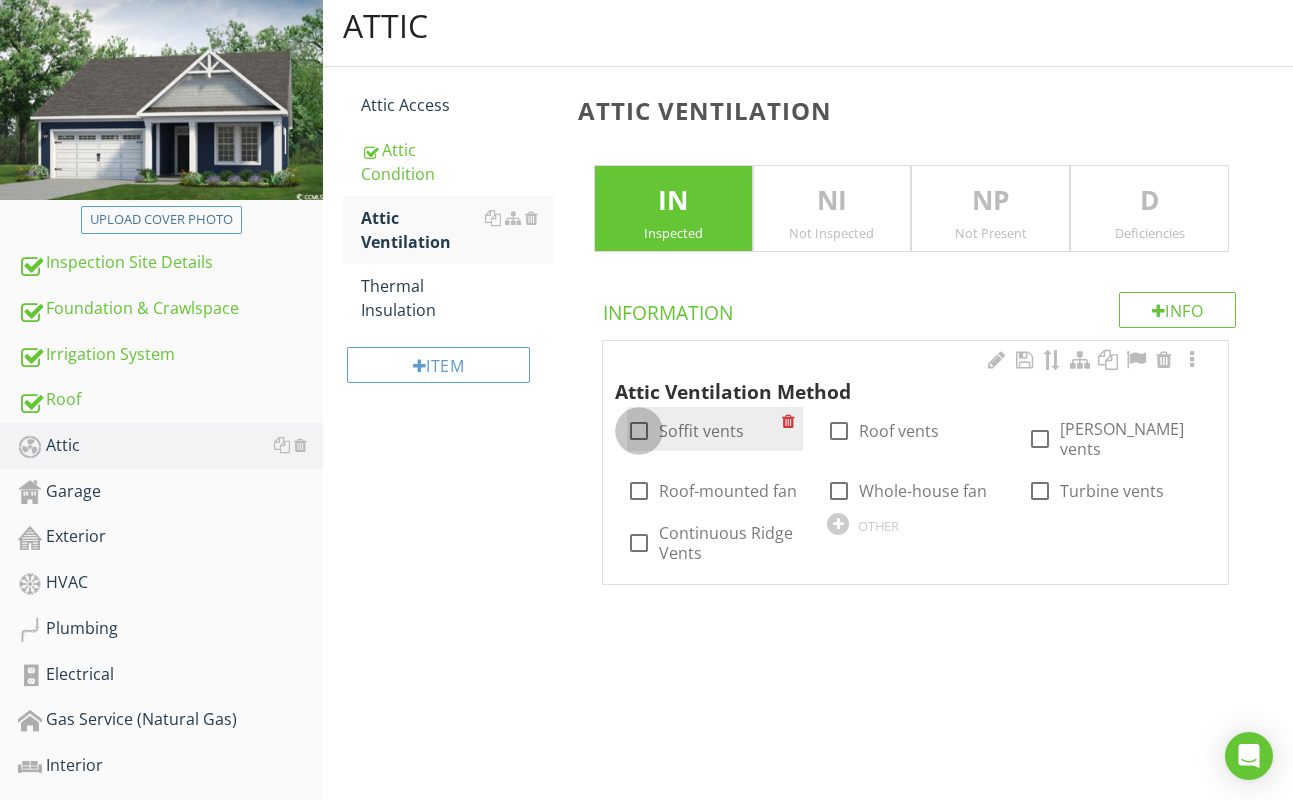 click at bounding box center (639, 431) 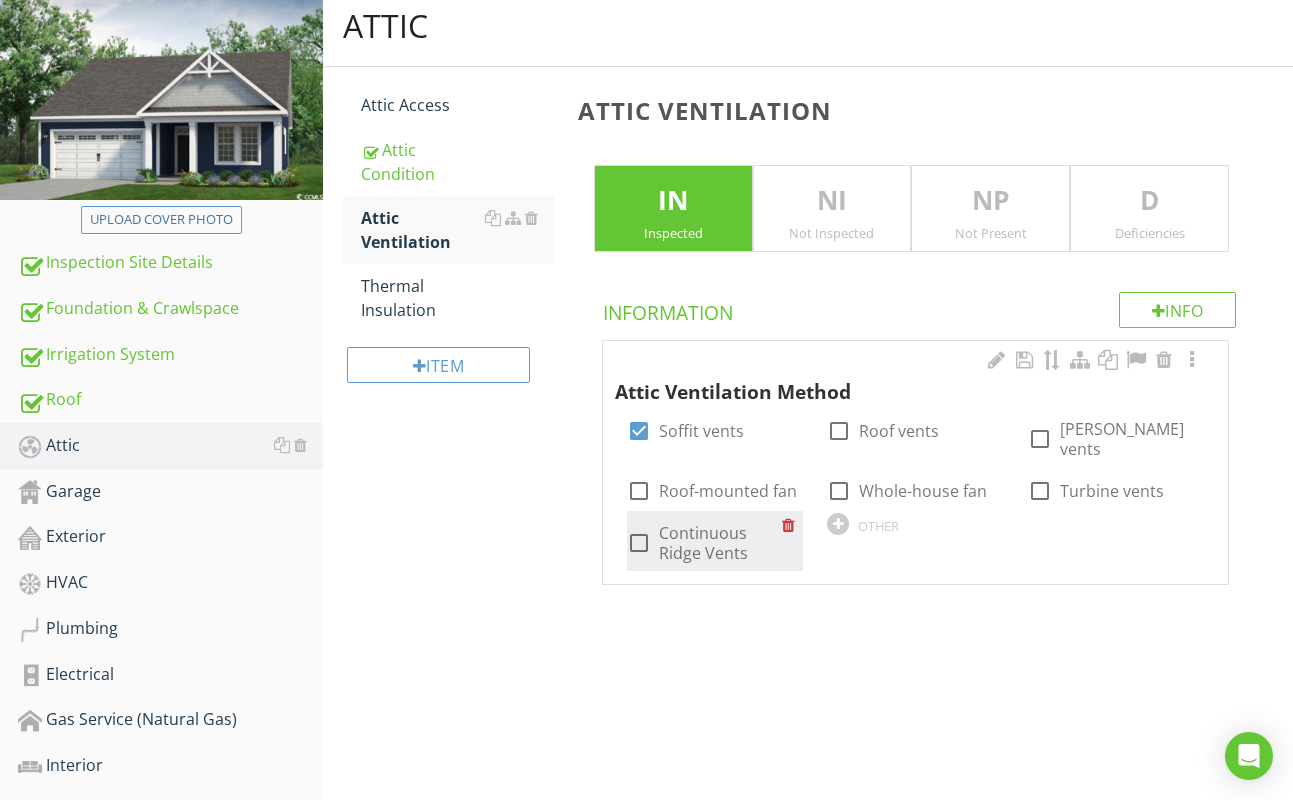 click at bounding box center (639, 543) 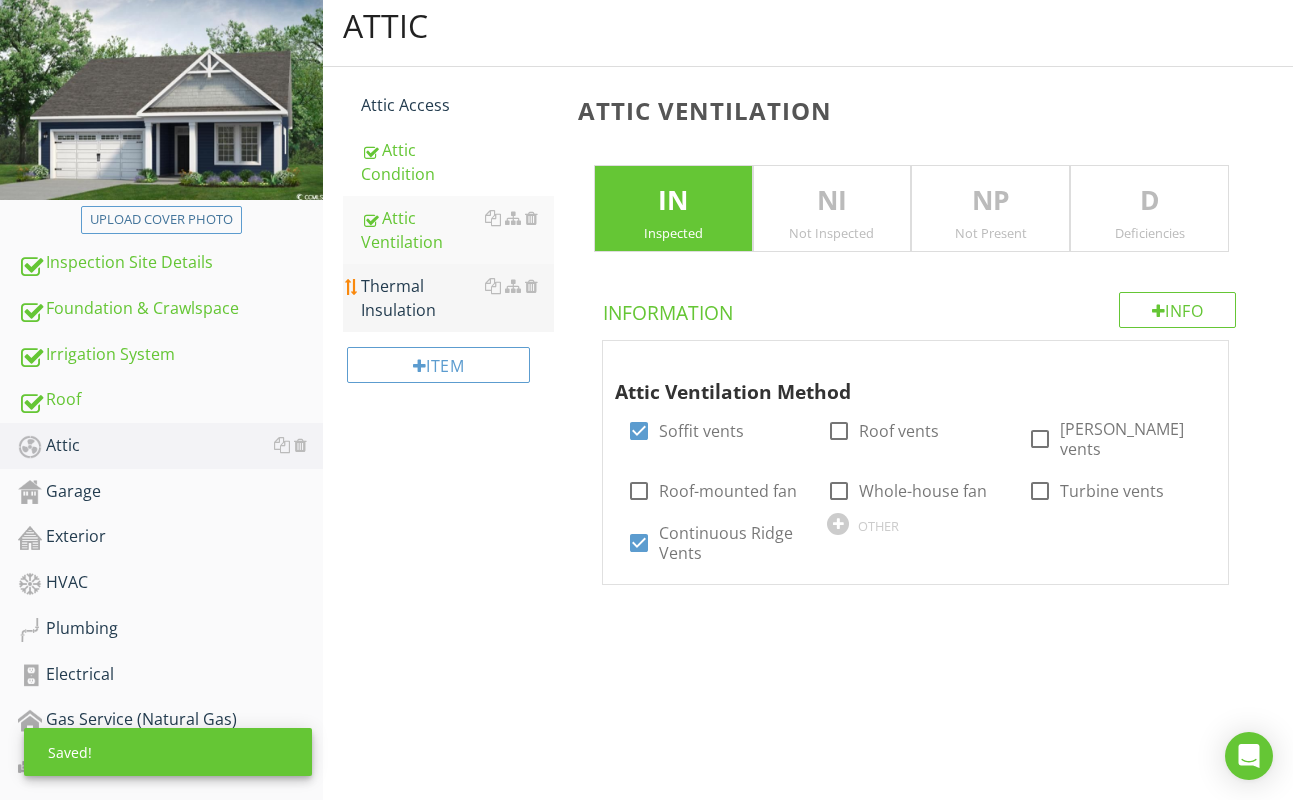 click on "Thermal Insulation" at bounding box center (457, 298) 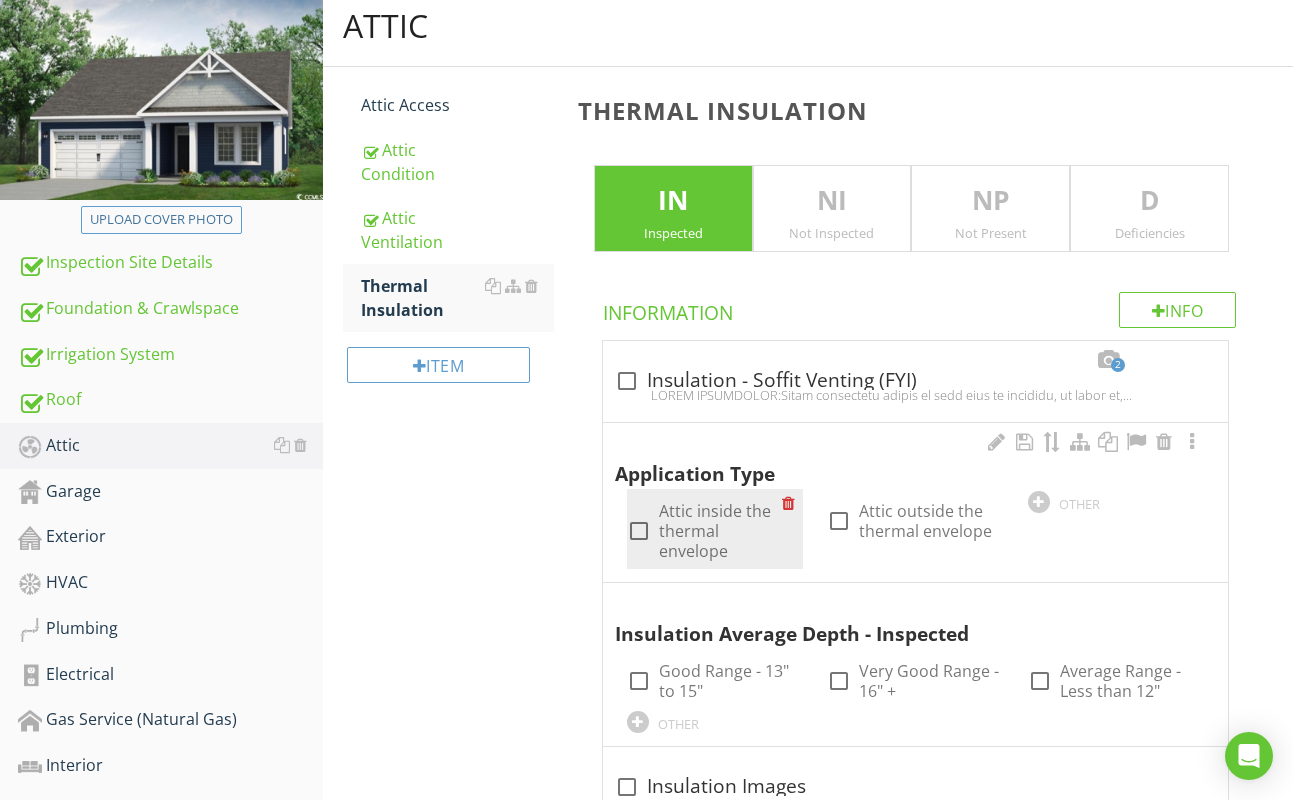 click at bounding box center (639, 531) 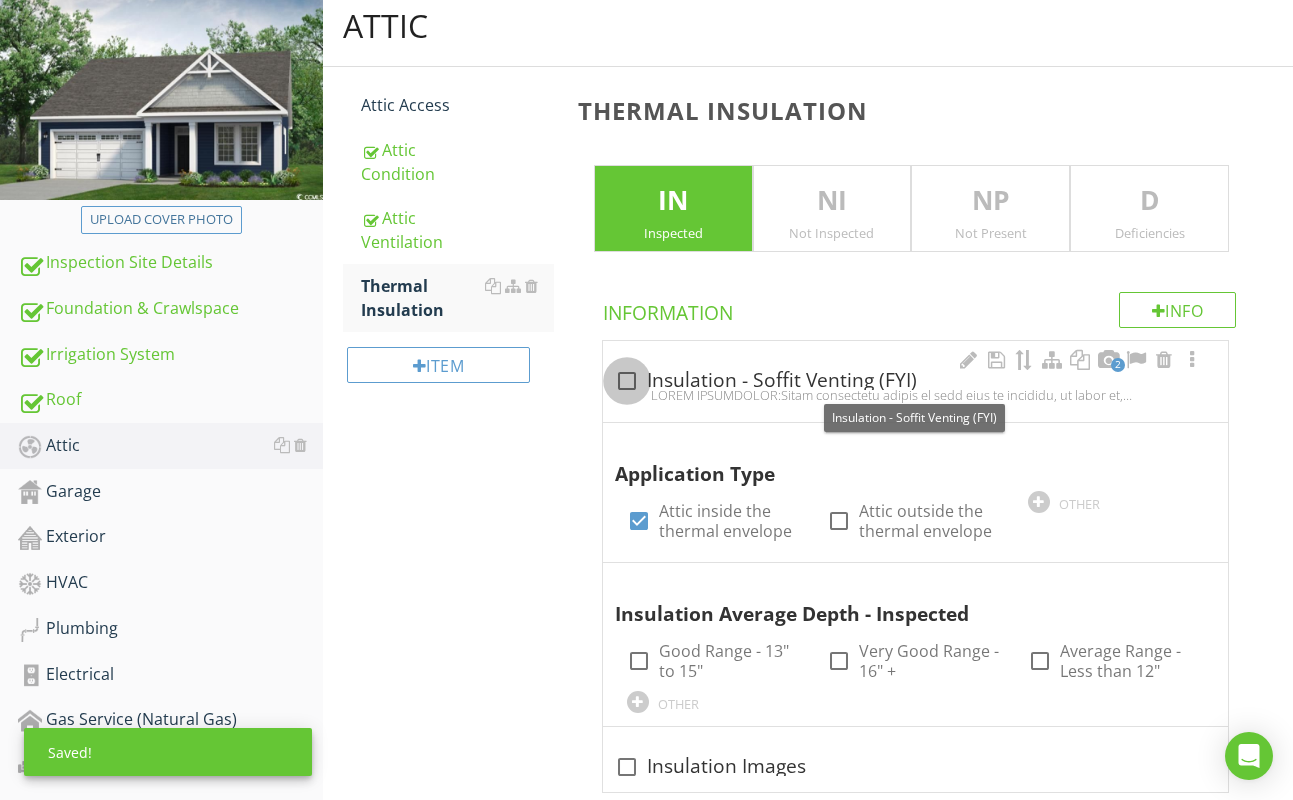 drag, startPoint x: 625, startPoint y: 372, endPoint x: 616, endPoint y: 388, distance: 18.35756 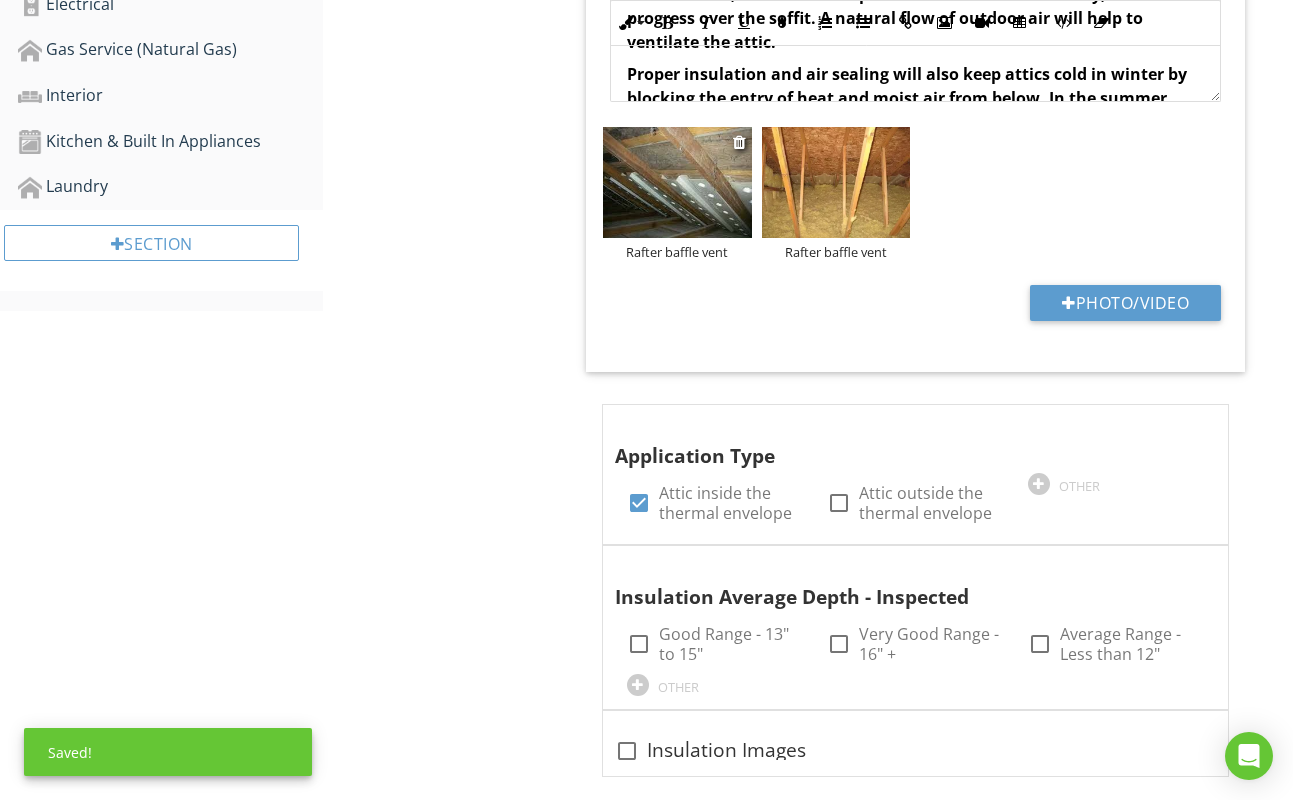 scroll, scrollTop: 910, scrollLeft: 0, axis: vertical 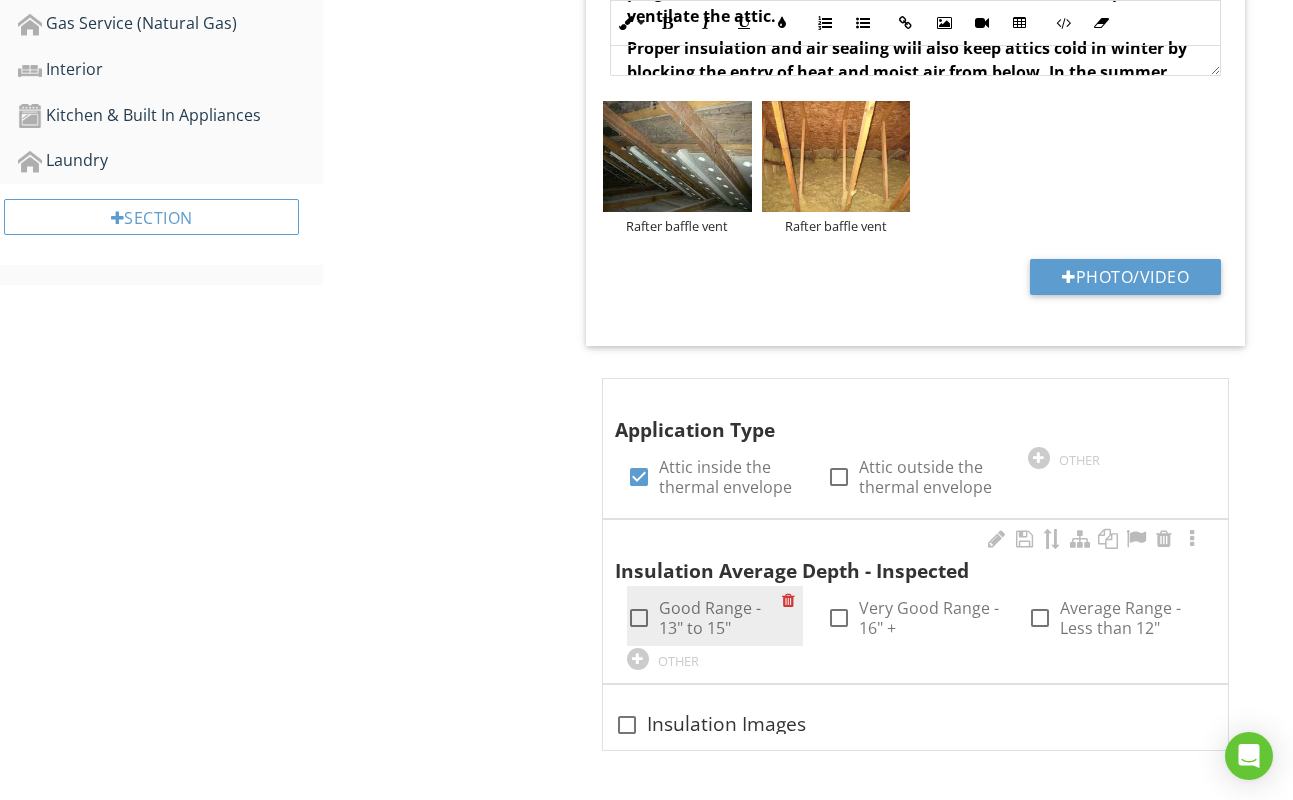 click at bounding box center [639, 618] 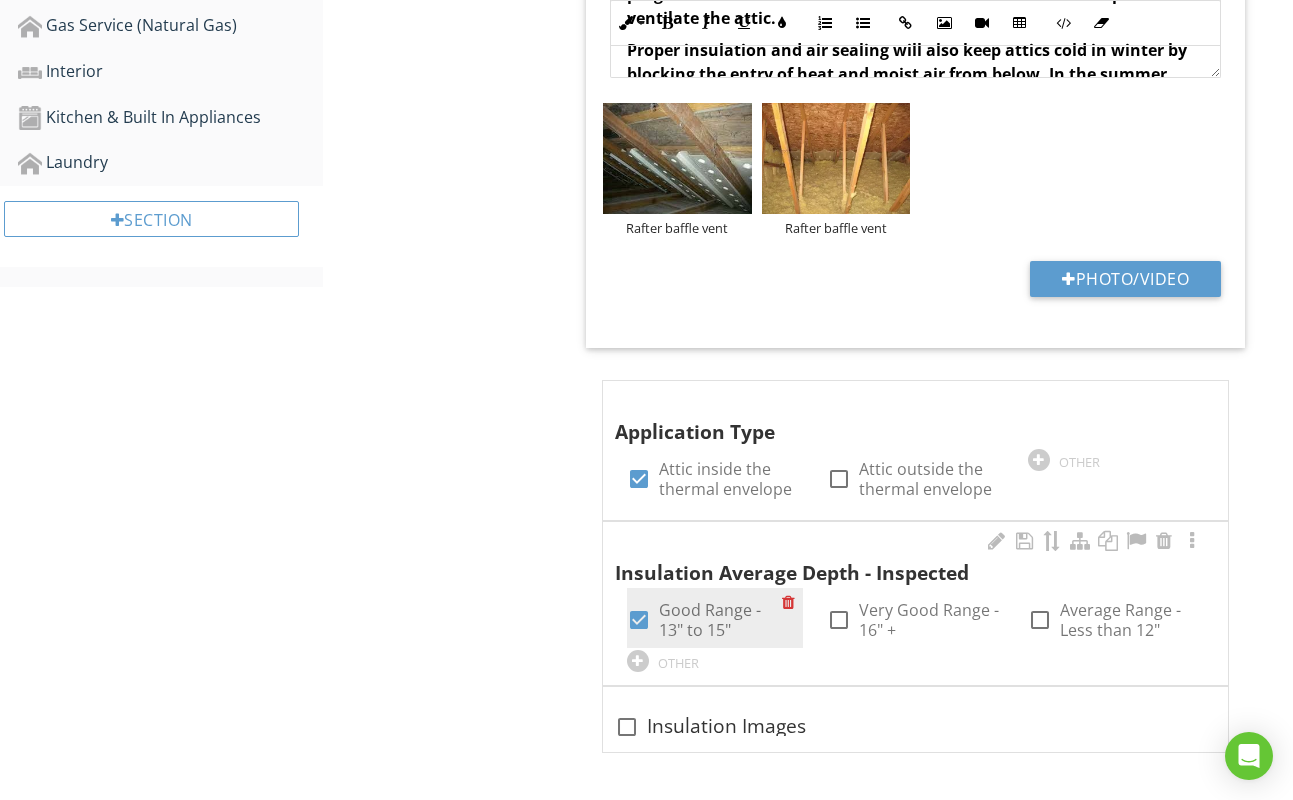 scroll, scrollTop: 910, scrollLeft: 0, axis: vertical 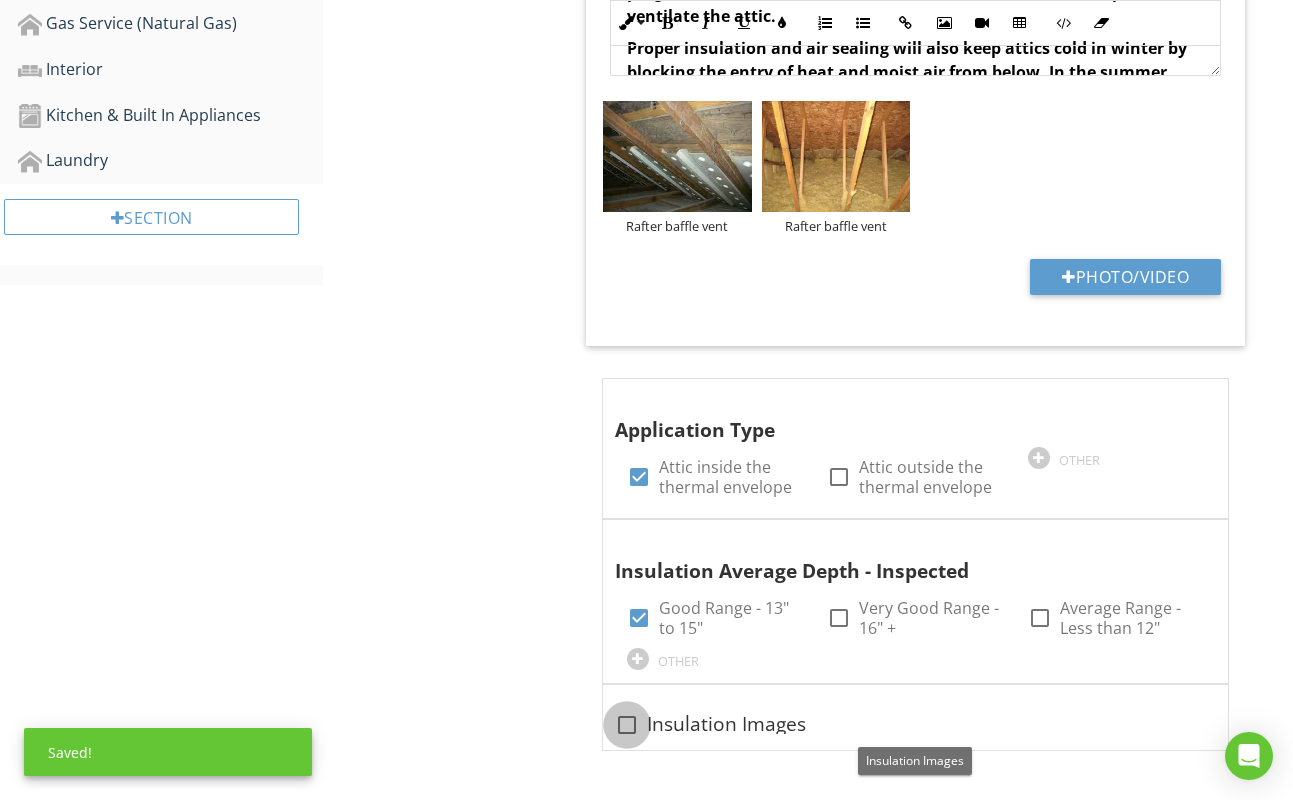 drag, startPoint x: 623, startPoint y: 719, endPoint x: 613, endPoint y: 708, distance: 14.866069 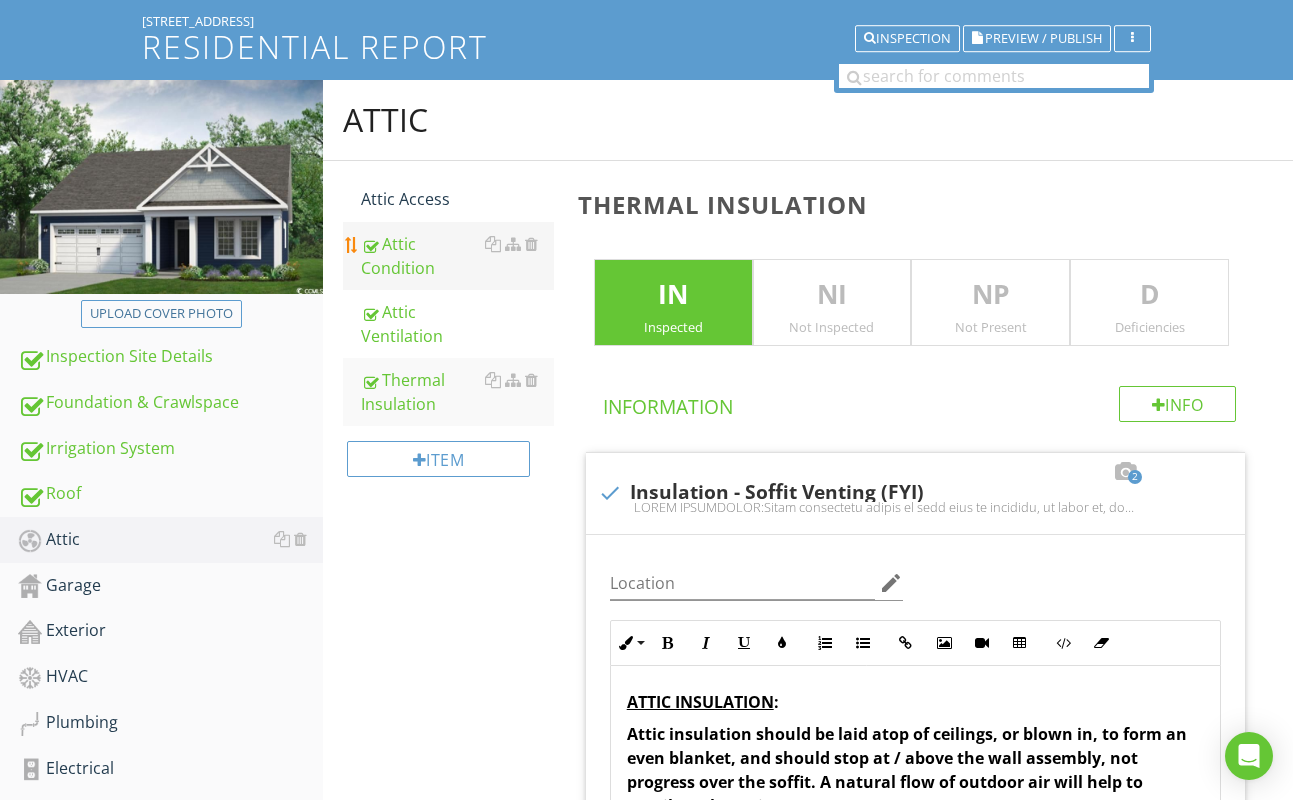 scroll, scrollTop: 99, scrollLeft: 0, axis: vertical 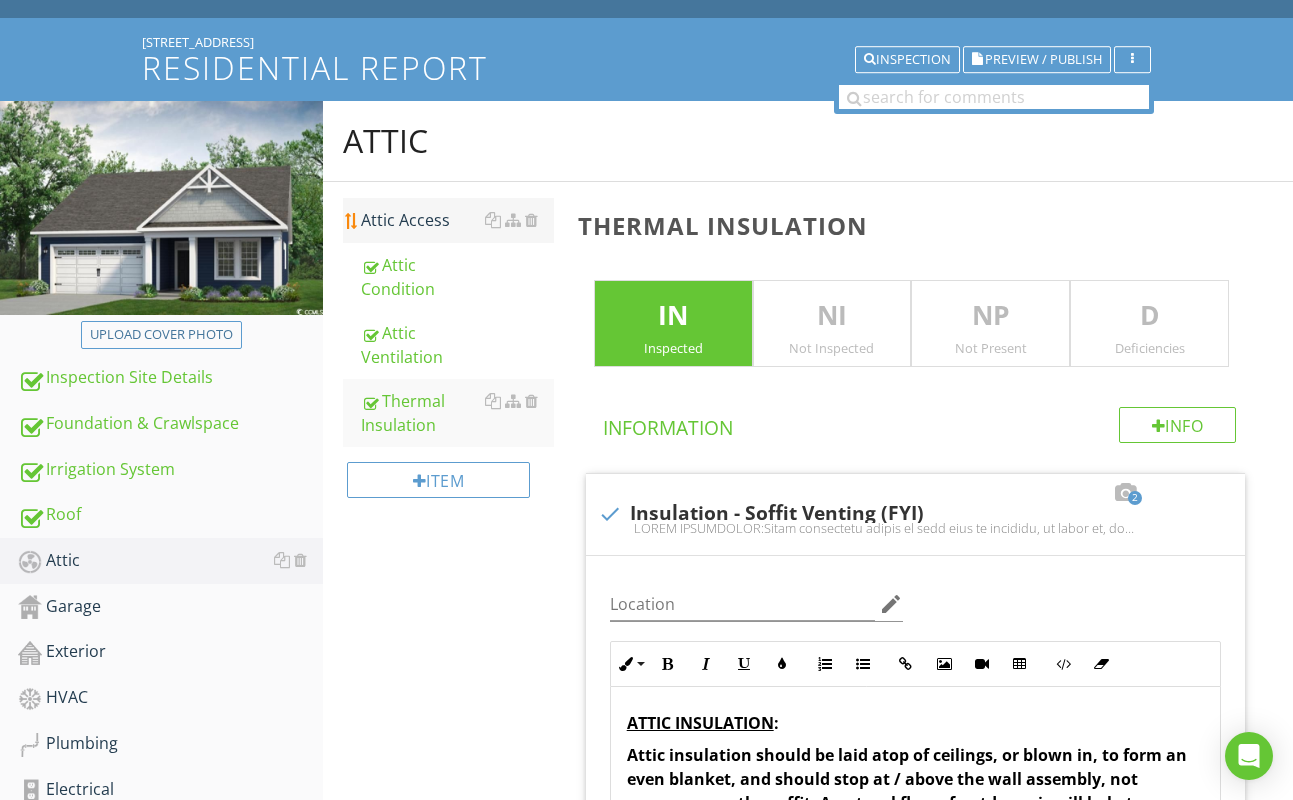 click on "Attic Access" at bounding box center (457, 220) 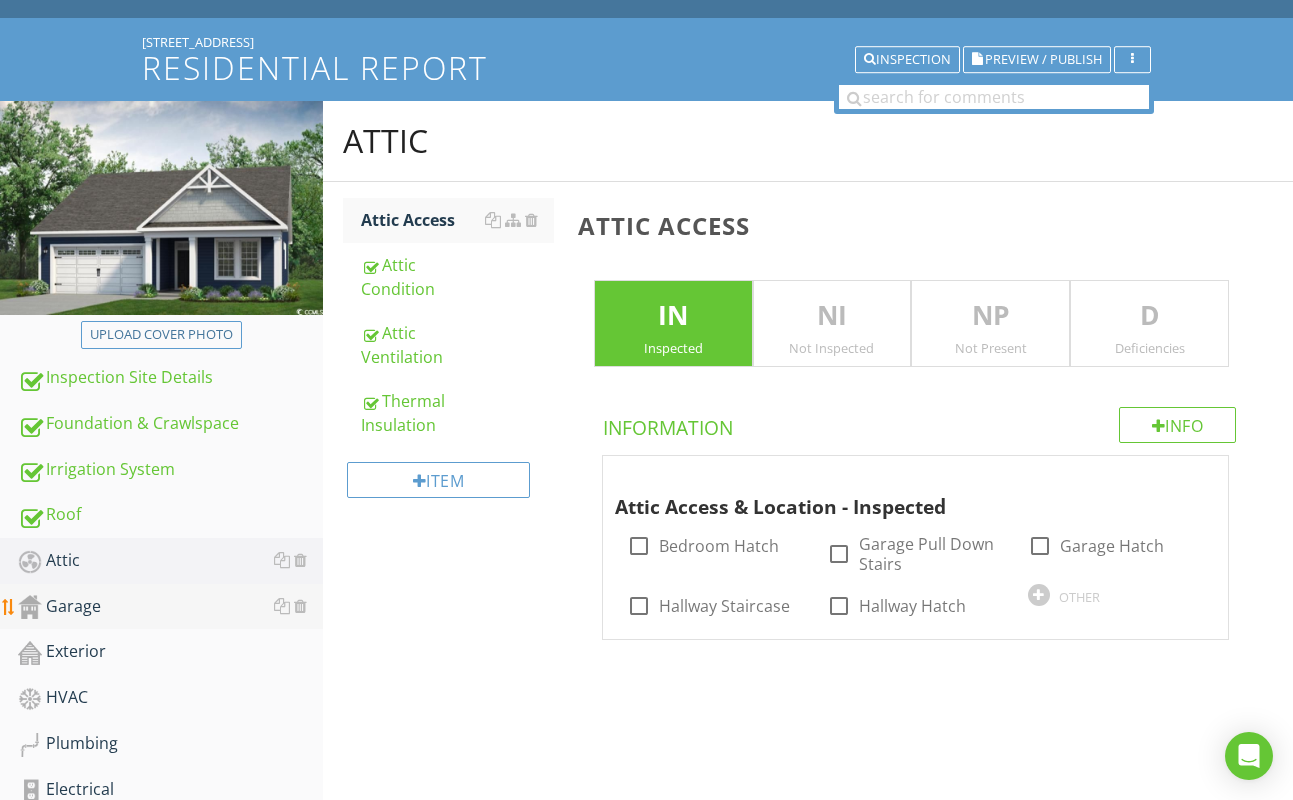 click on "Garage" at bounding box center (170, 607) 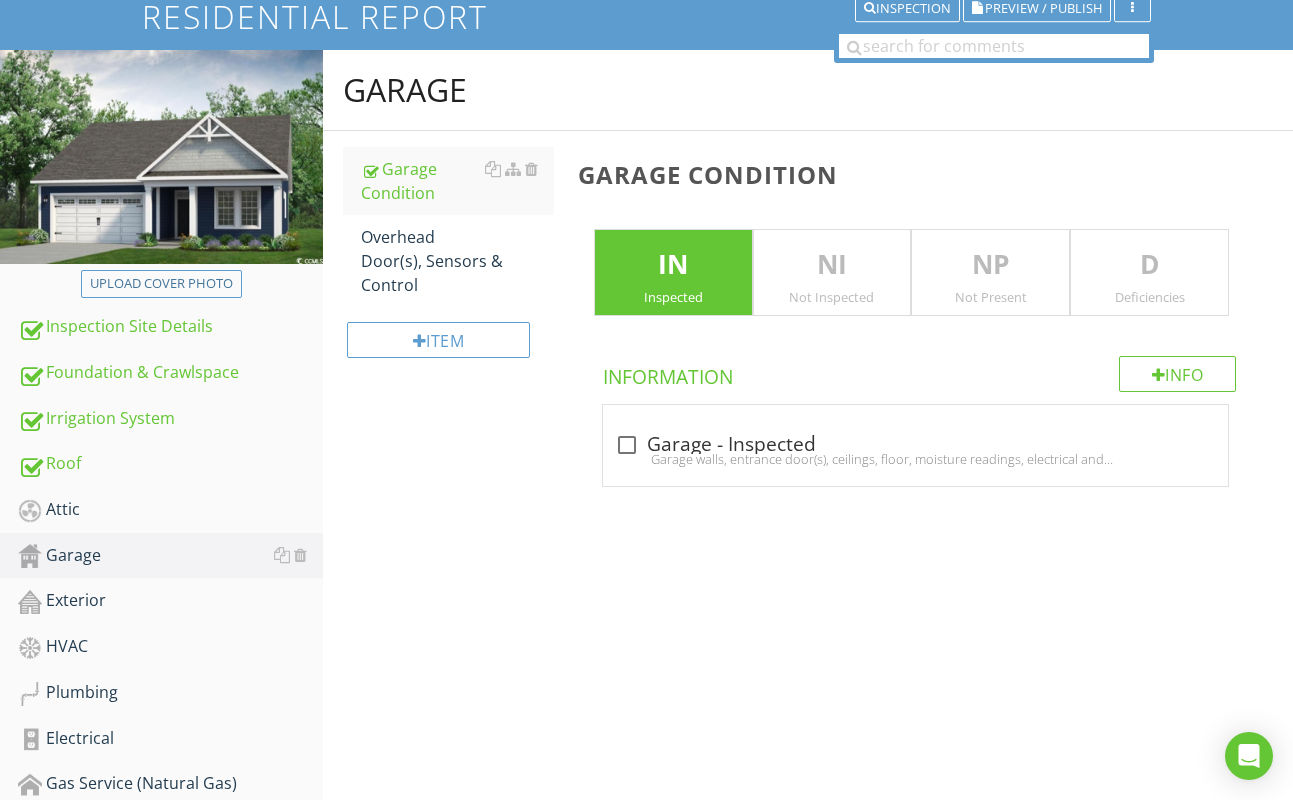 scroll, scrollTop: 151, scrollLeft: 0, axis: vertical 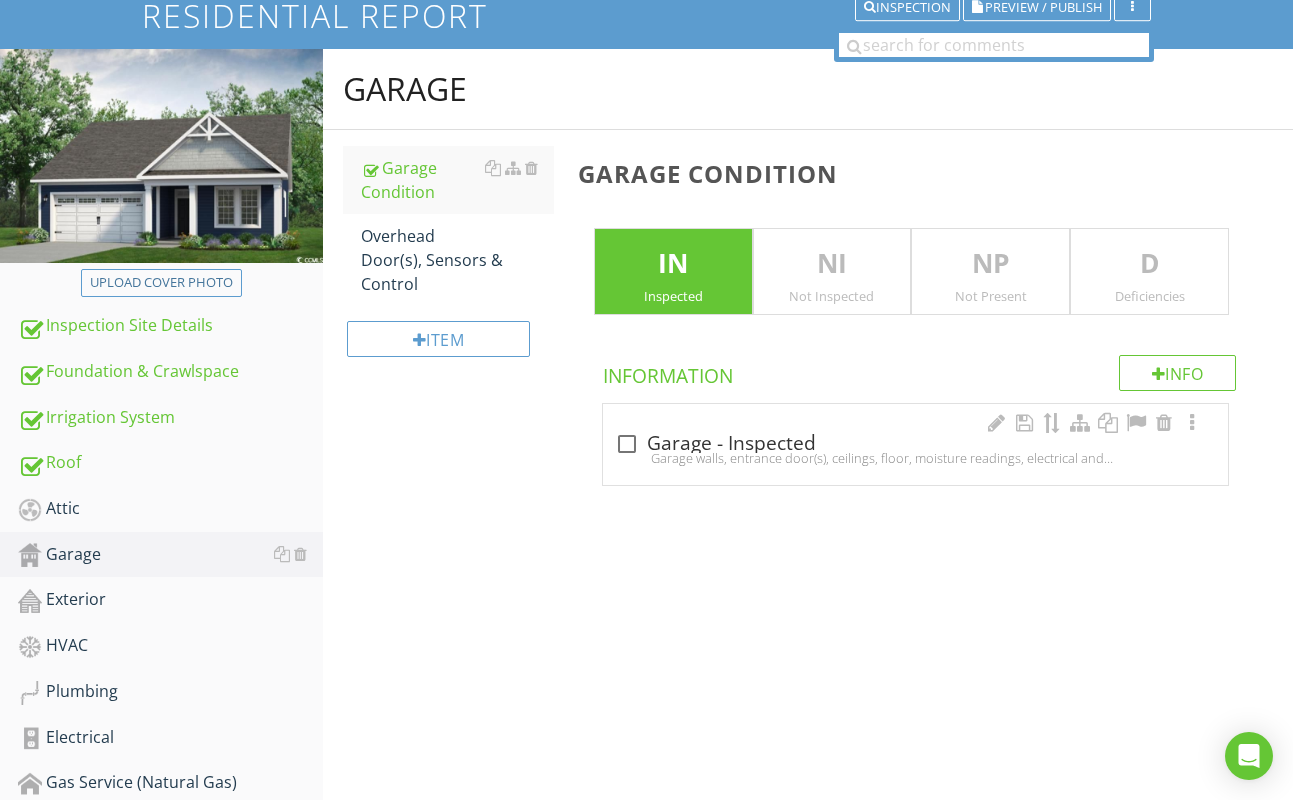 click at bounding box center [627, 444] 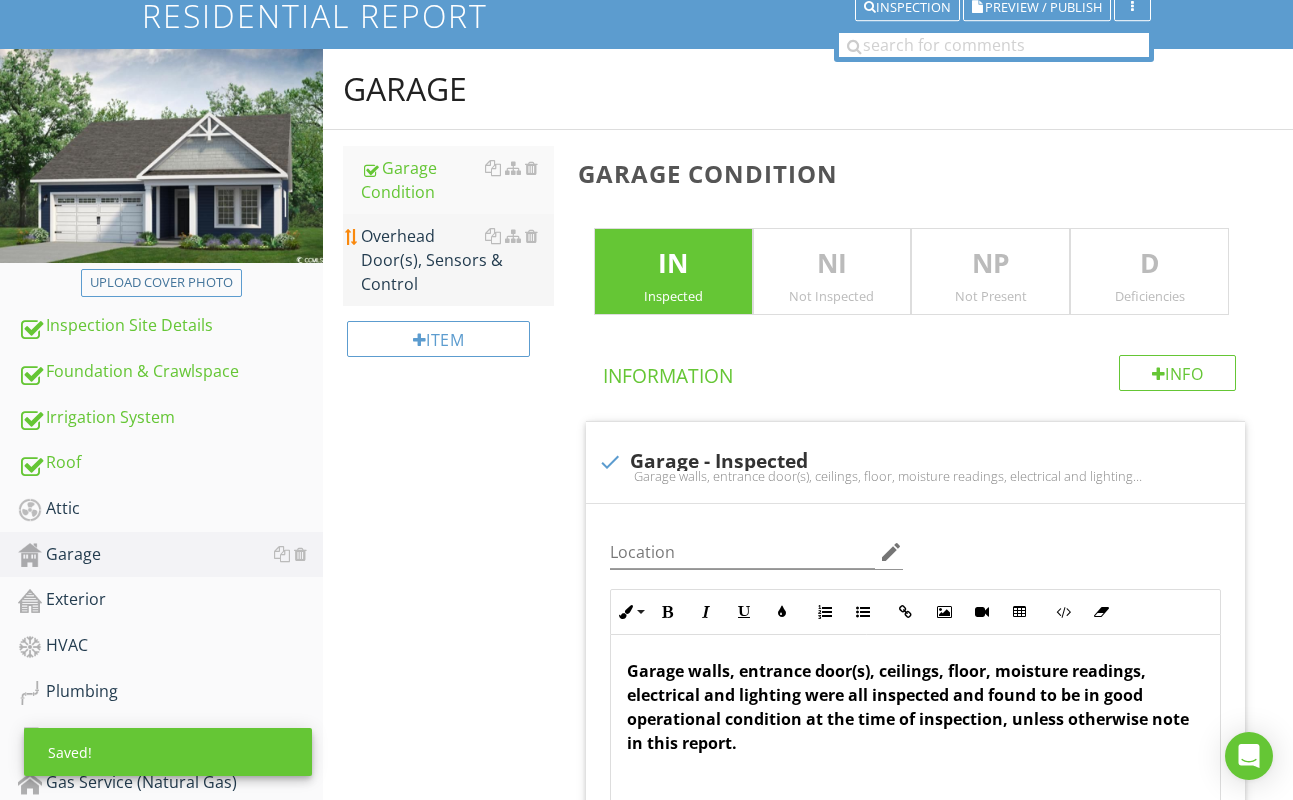 click on "Overhead Door(s), Sensors & Control" at bounding box center [457, 260] 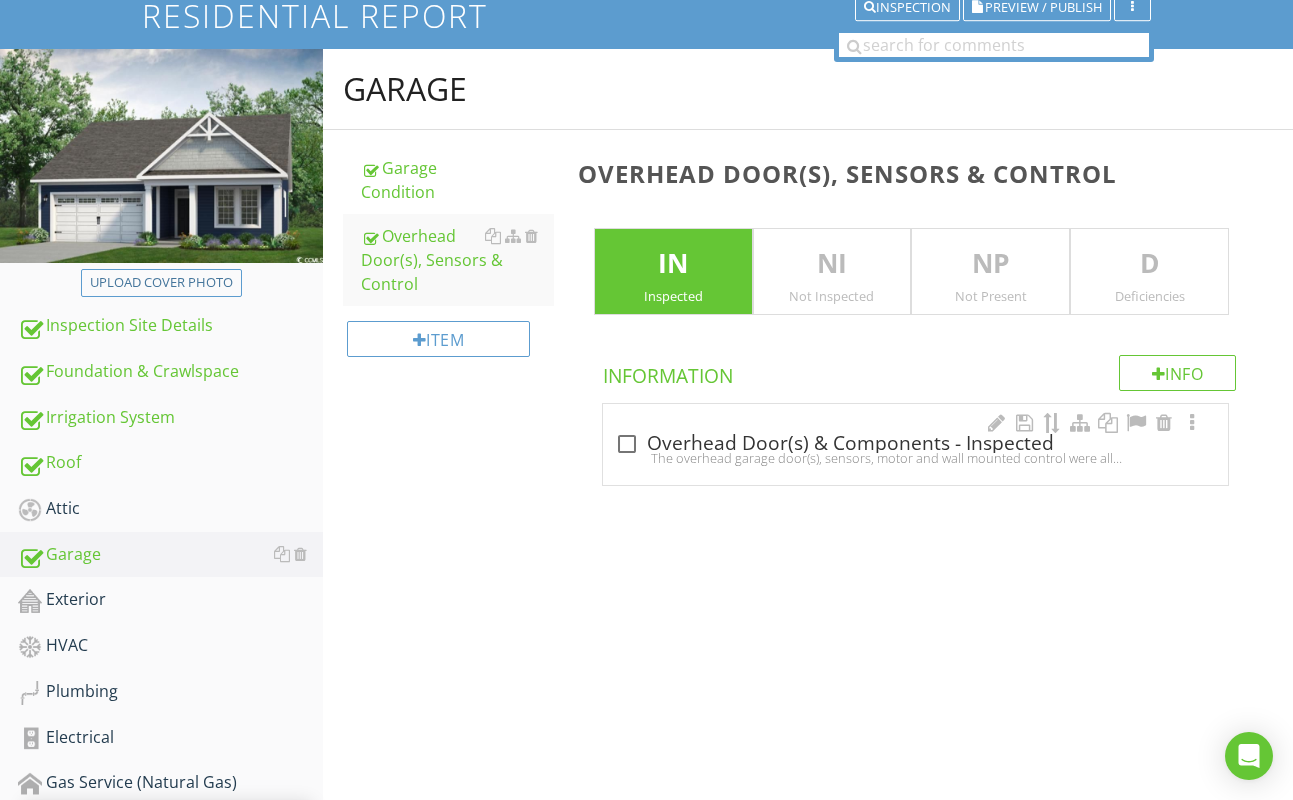 click on "The overhead garage door(s), sensors, motor and wall mounted control were all tested and found to be in good operational condition at the time of inspection, unless otherwise noted in this report." at bounding box center (915, 458) 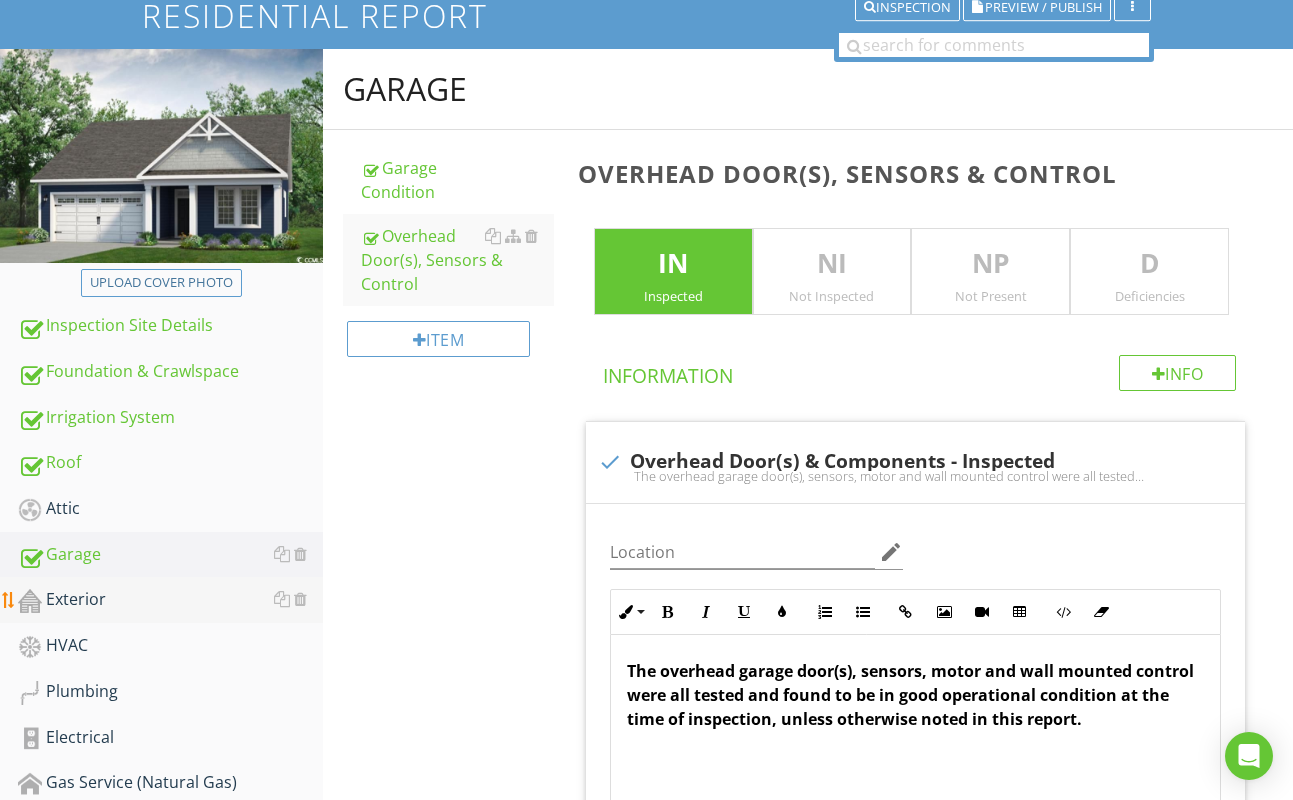 click on "Exterior" at bounding box center [170, 600] 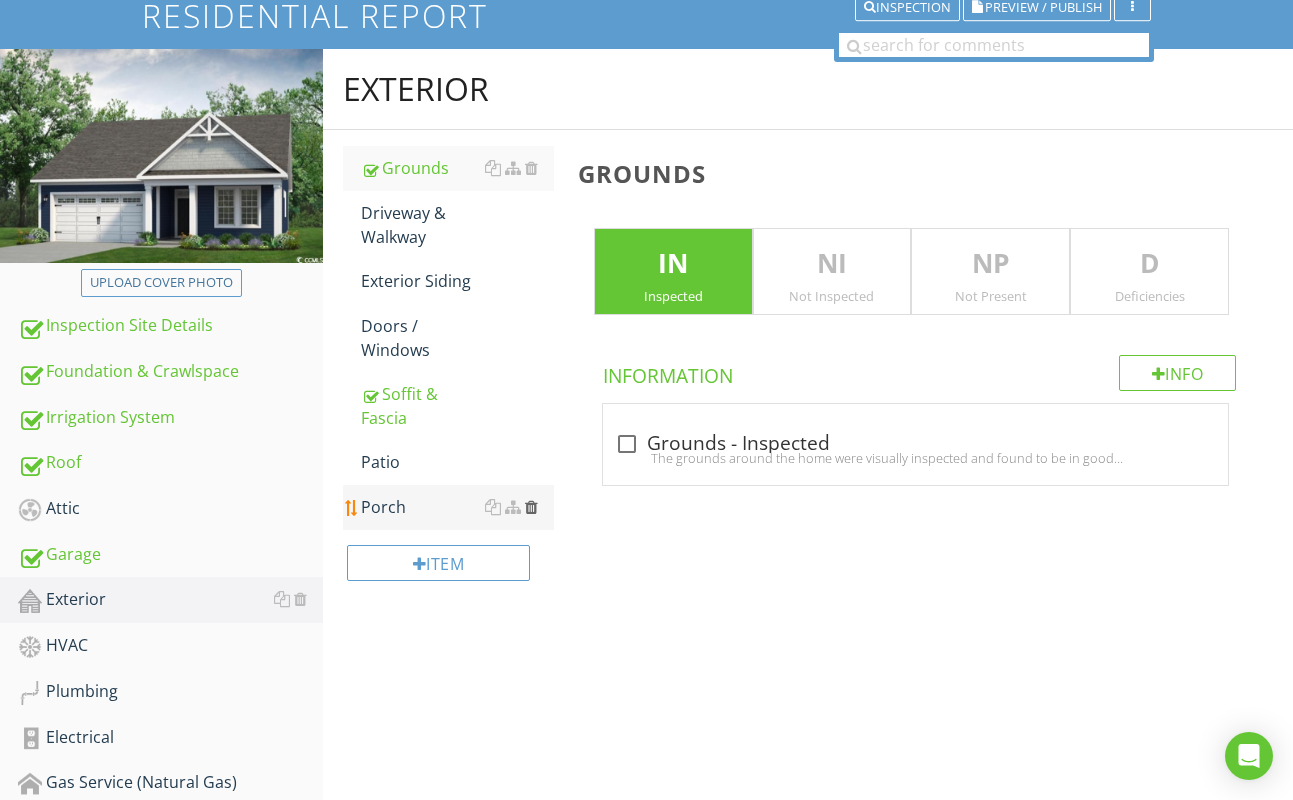 click at bounding box center (531, 507) 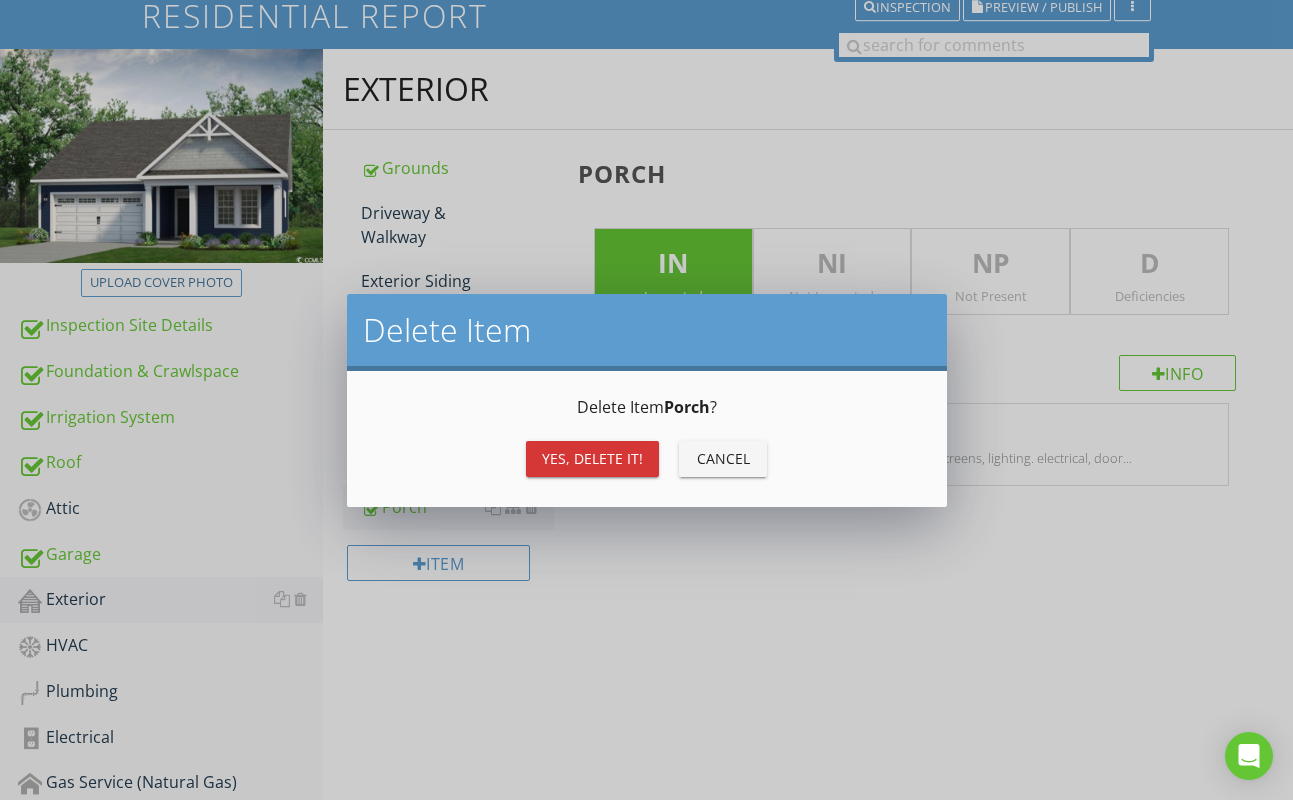 click on "Yes, Delete it!" at bounding box center [592, 458] 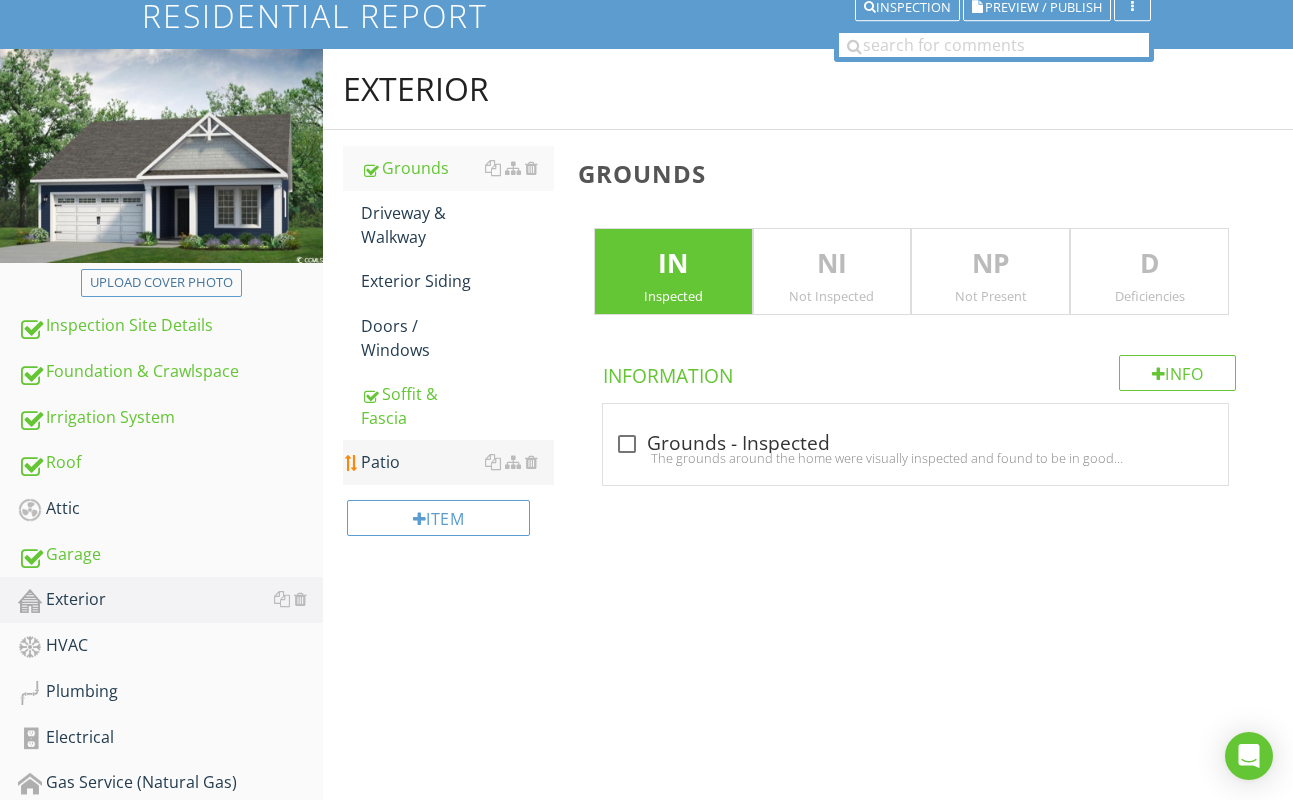 click on "Patio" at bounding box center (457, 462) 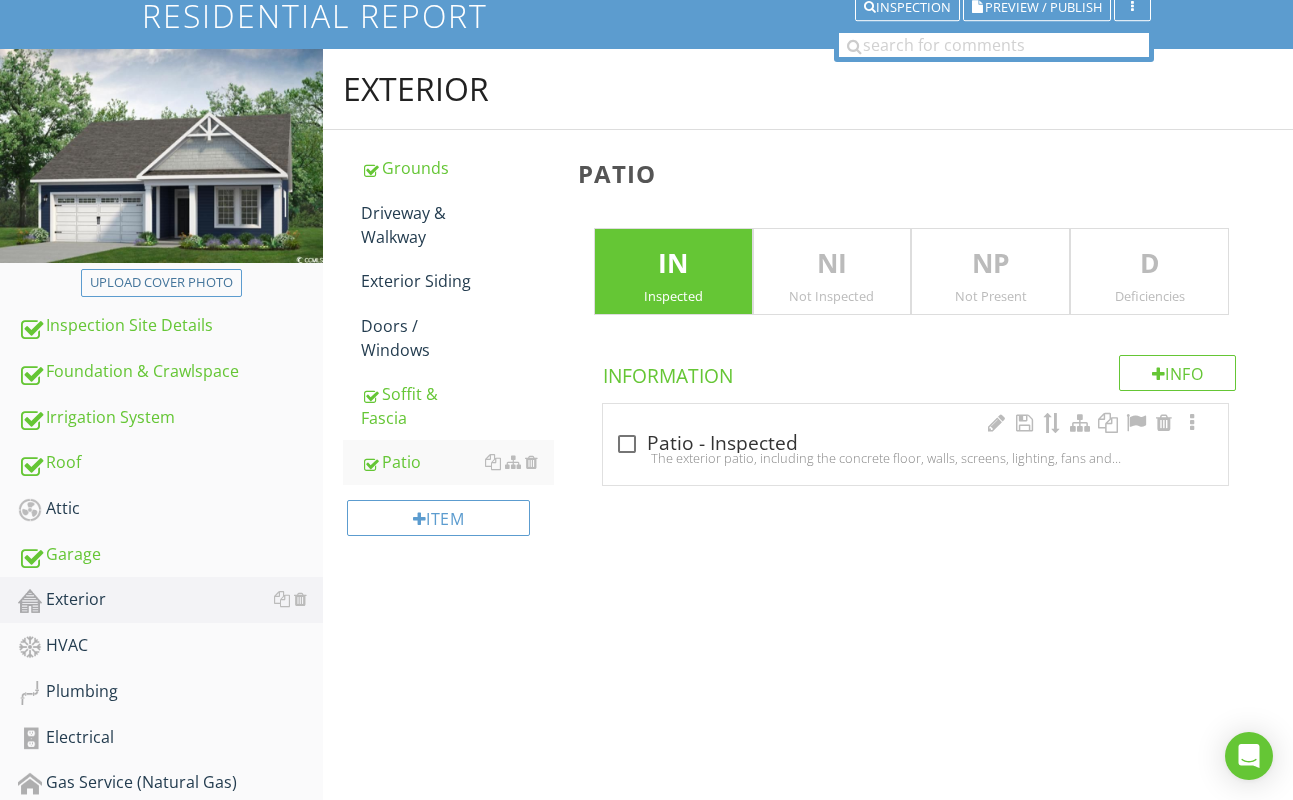 click on "The exterior patio, including the concrete floor, walls, screens, lighting, fans and outlet(s) for the home were all inspected and found to be in good operational condition at the time of inspection, unless otherwise noted in this report." at bounding box center (915, 458) 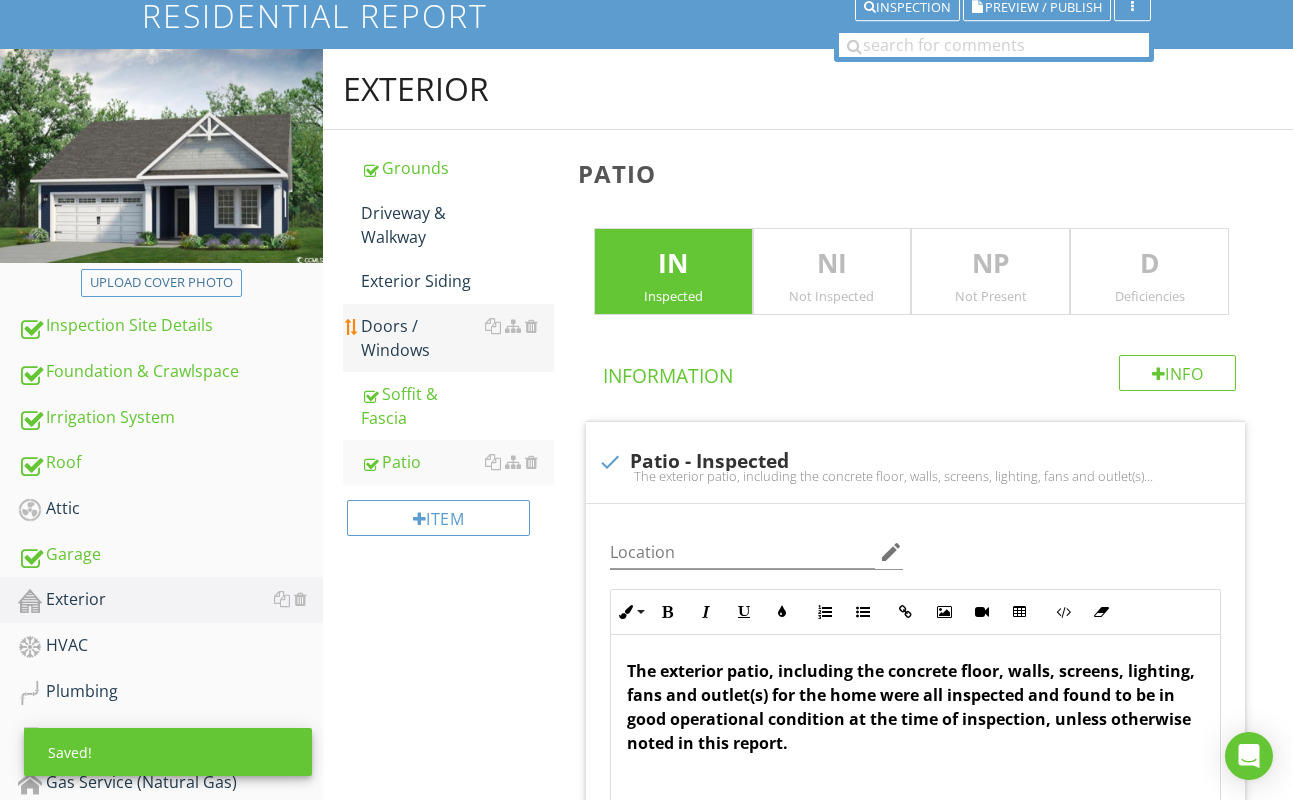 click on "Doors / Windows" at bounding box center [457, 338] 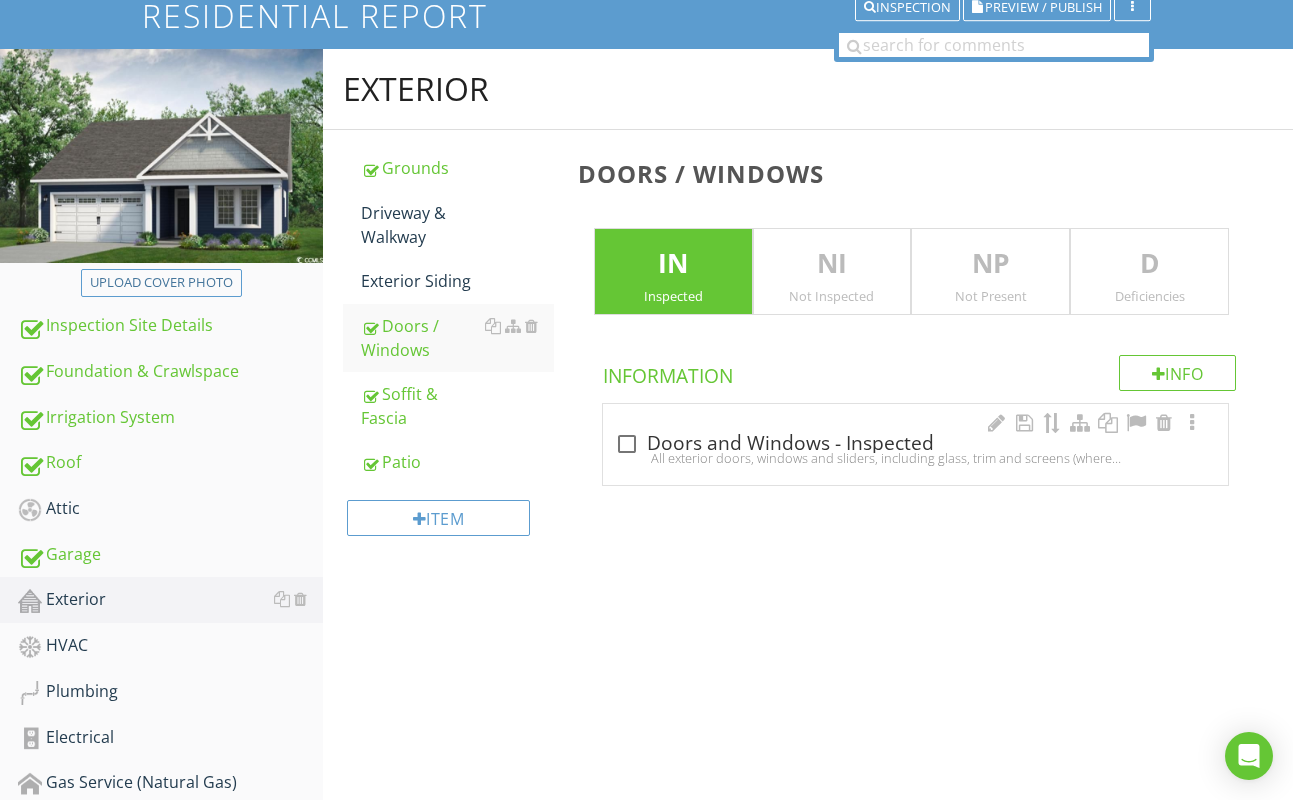 click at bounding box center (627, 444) 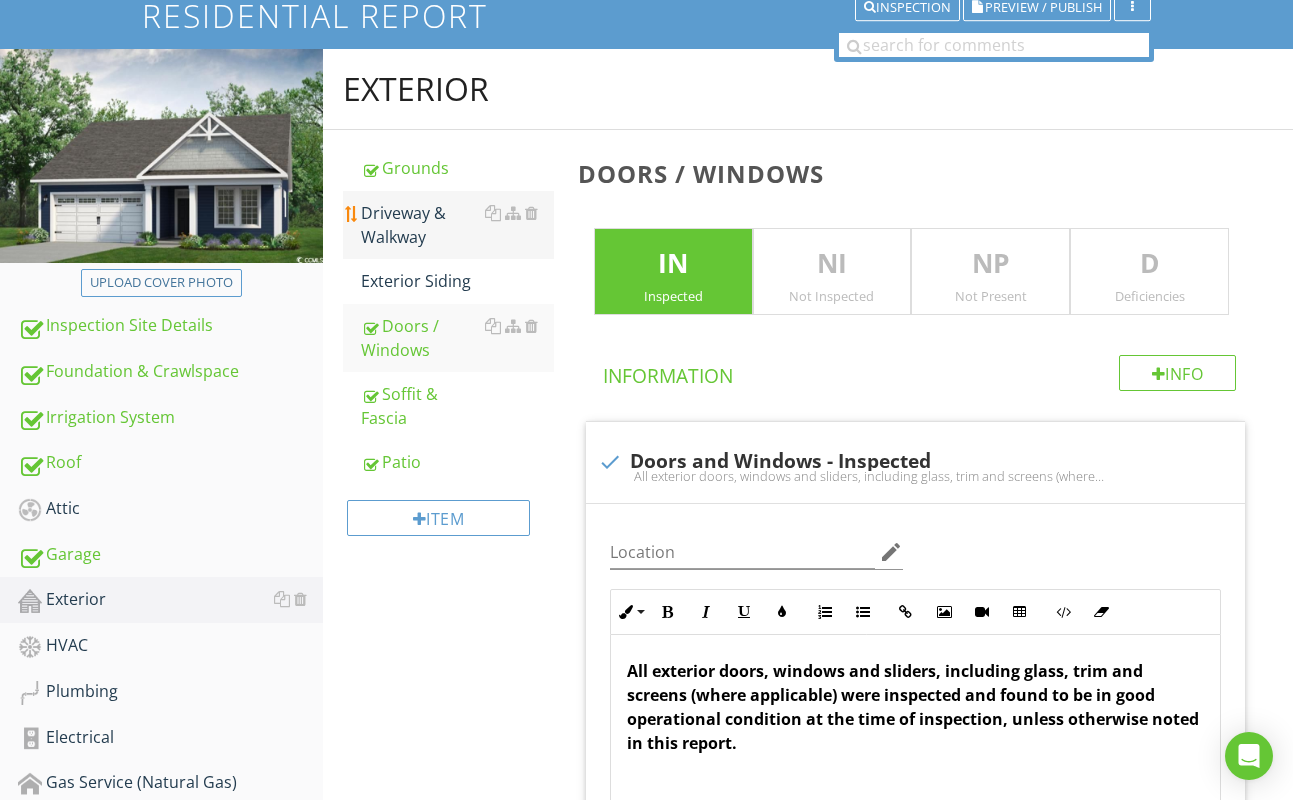 click on "Driveway & Walkway" at bounding box center (457, 225) 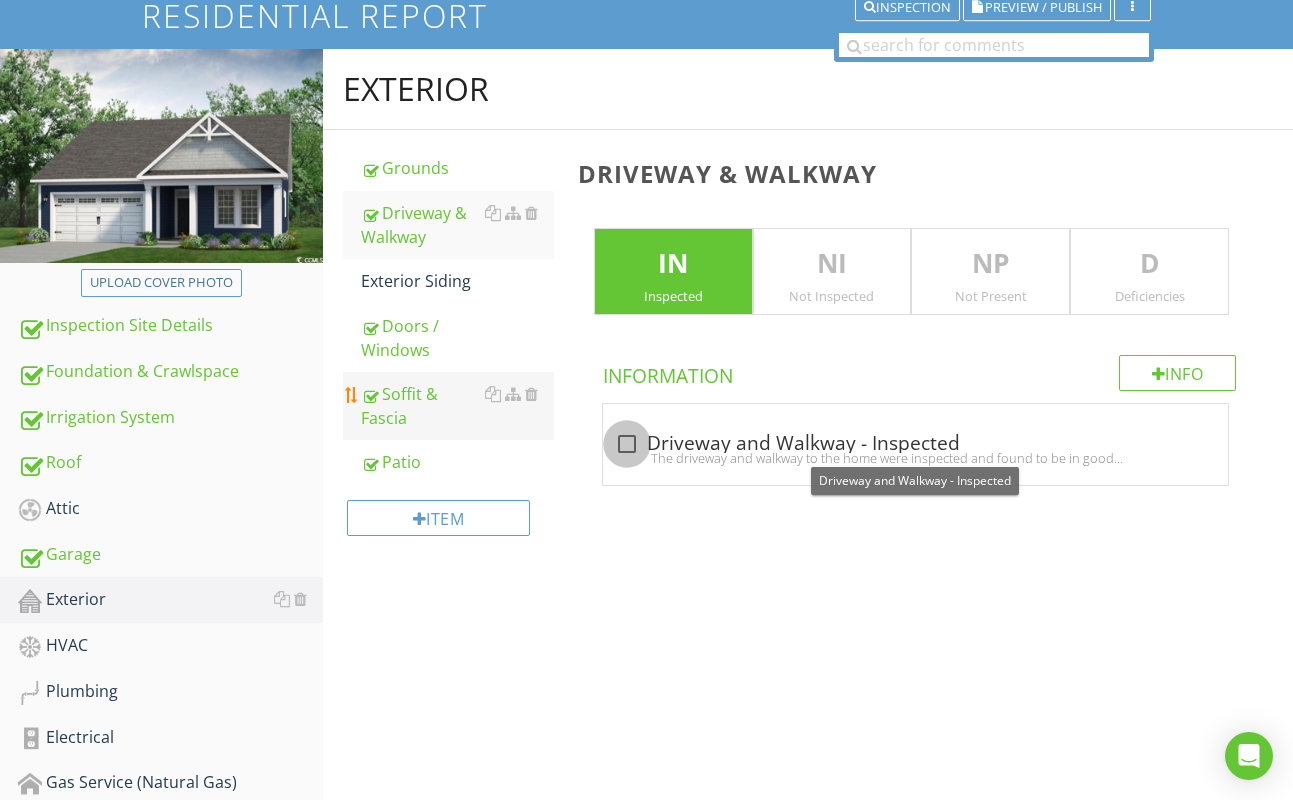 drag, startPoint x: 631, startPoint y: 445, endPoint x: 541, endPoint y: 385, distance: 108.16654 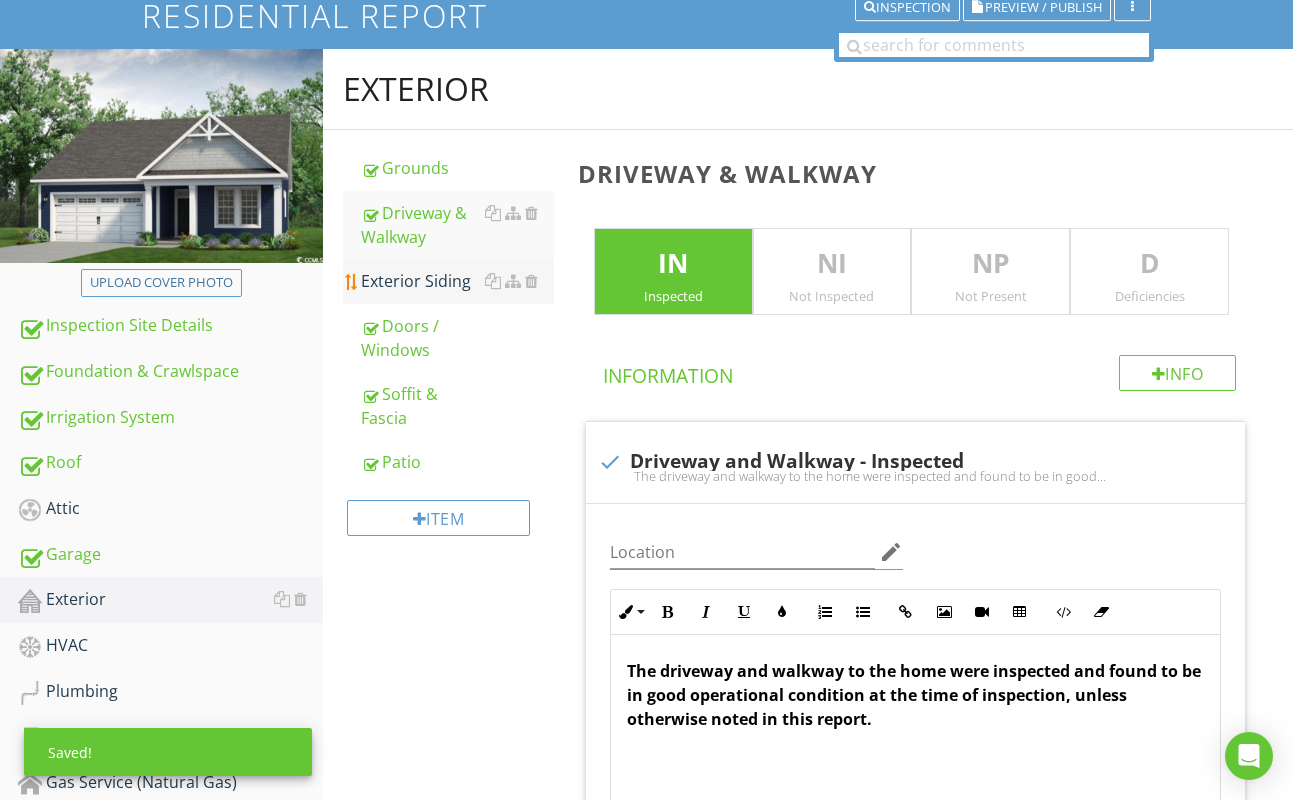 click on "Exterior Siding" at bounding box center (457, 281) 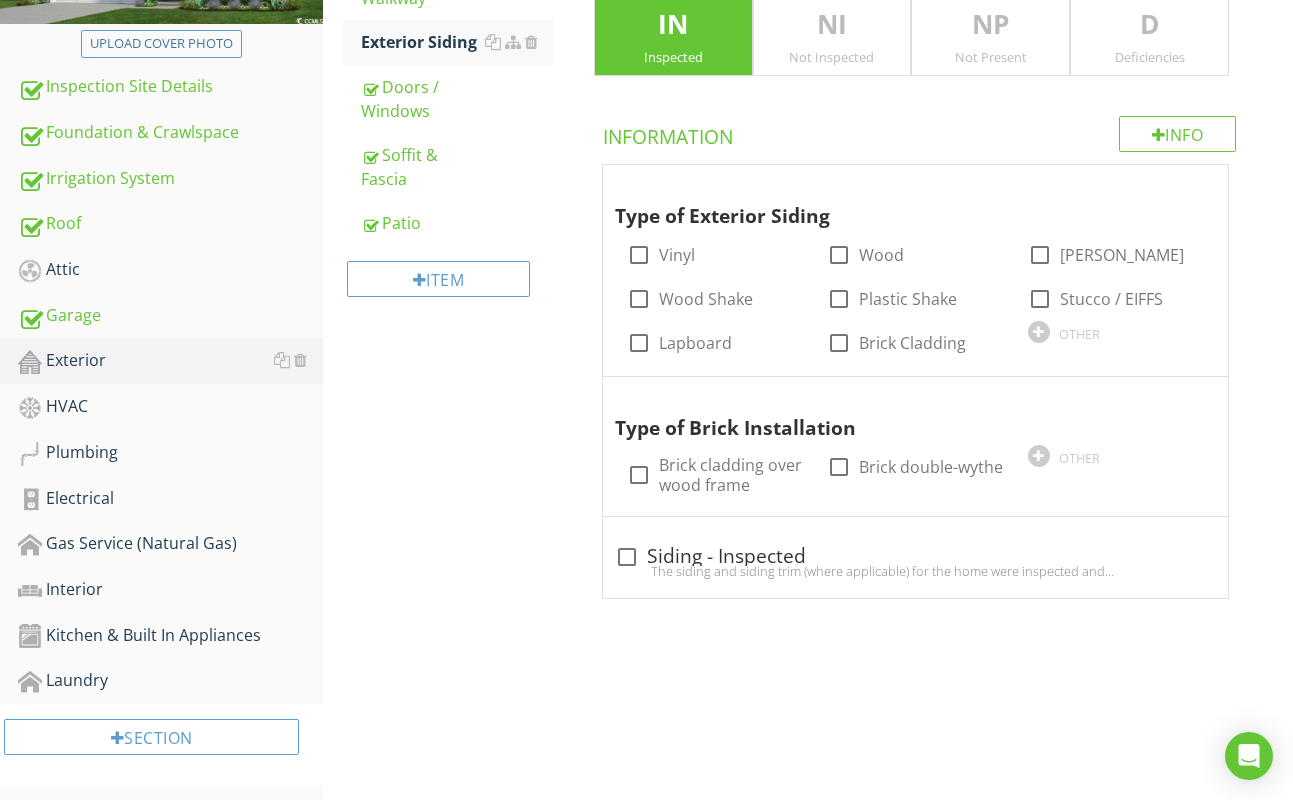 scroll, scrollTop: 395, scrollLeft: 0, axis: vertical 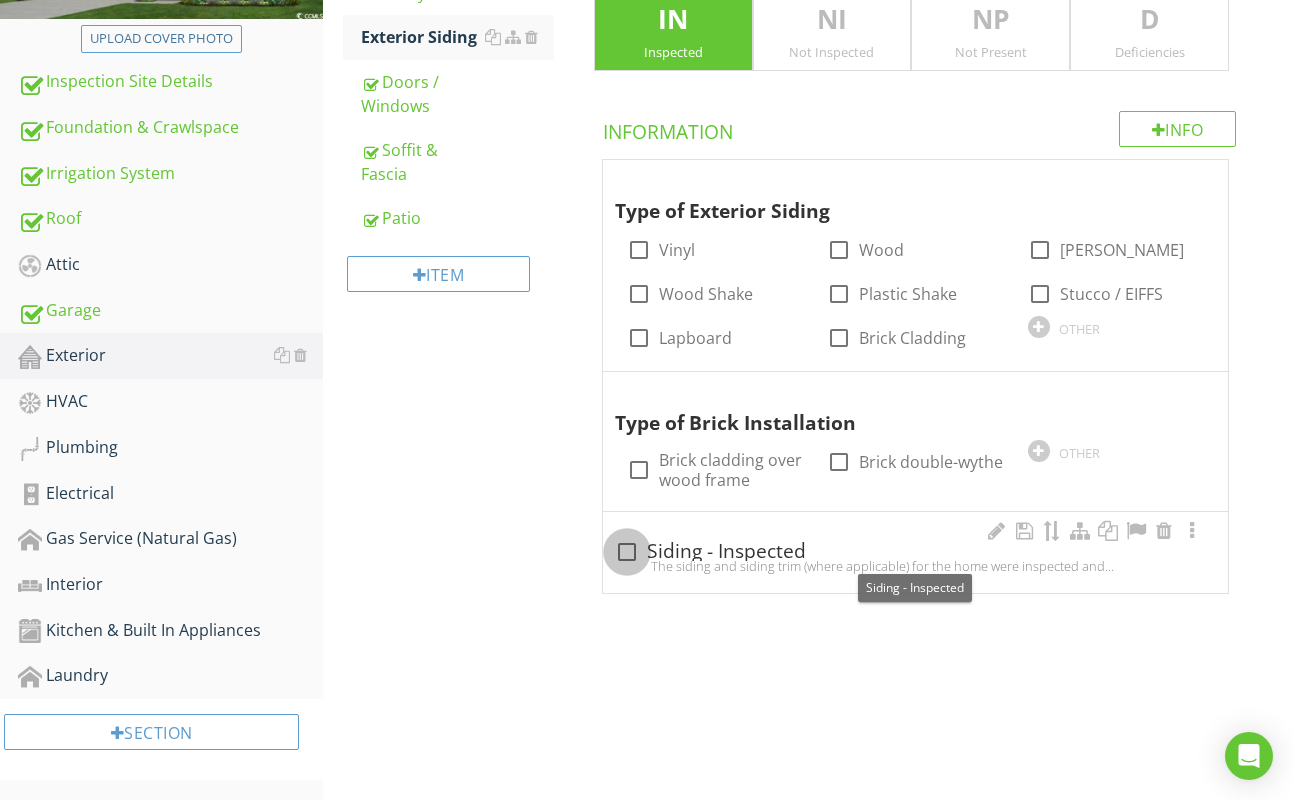 drag, startPoint x: 622, startPoint y: 553, endPoint x: 597, endPoint y: 546, distance: 25.96151 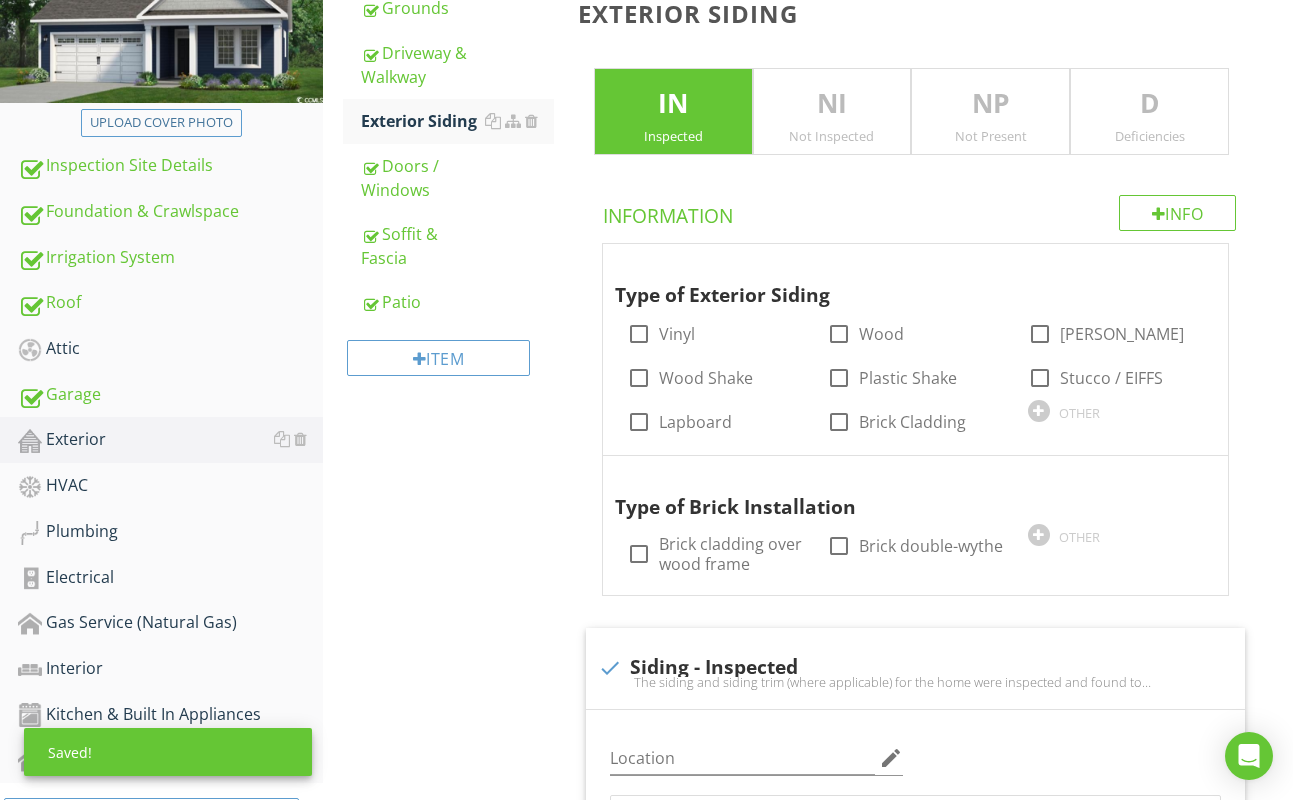 scroll, scrollTop: 303, scrollLeft: 0, axis: vertical 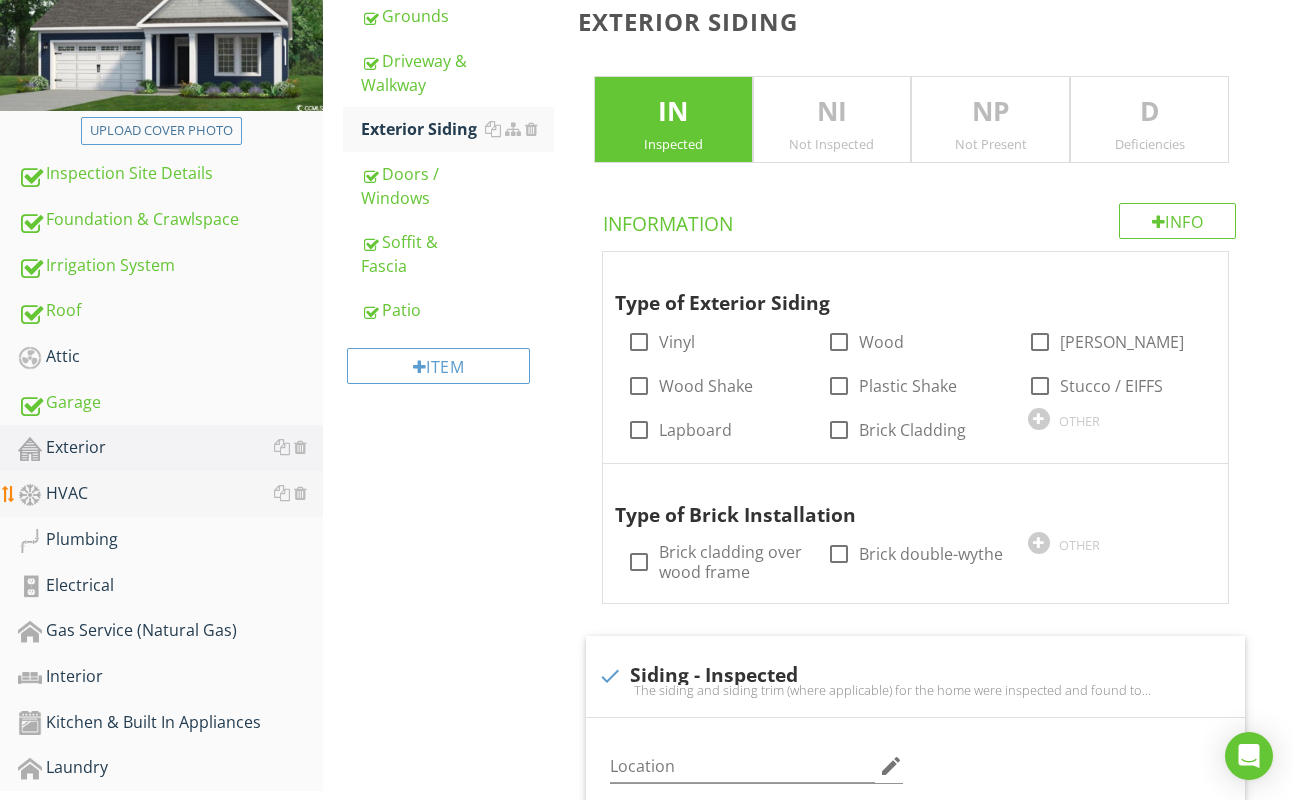 click on "HVAC" at bounding box center [170, 494] 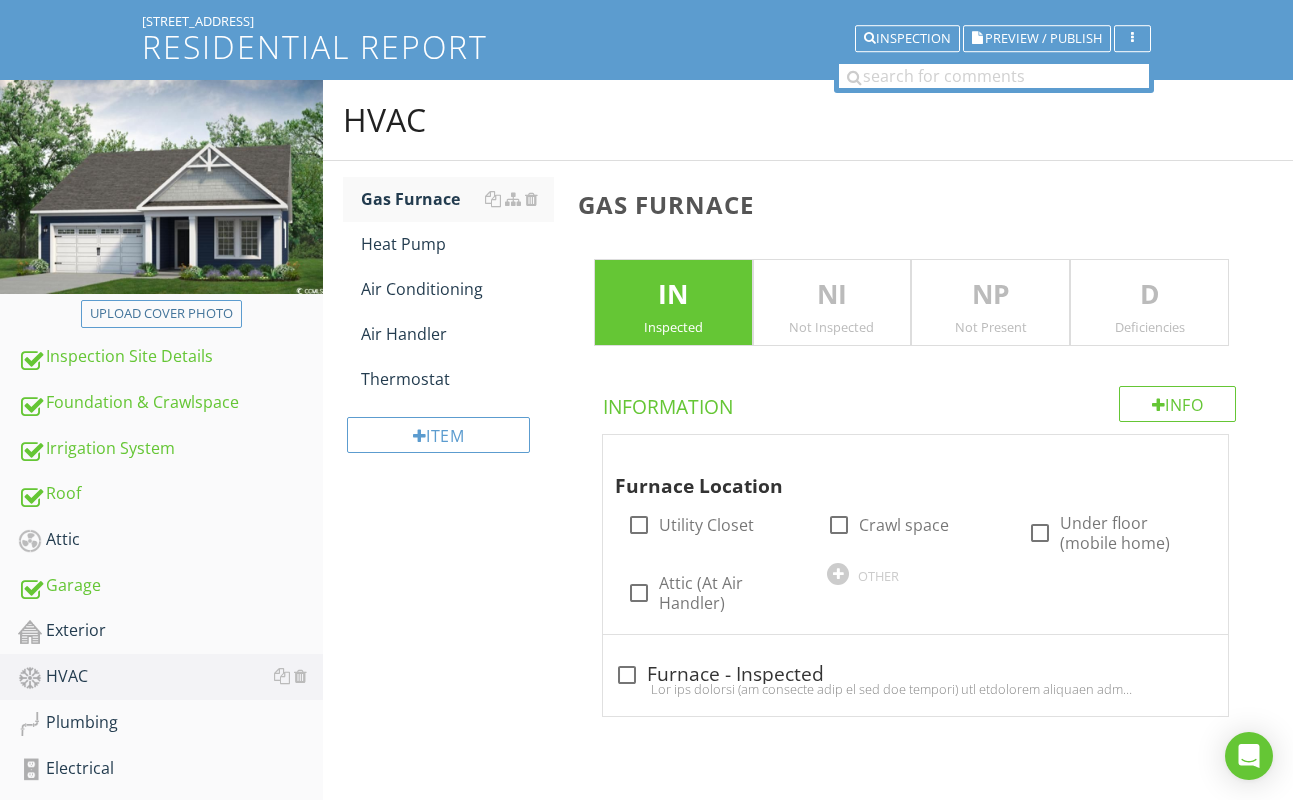scroll, scrollTop: 114, scrollLeft: 0, axis: vertical 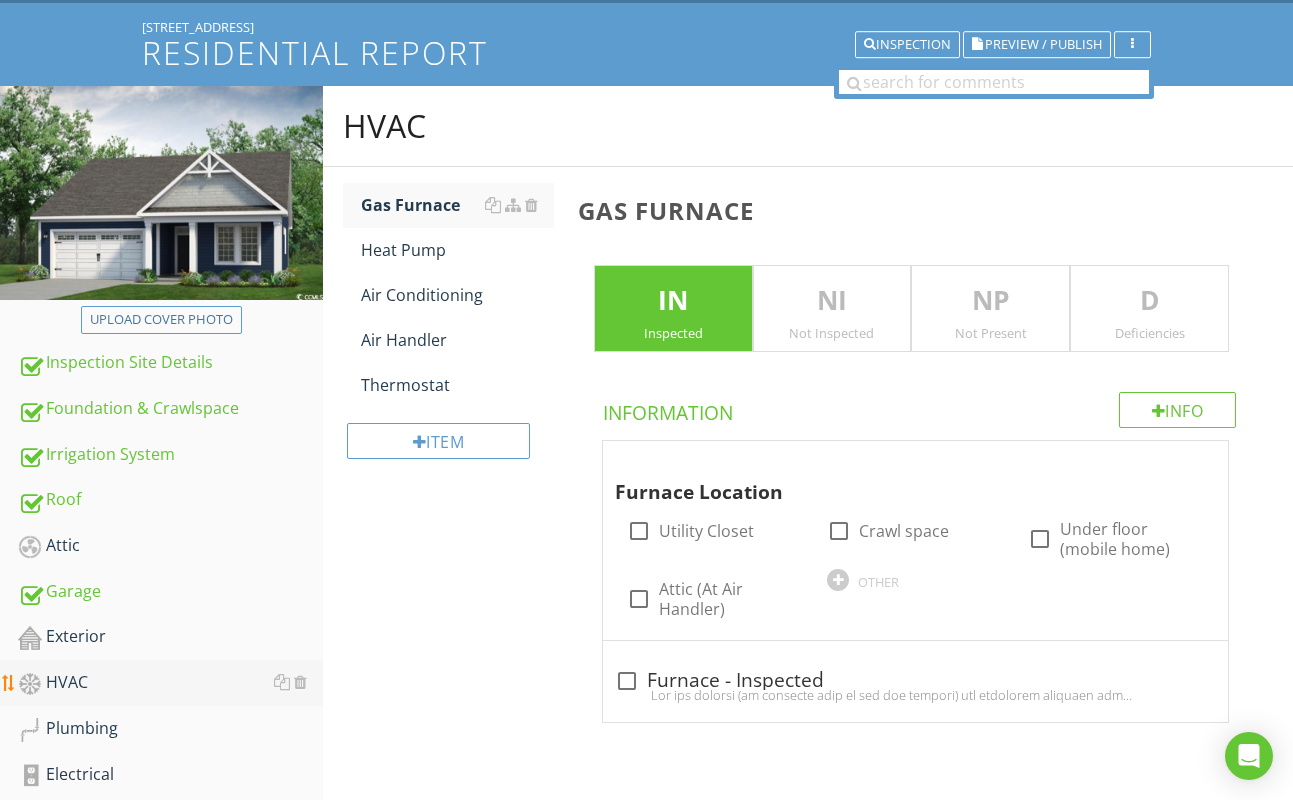drag, startPoint x: 101, startPoint y: 732, endPoint x: 223, endPoint y: 693, distance: 128.082 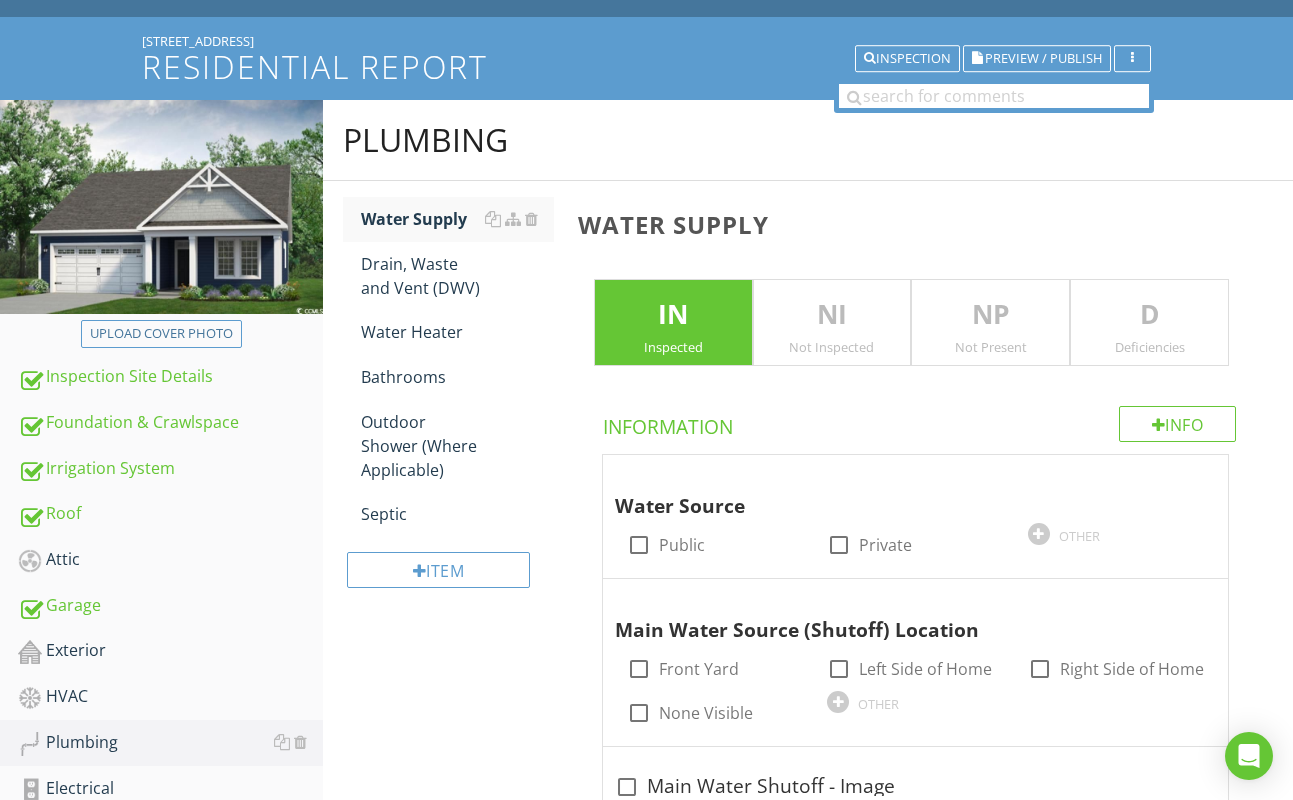 scroll, scrollTop: 75, scrollLeft: 0, axis: vertical 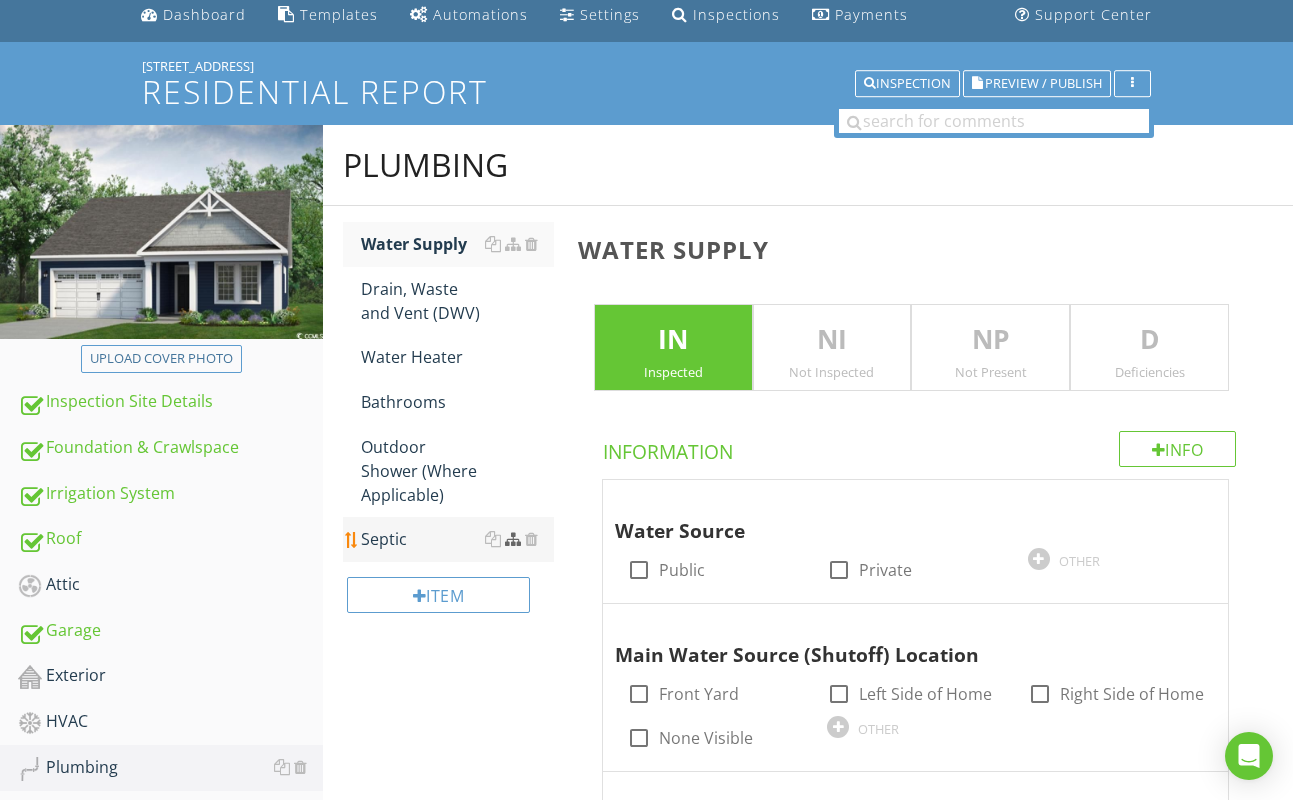 click at bounding box center [513, 539] 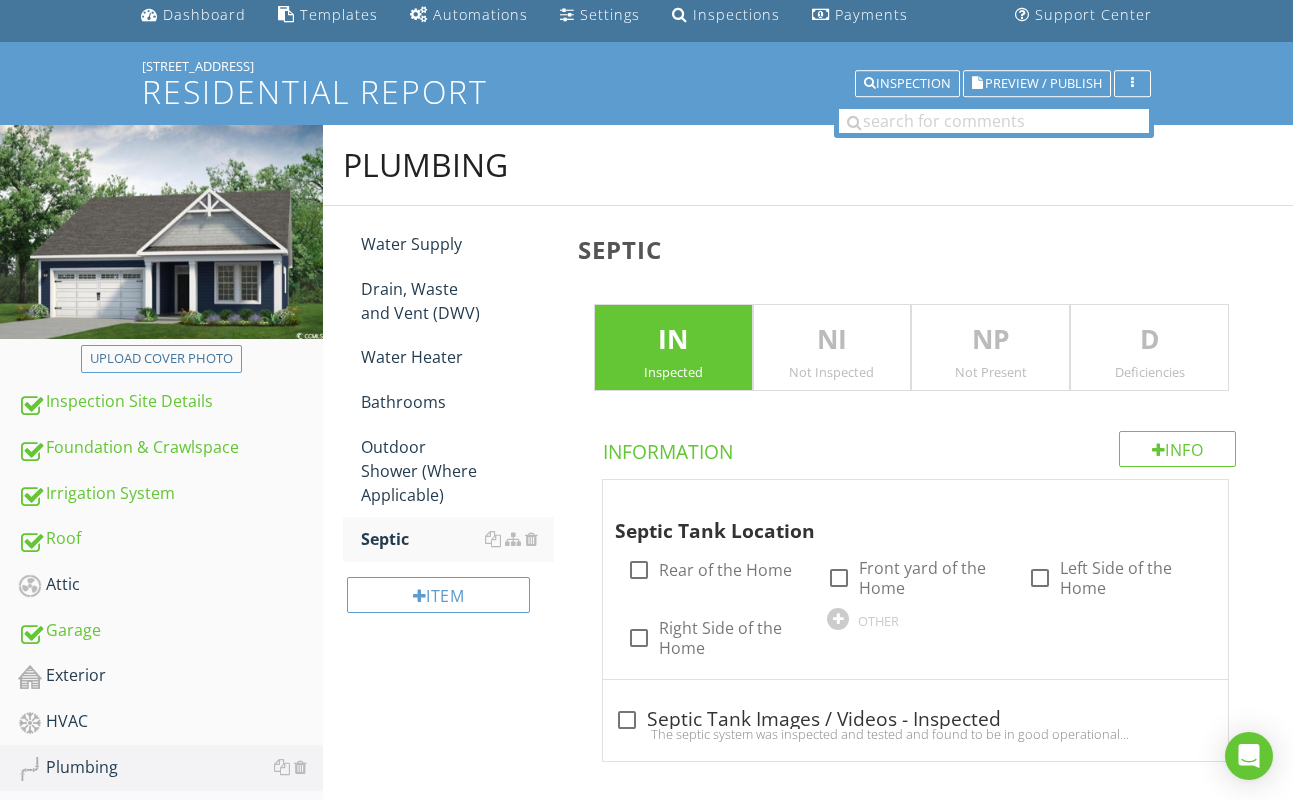drag, startPoint x: 409, startPoint y: 664, endPoint x: 489, endPoint y: 614, distance: 94.33981 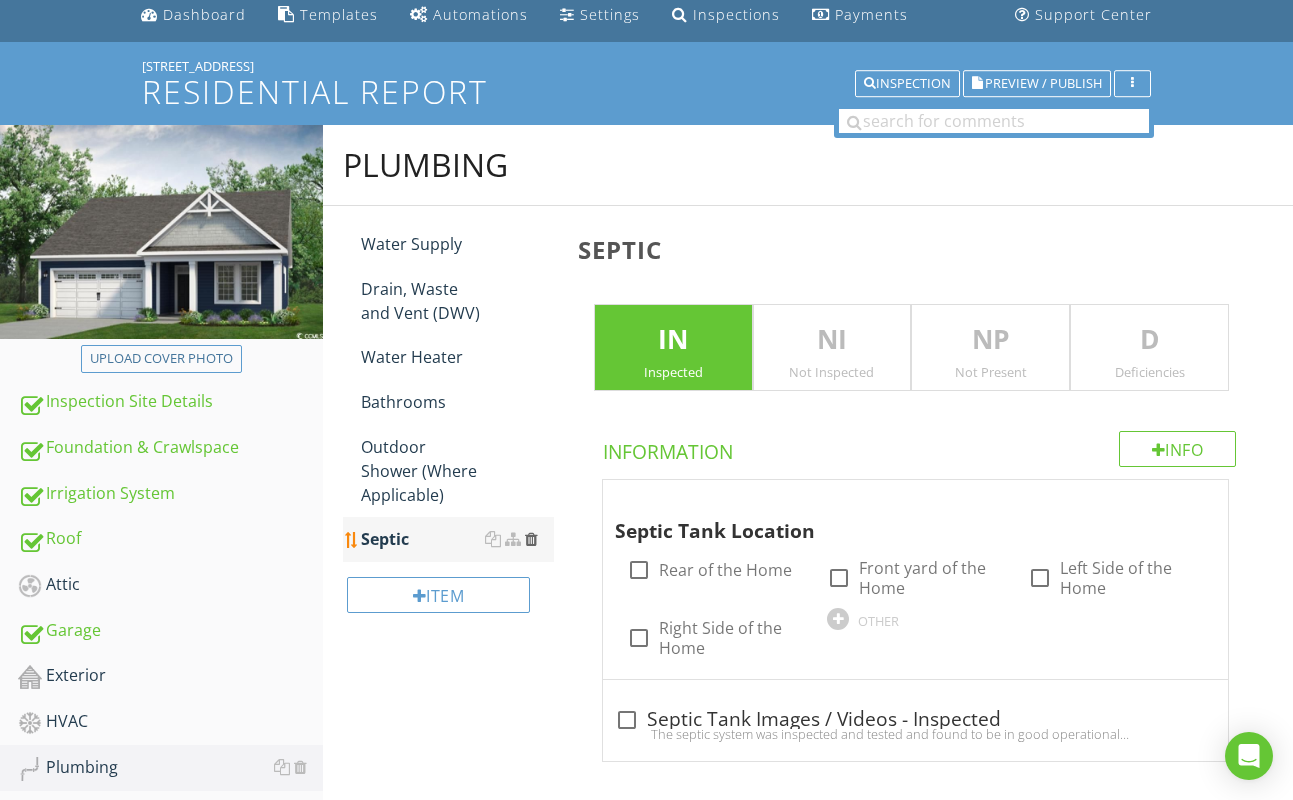 click at bounding box center (531, 539) 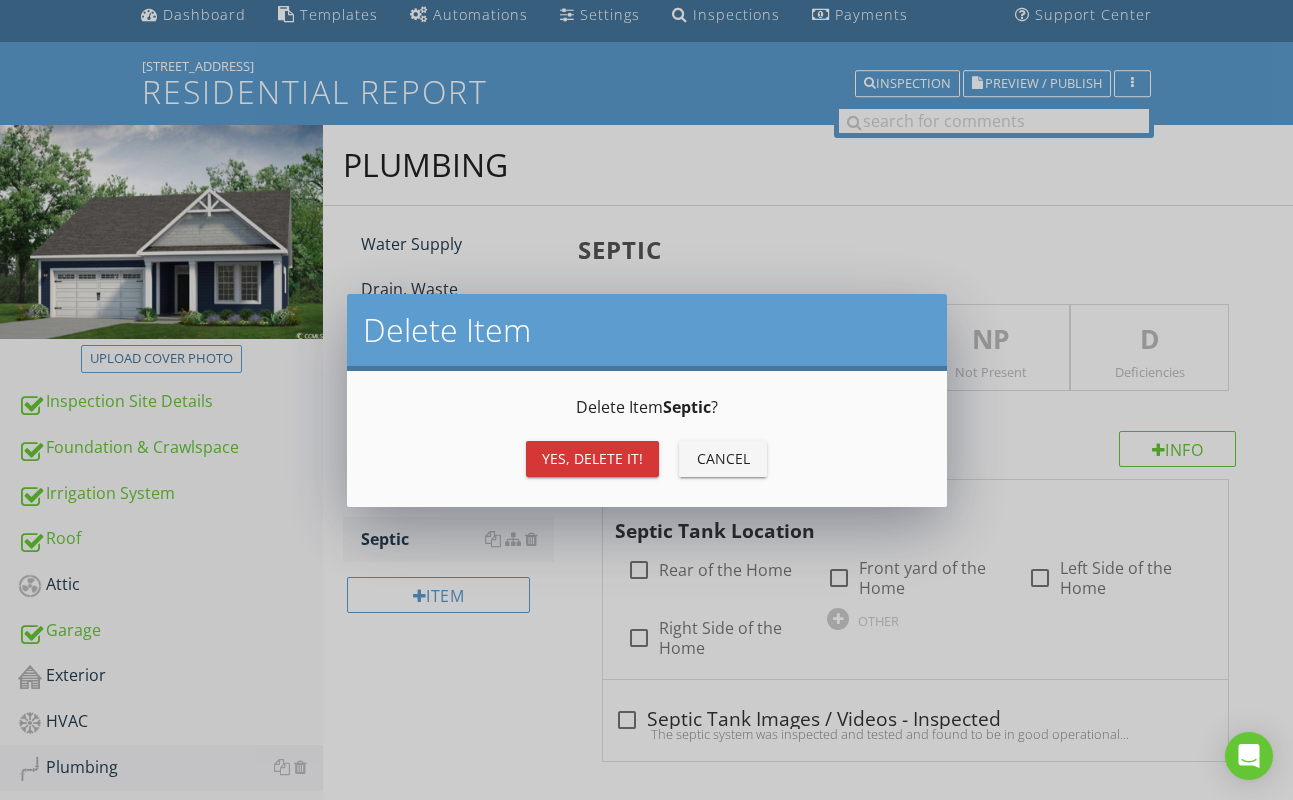 click on "Yes, Delete it!" at bounding box center (592, 458) 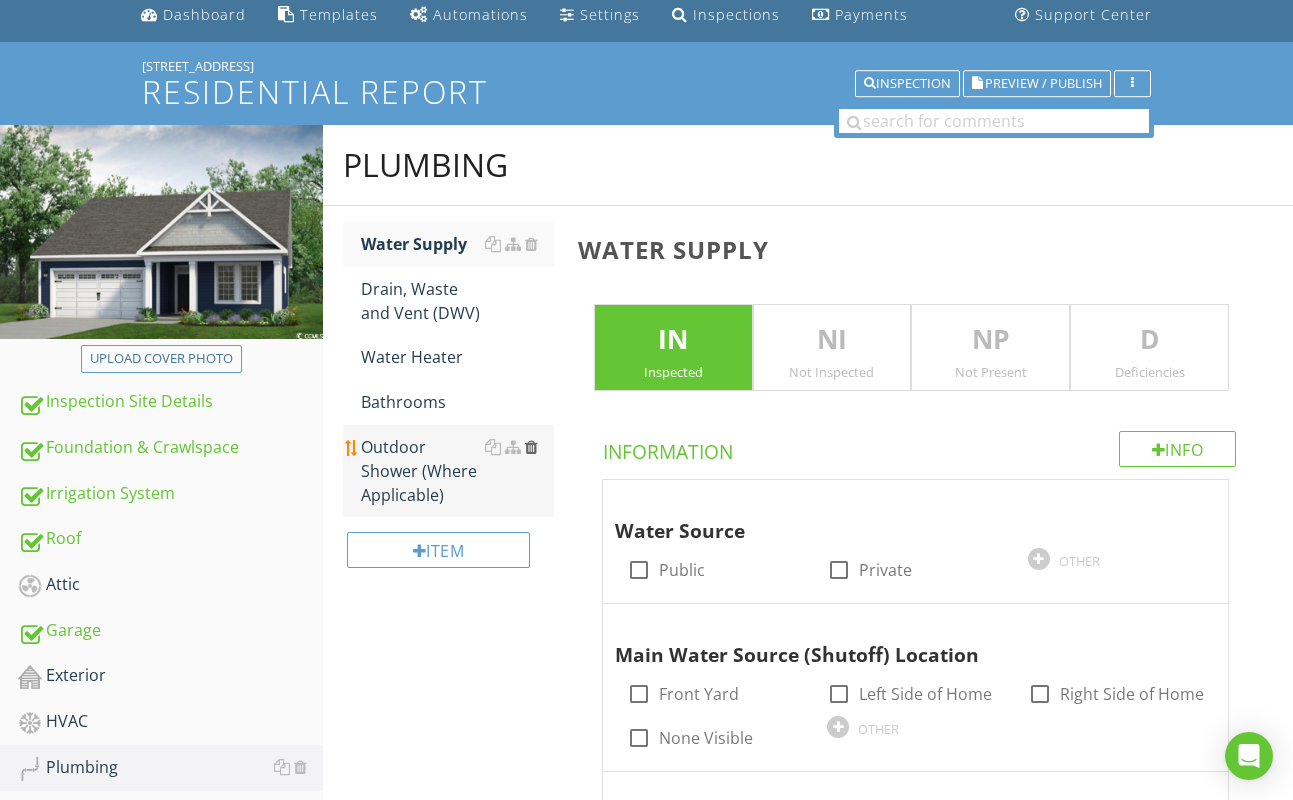click at bounding box center (531, 447) 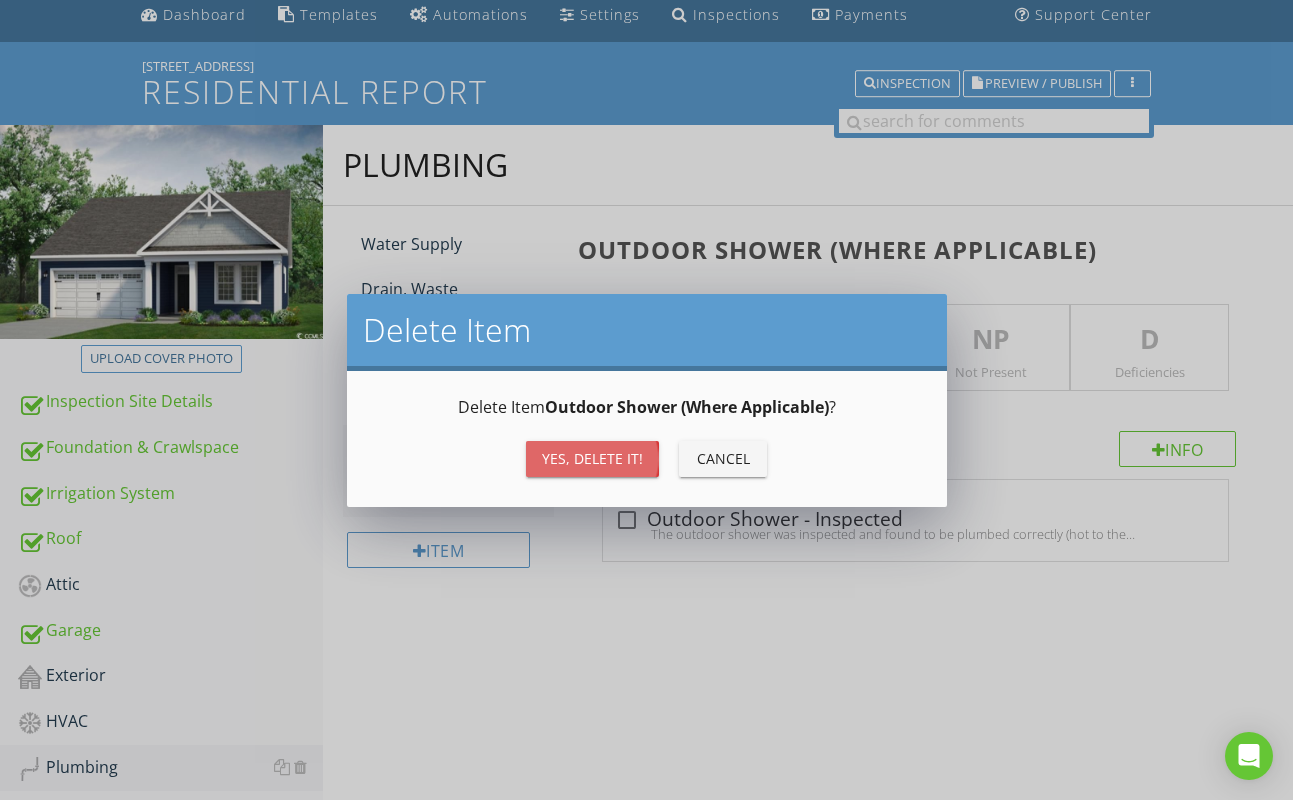 click on "Yes, Delete it!" at bounding box center [592, 458] 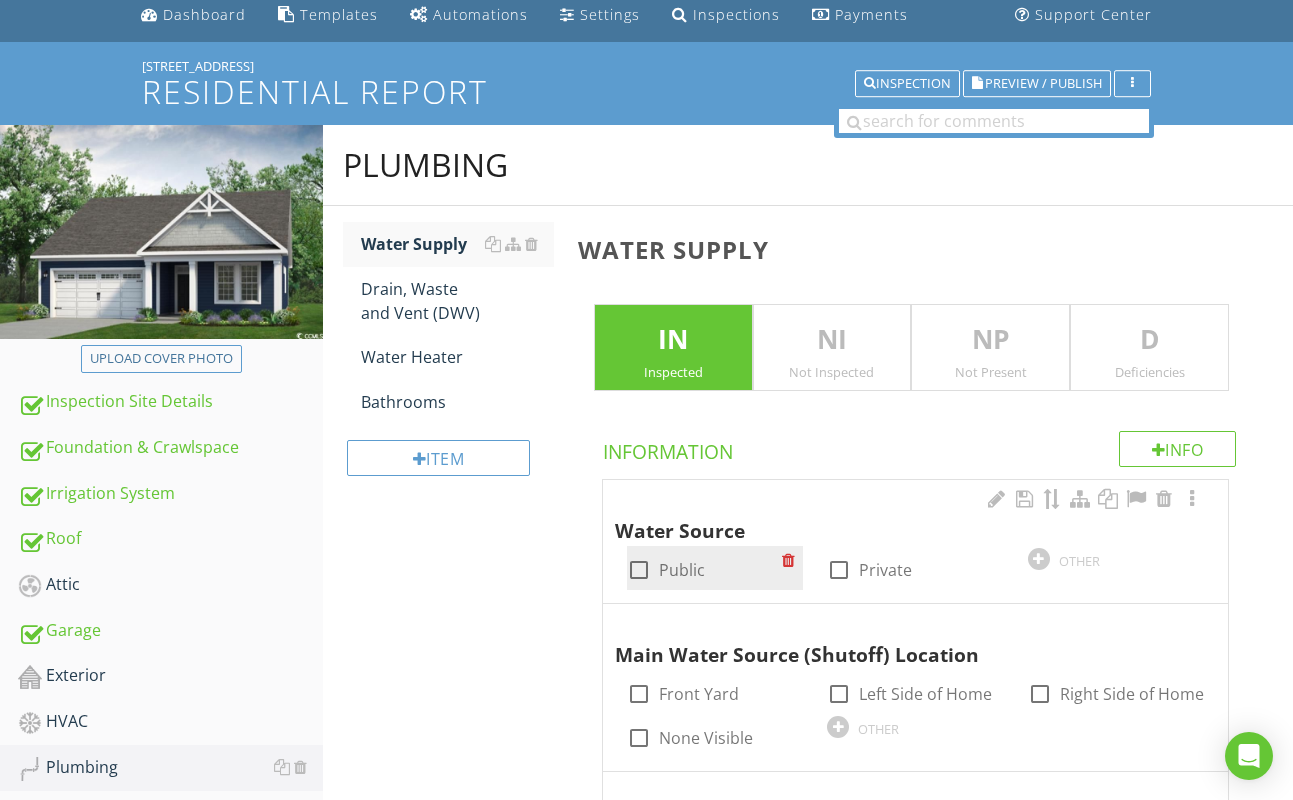 click at bounding box center [639, 570] 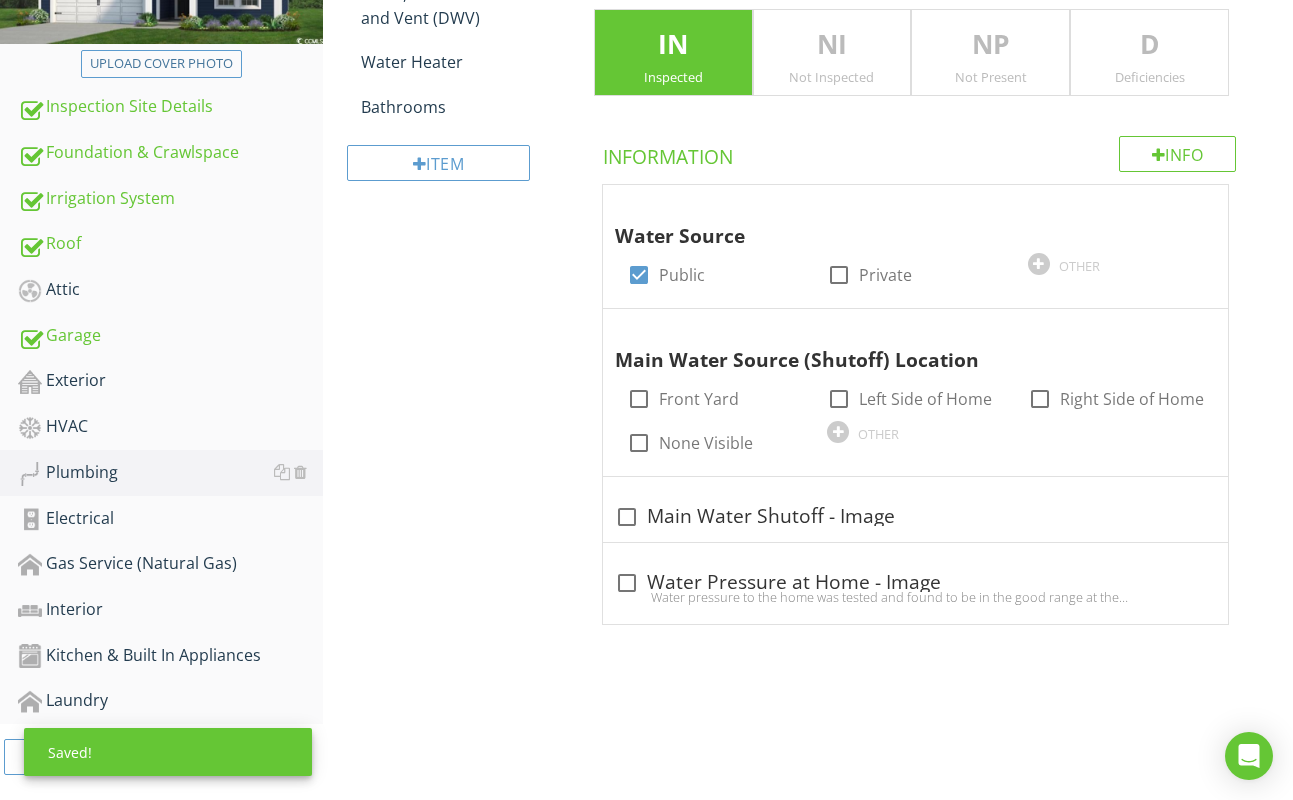 scroll, scrollTop: 378, scrollLeft: 0, axis: vertical 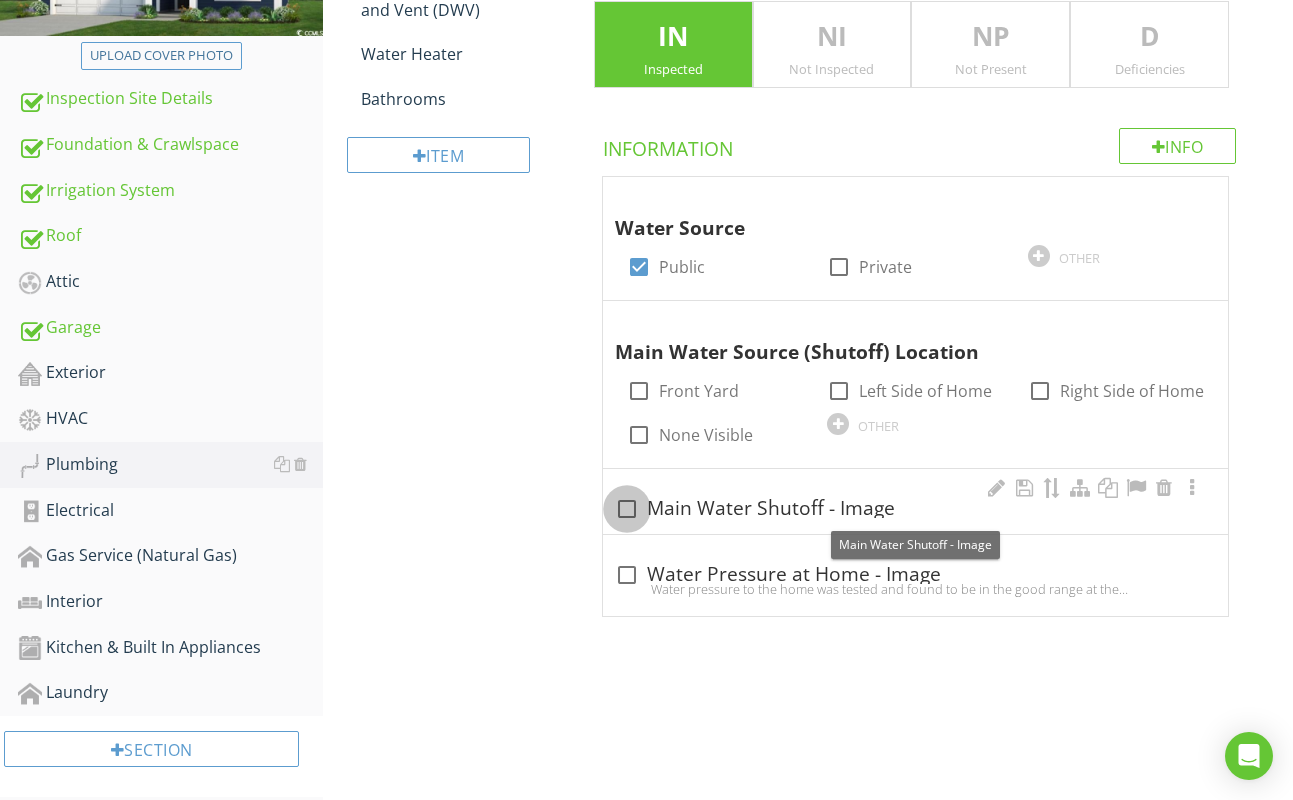 click at bounding box center [627, 509] 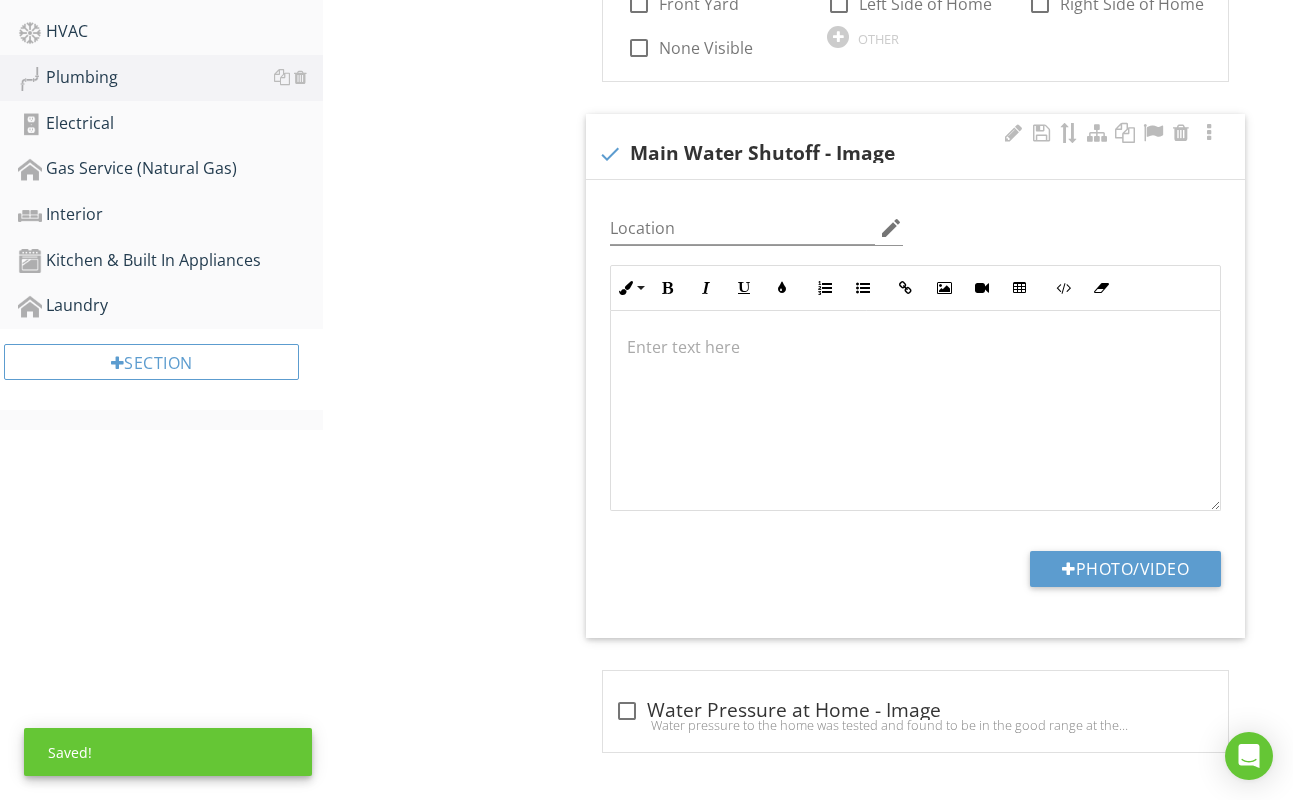 scroll, scrollTop: 767, scrollLeft: 0, axis: vertical 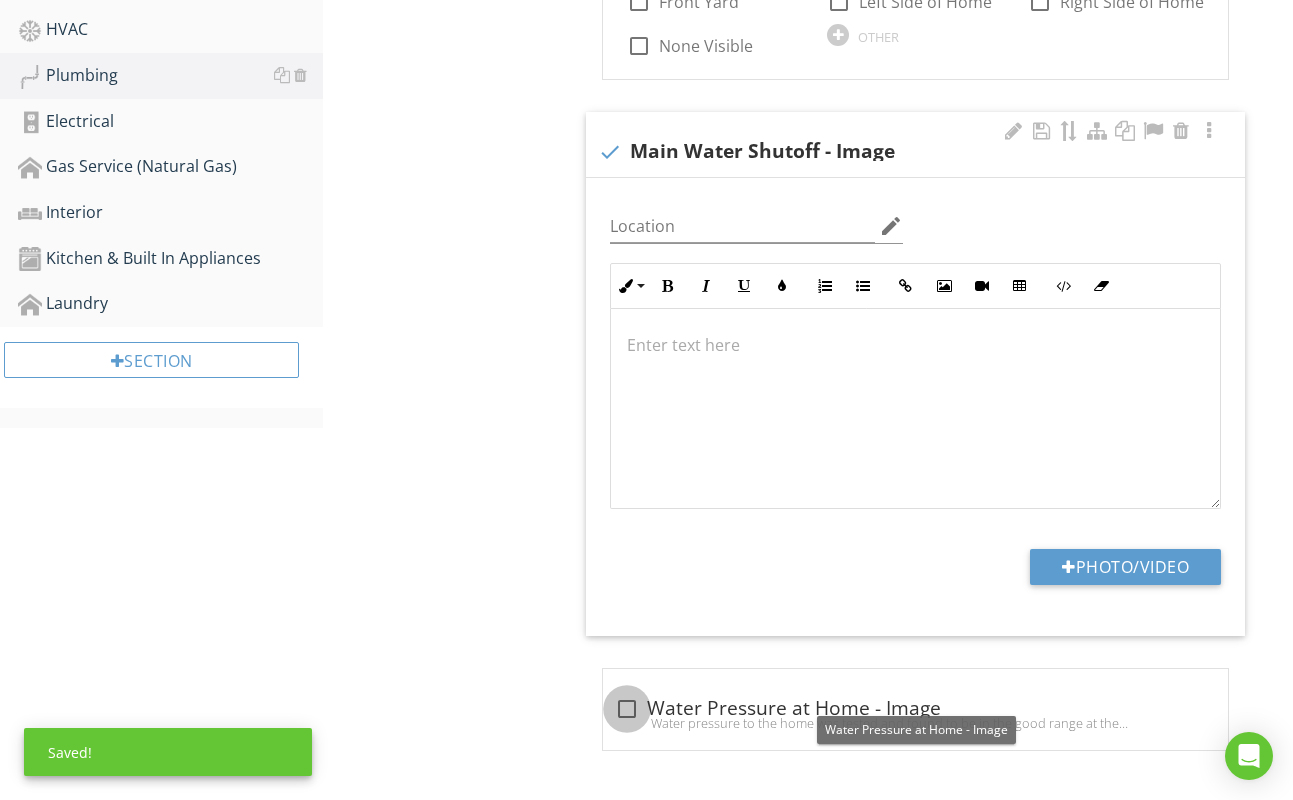 drag, startPoint x: 622, startPoint y: 705, endPoint x: 683, endPoint y: 631, distance: 95.90099 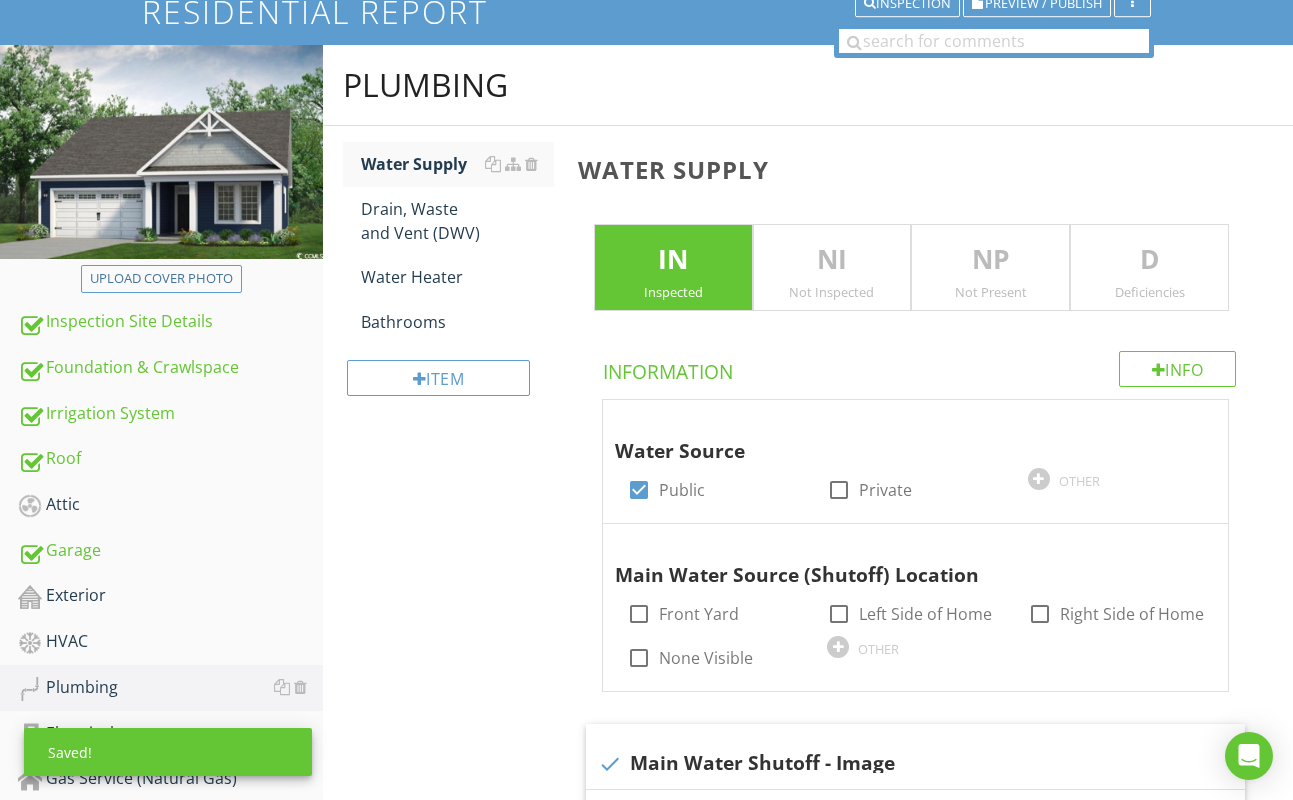 scroll, scrollTop: 154, scrollLeft: 0, axis: vertical 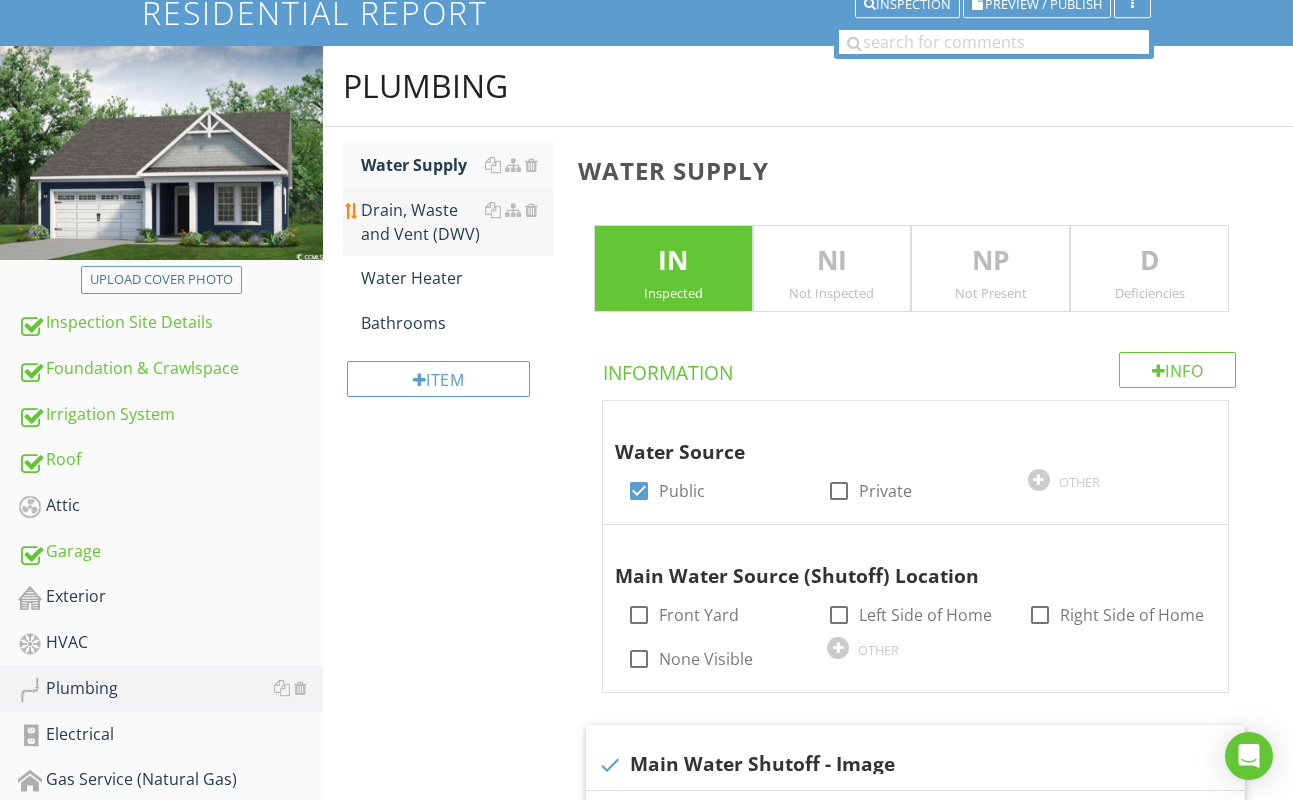 click on "Drain, Waste and Vent (DWV)" at bounding box center [457, 222] 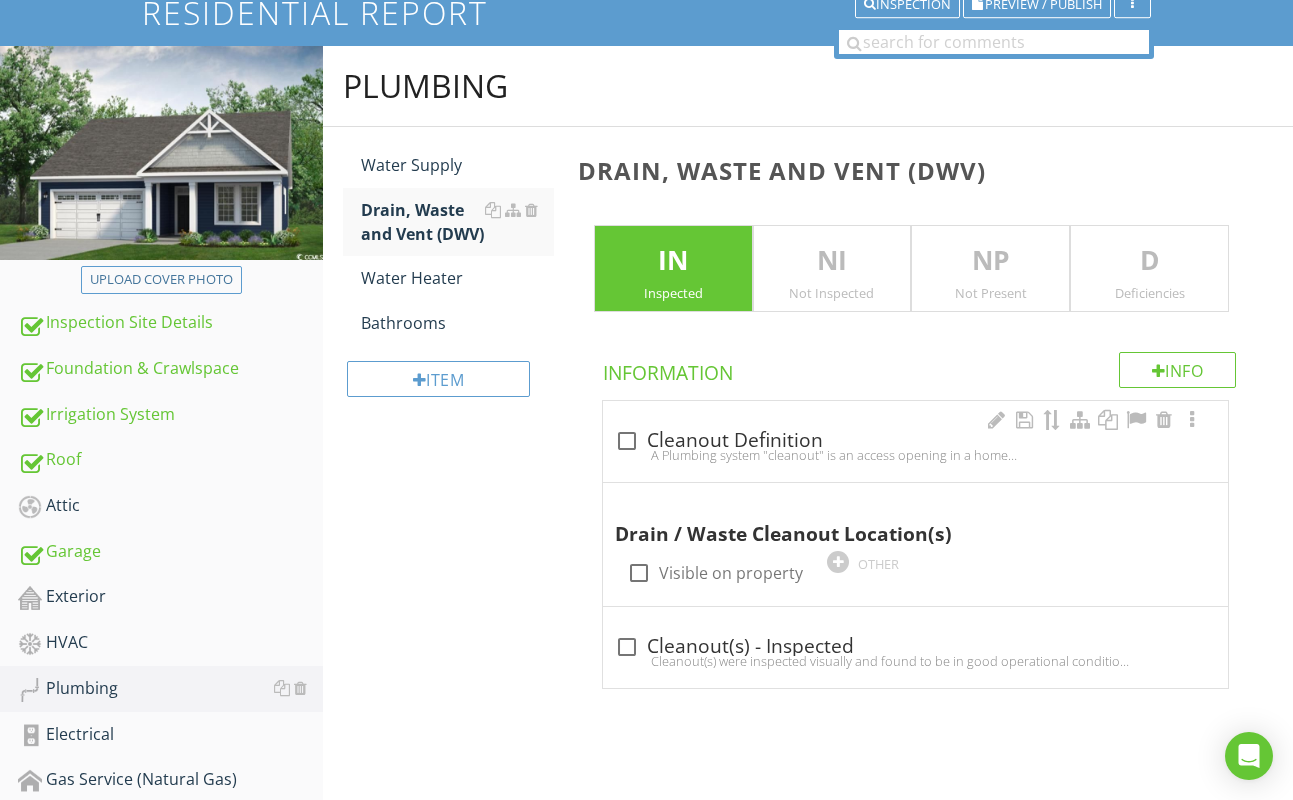 click at bounding box center [627, 441] 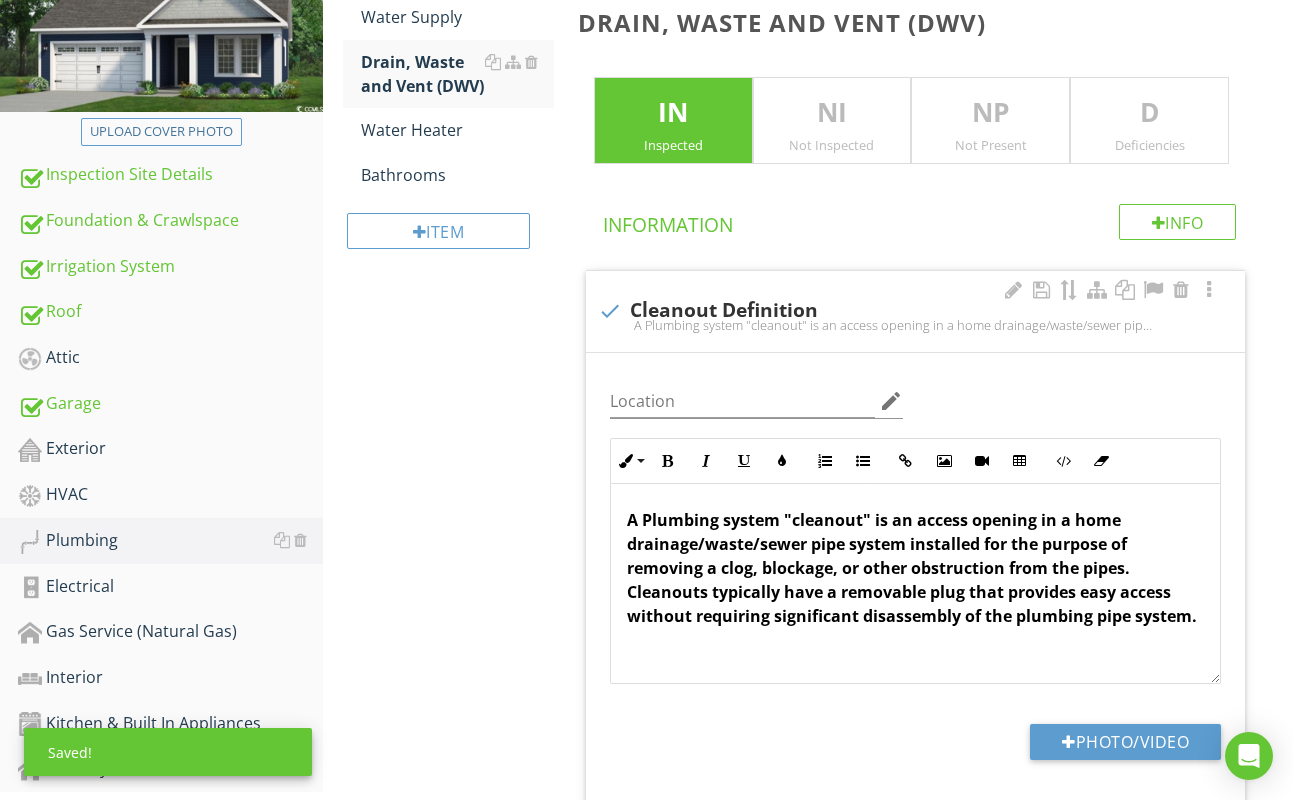 scroll, scrollTop: 602, scrollLeft: 0, axis: vertical 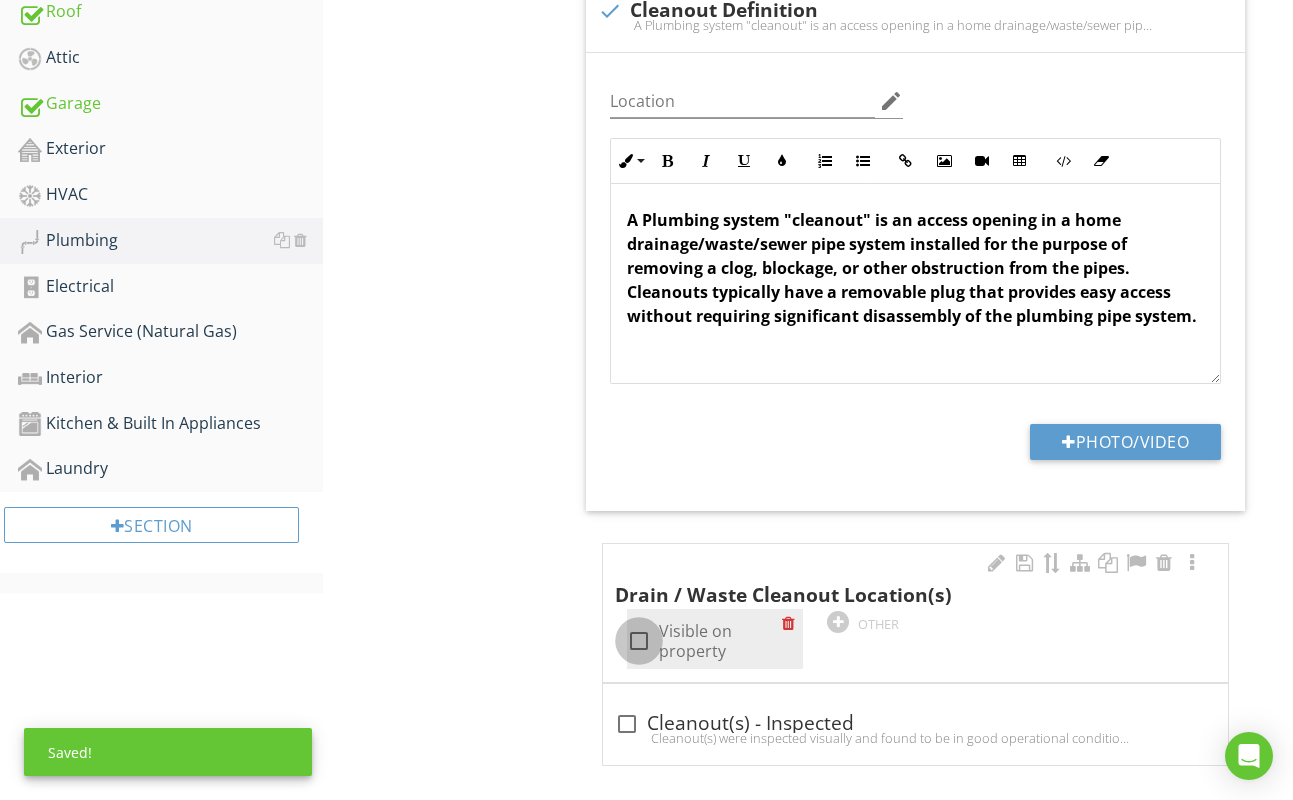 click at bounding box center [639, 641] 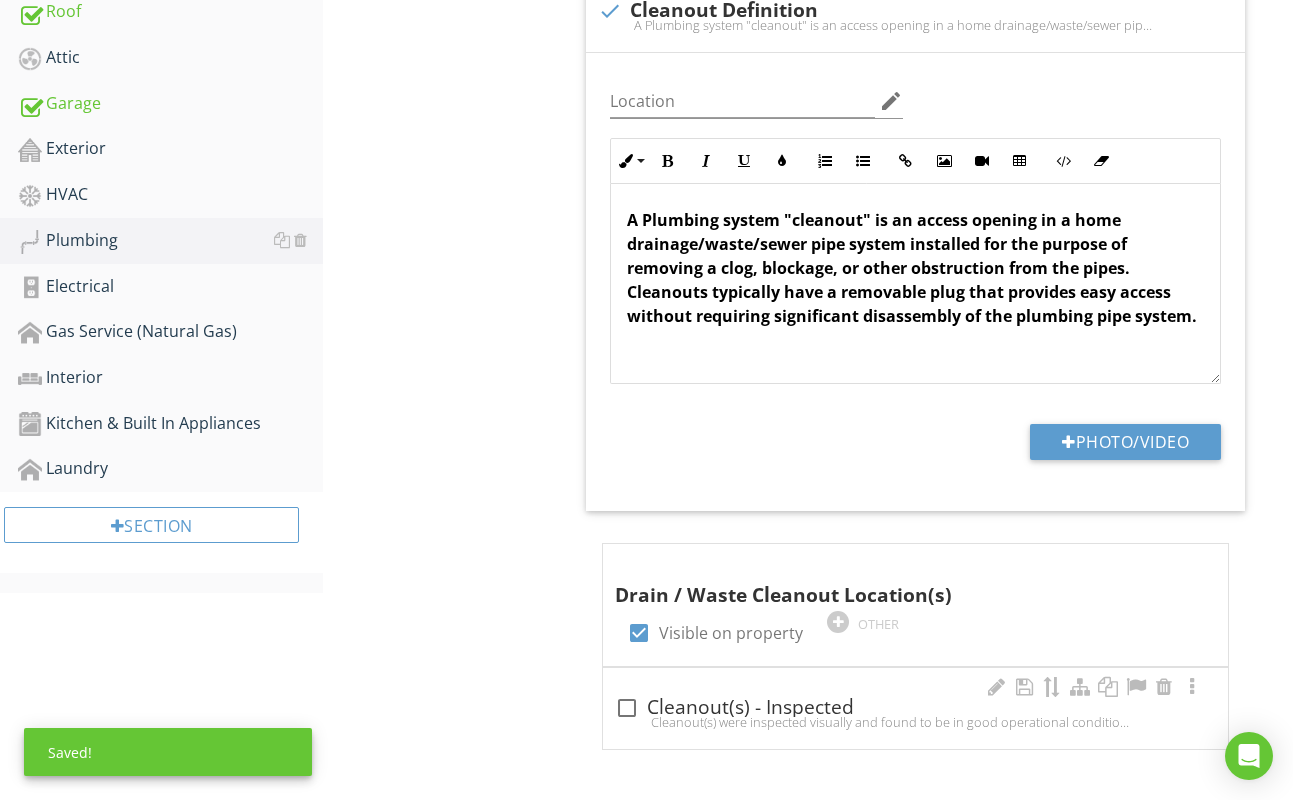click on "Cleanout(s) were inspected visually and found to be in good operational condition at the time of inspection, unless otherwise noted in this report." at bounding box center [915, 722] 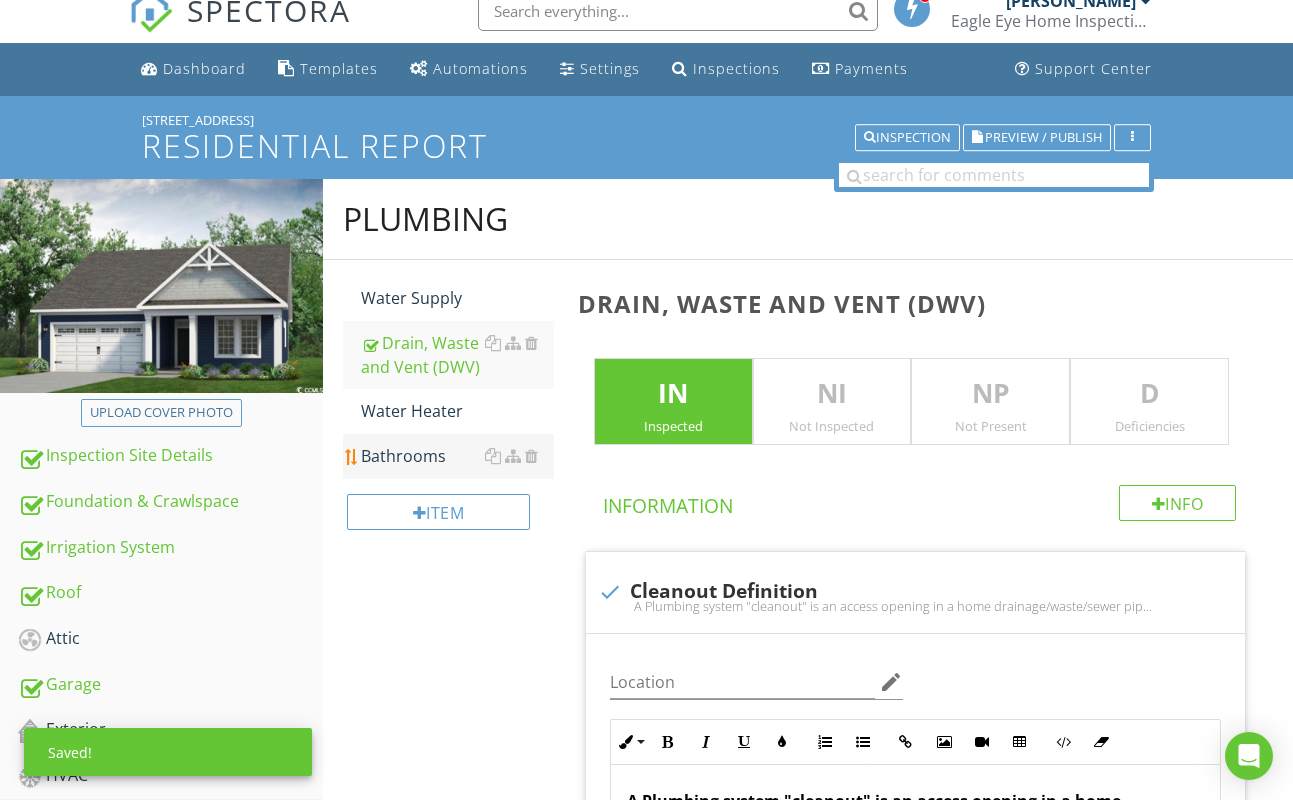 scroll, scrollTop: 11, scrollLeft: 0, axis: vertical 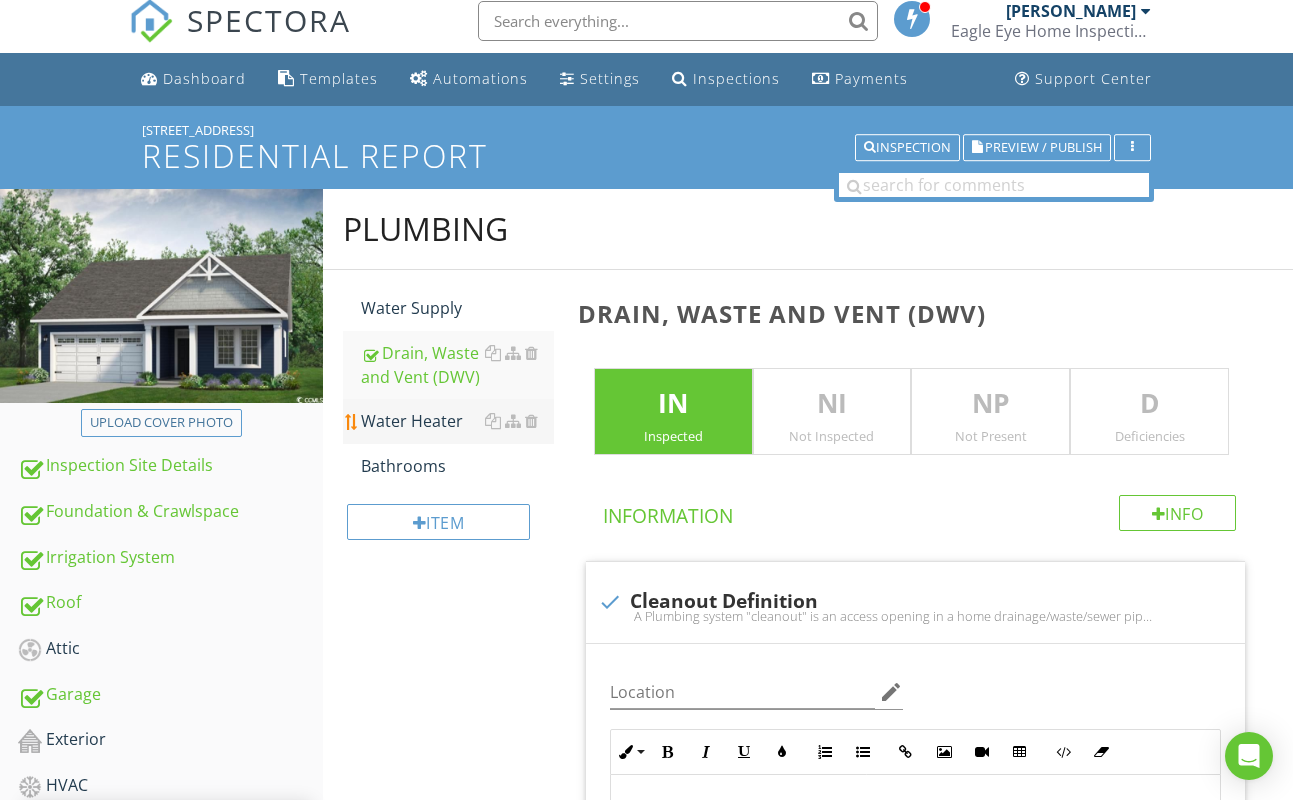 click on "Water Heater" at bounding box center [457, 421] 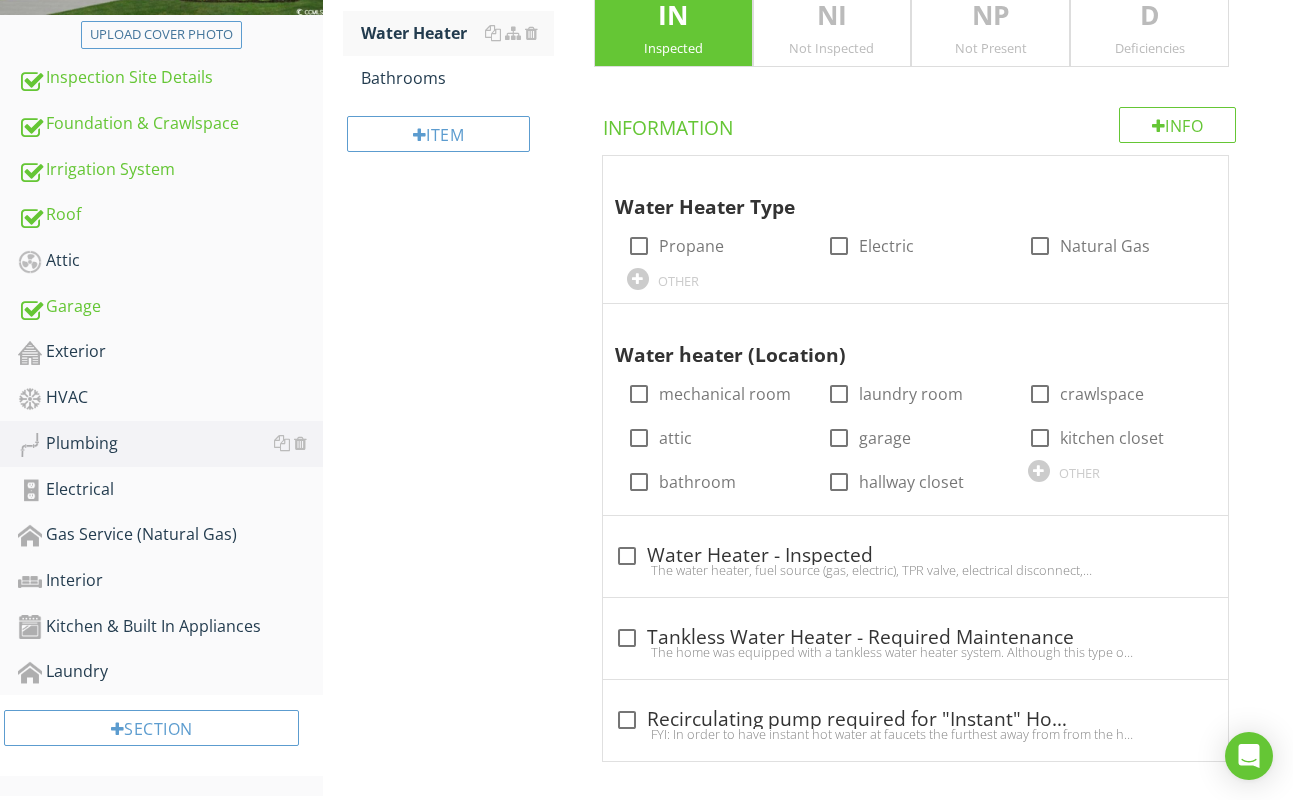 scroll, scrollTop: 410, scrollLeft: 0, axis: vertical 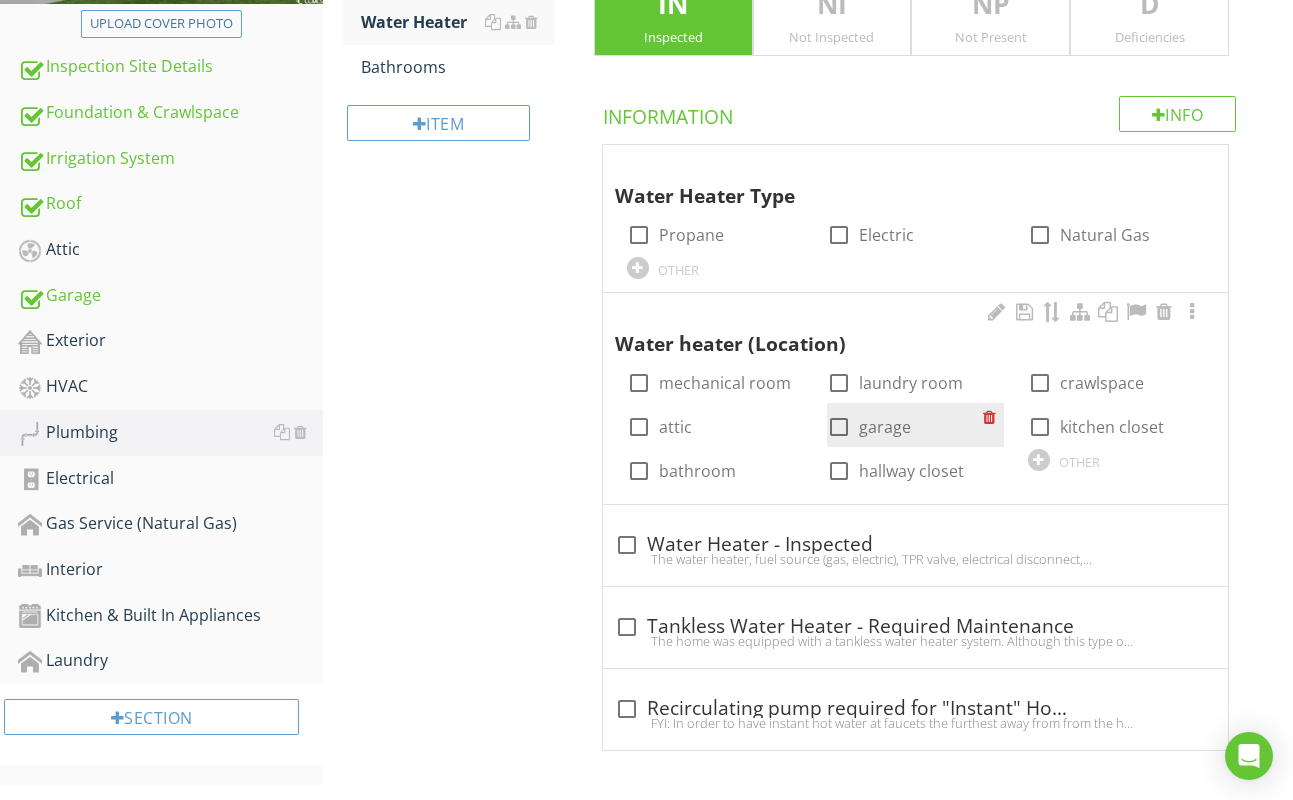 click at bounding box center (839, 427) 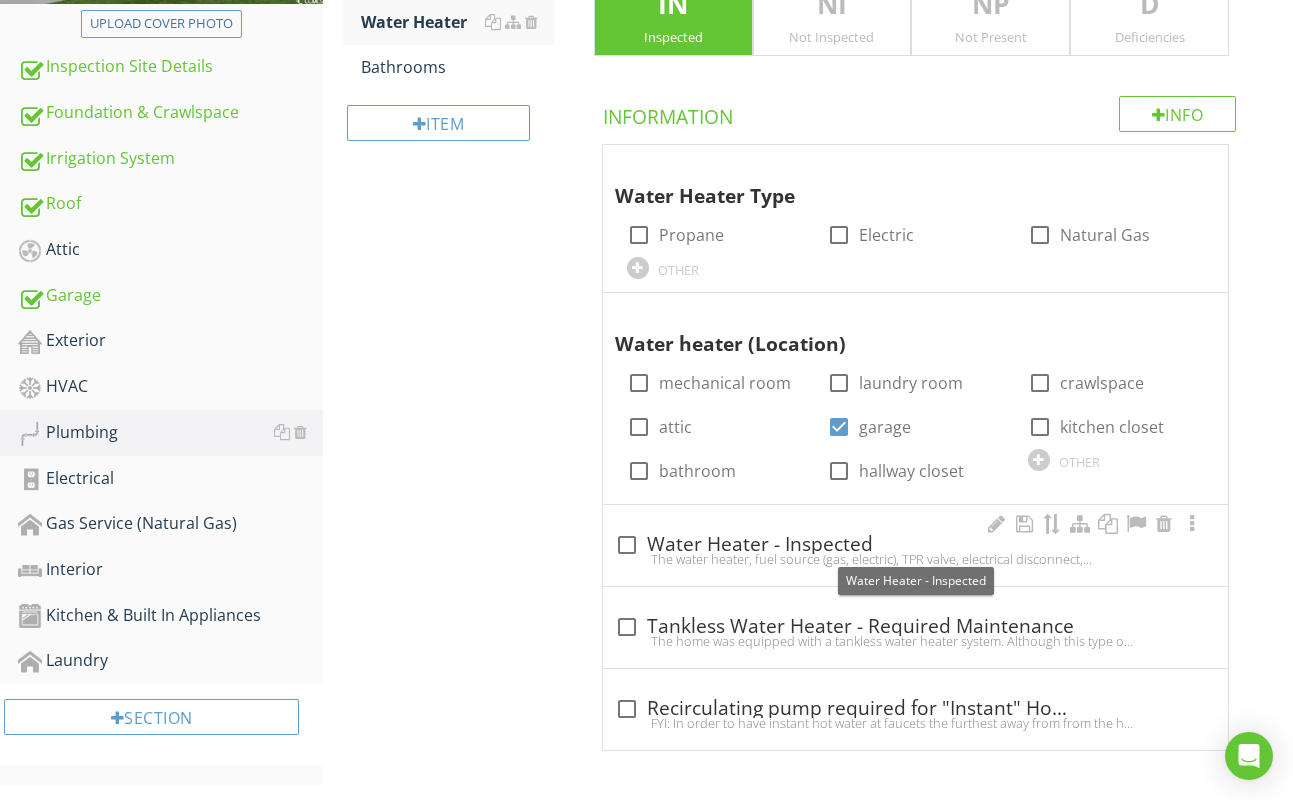 click at bounding box center (627, 545) 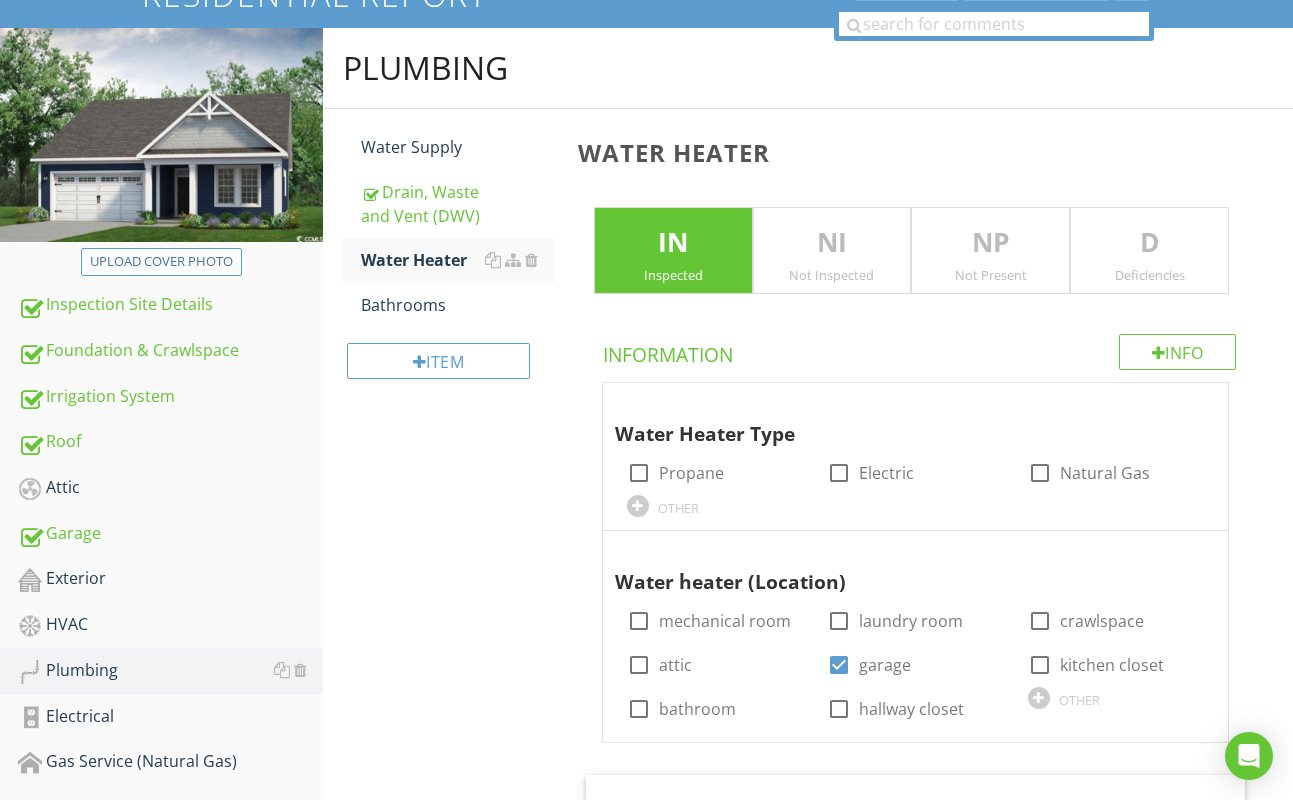 scroll, scrollTop: 77, scrollLeft: 0, axis: vertical 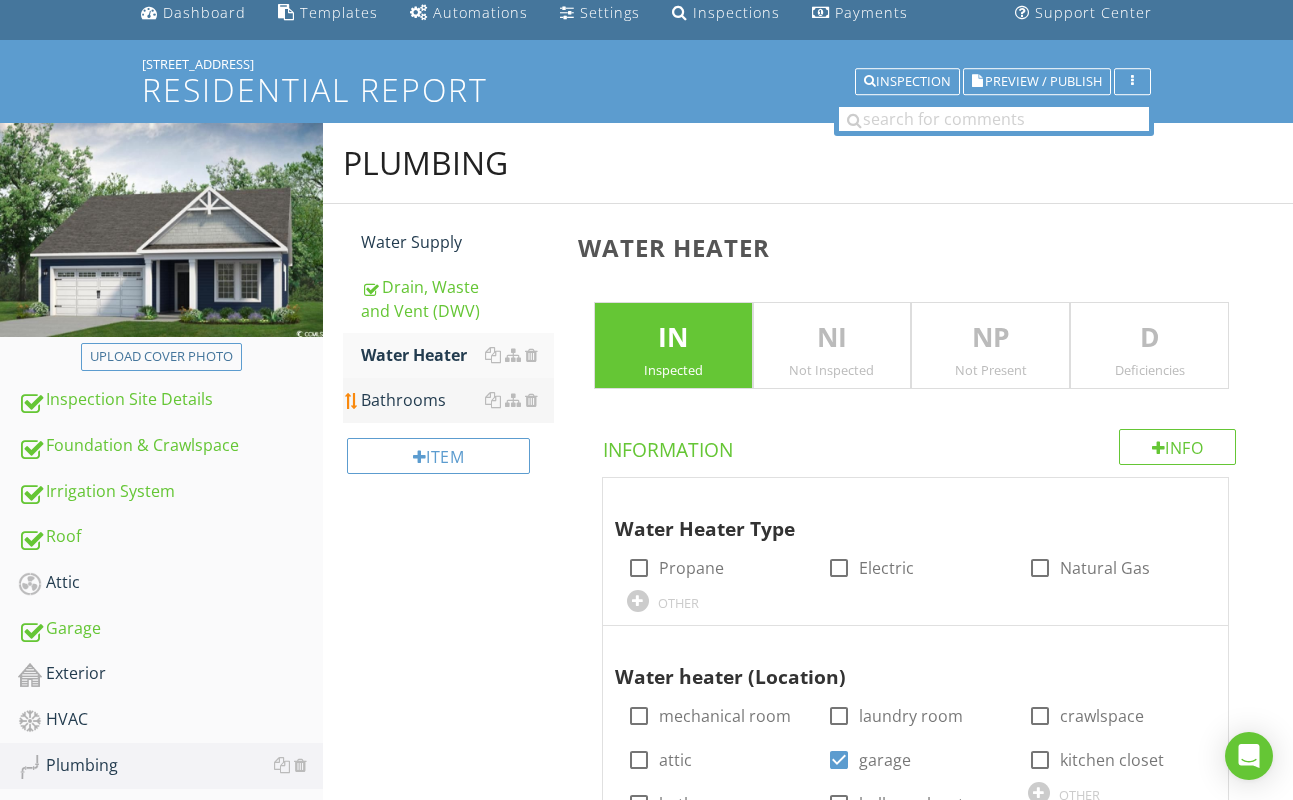 click on "Bathrooms" at bounding box center [457, 400] 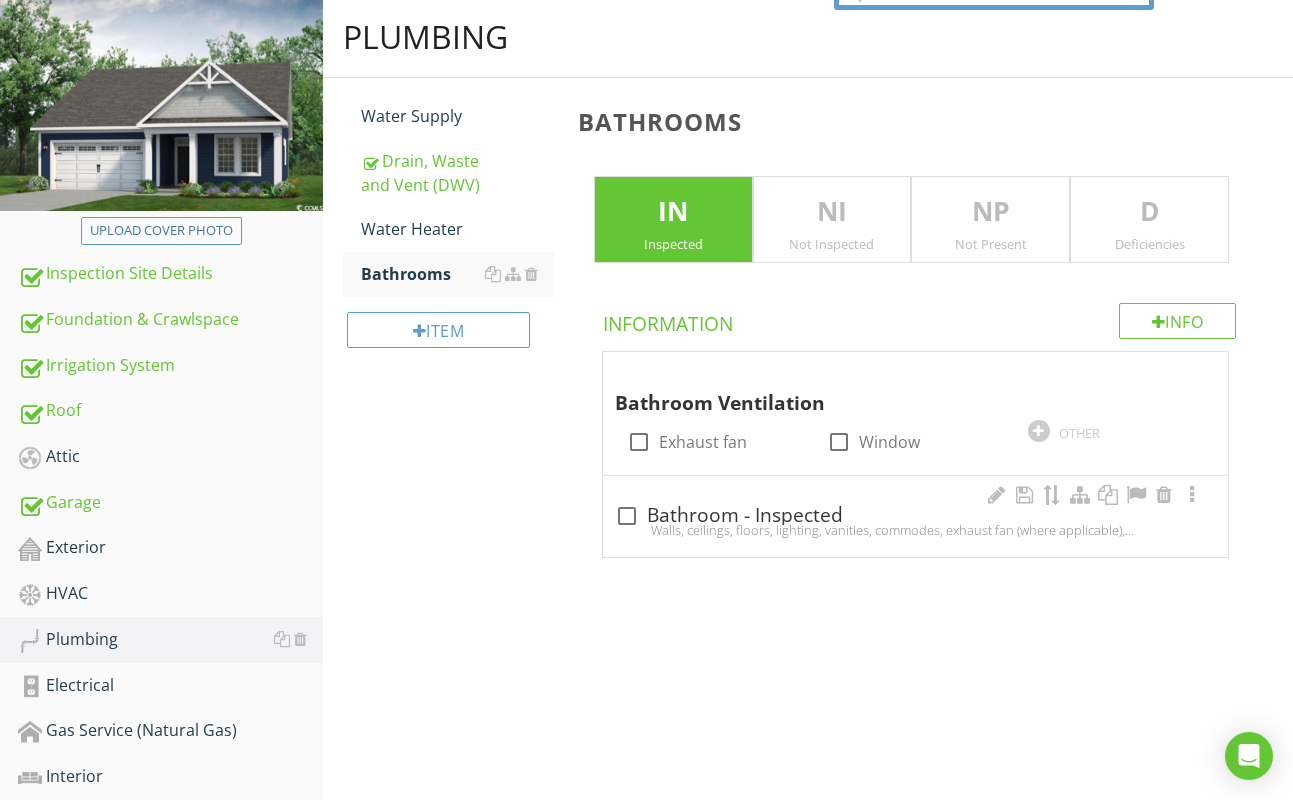 scroll, scrollTop: 214, scrollLeft: 0, axis: vertical 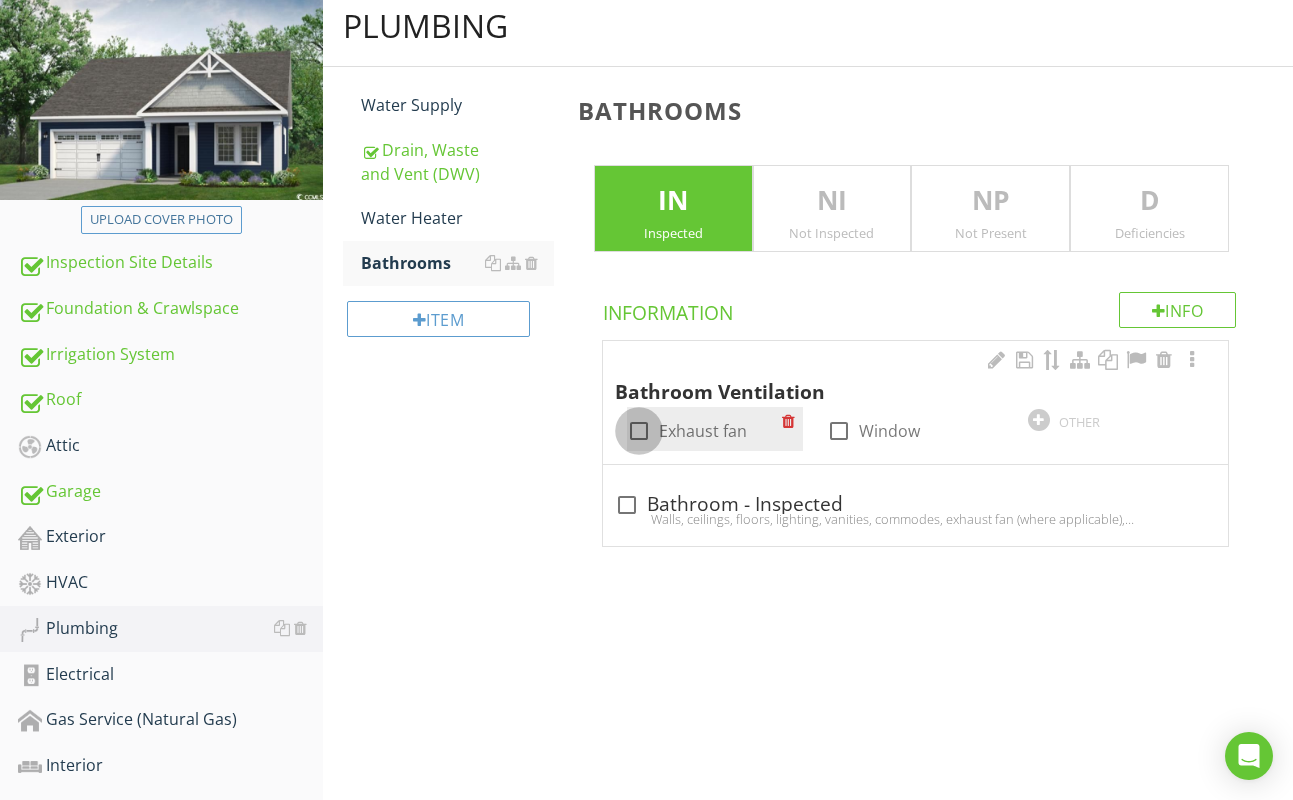 click at bounding box center [639, 431] 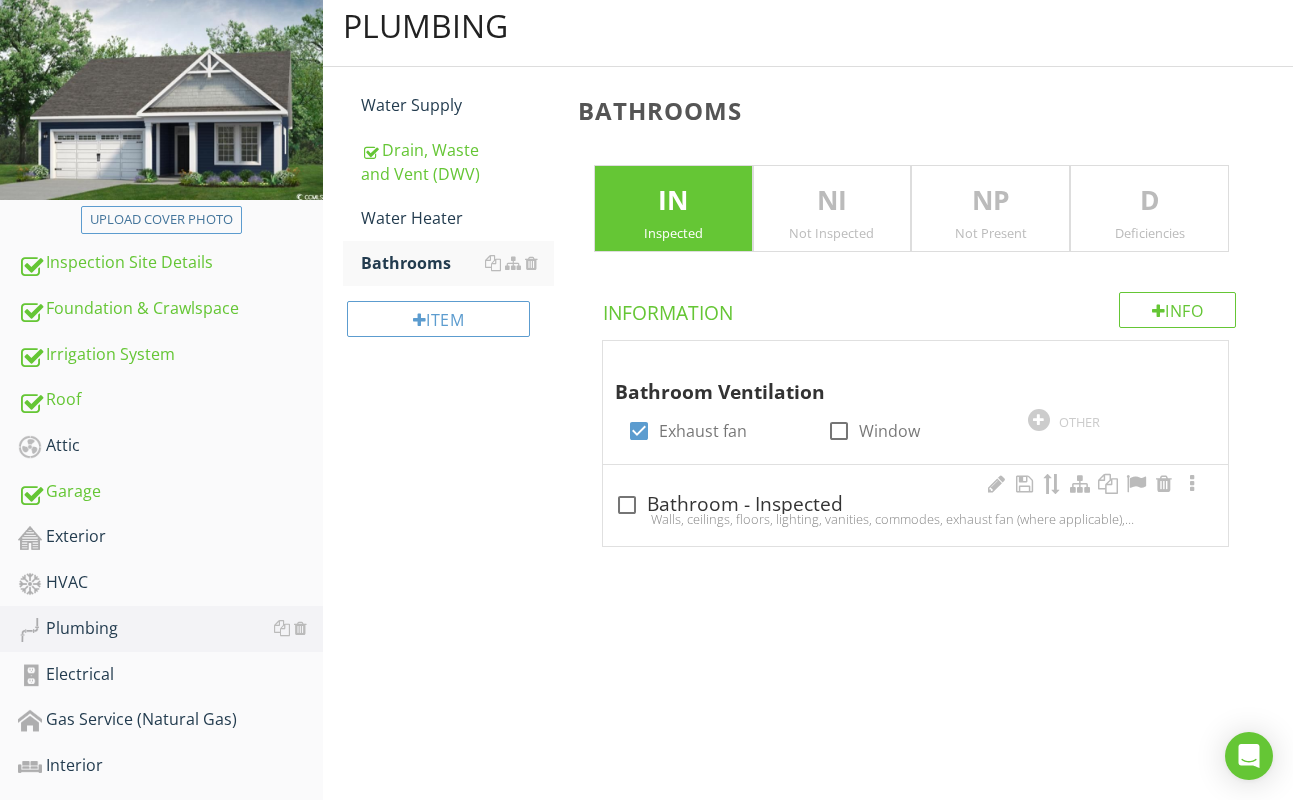 click at bounding box center (627, 505) 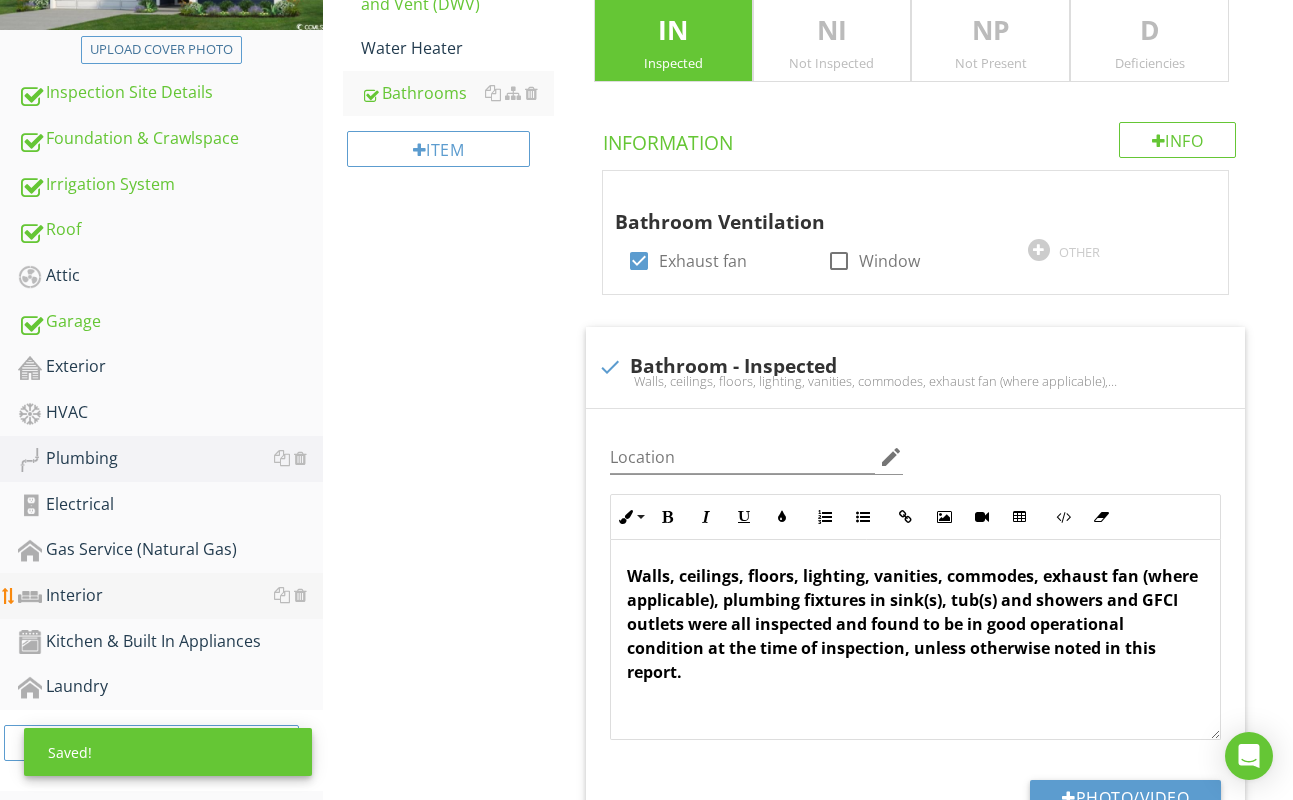 scroll, scrollTop: 424, scrollLeft: 0, axis: vertical 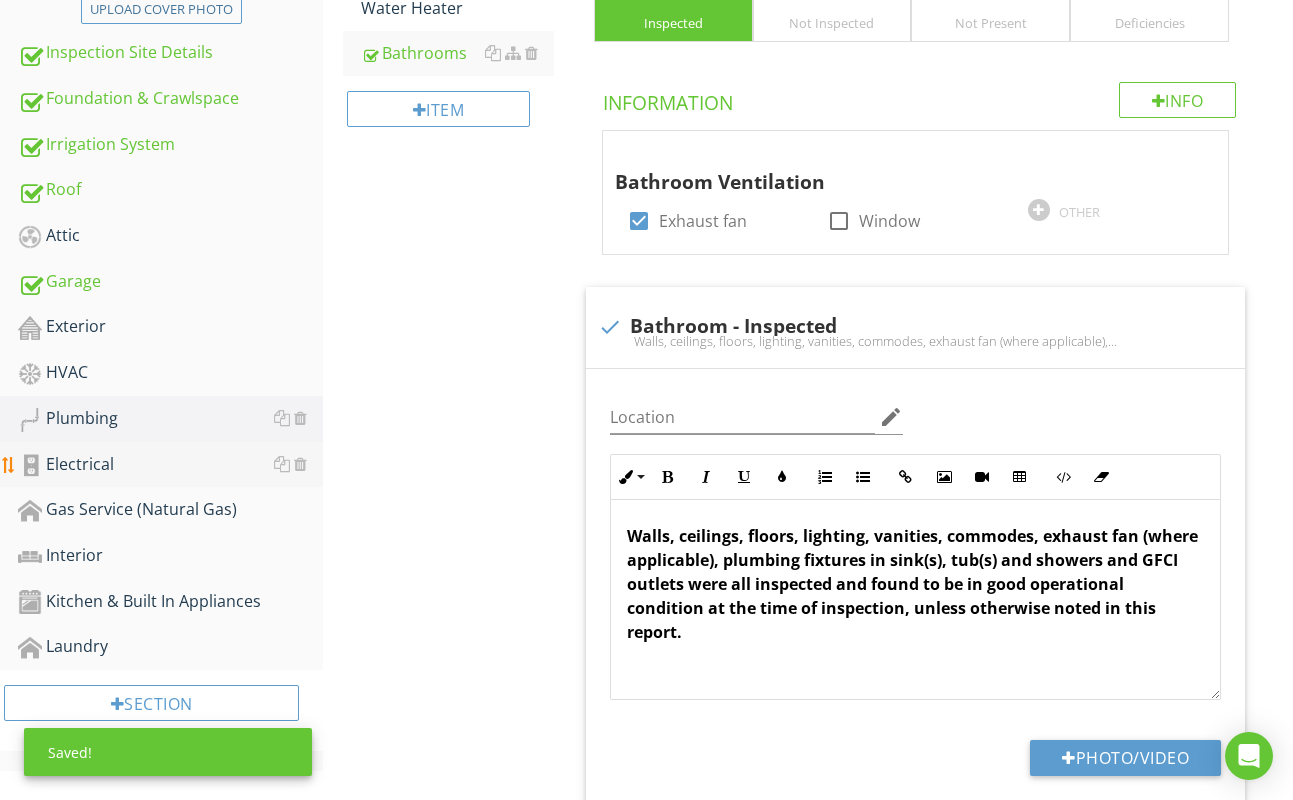 click on "Electrical" at bounding box center (170, 465) 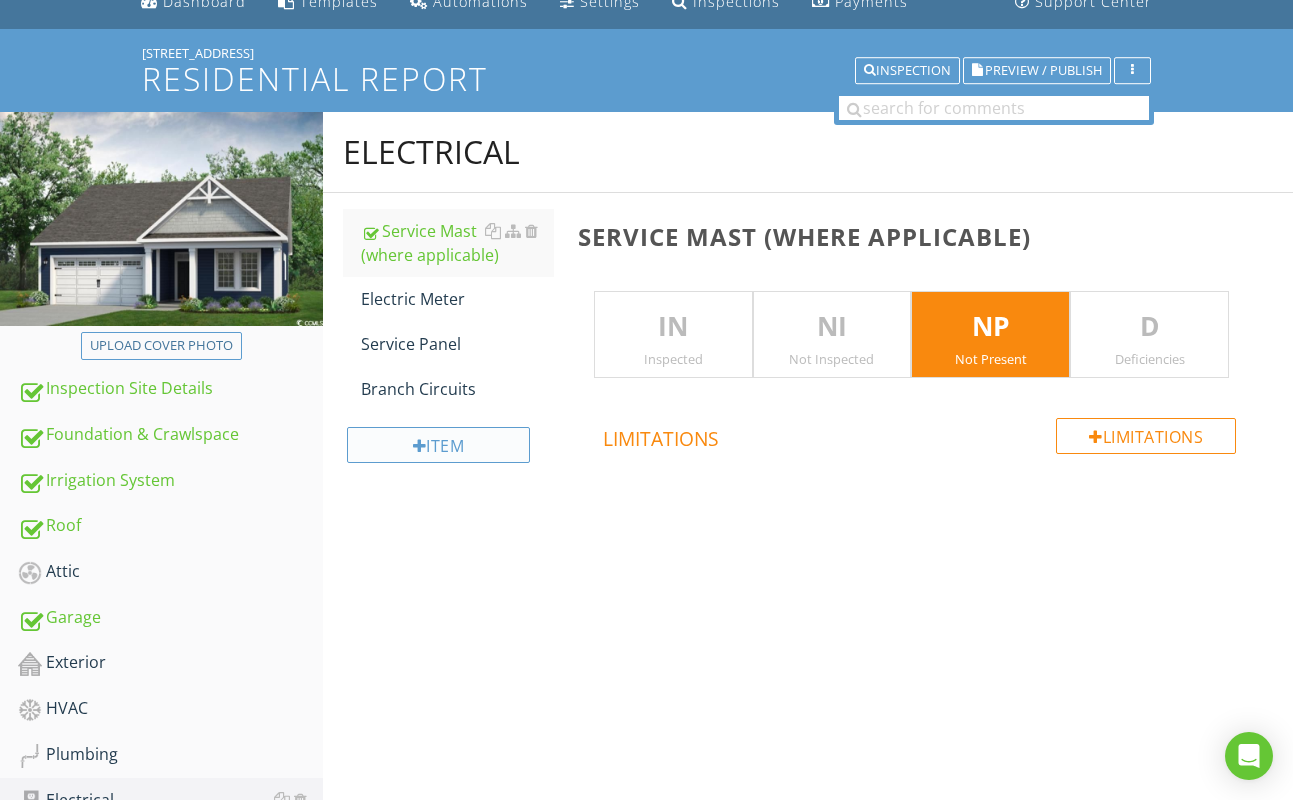 scroll, scrollTop: 69, scrollLeft: 0, axis: vertical 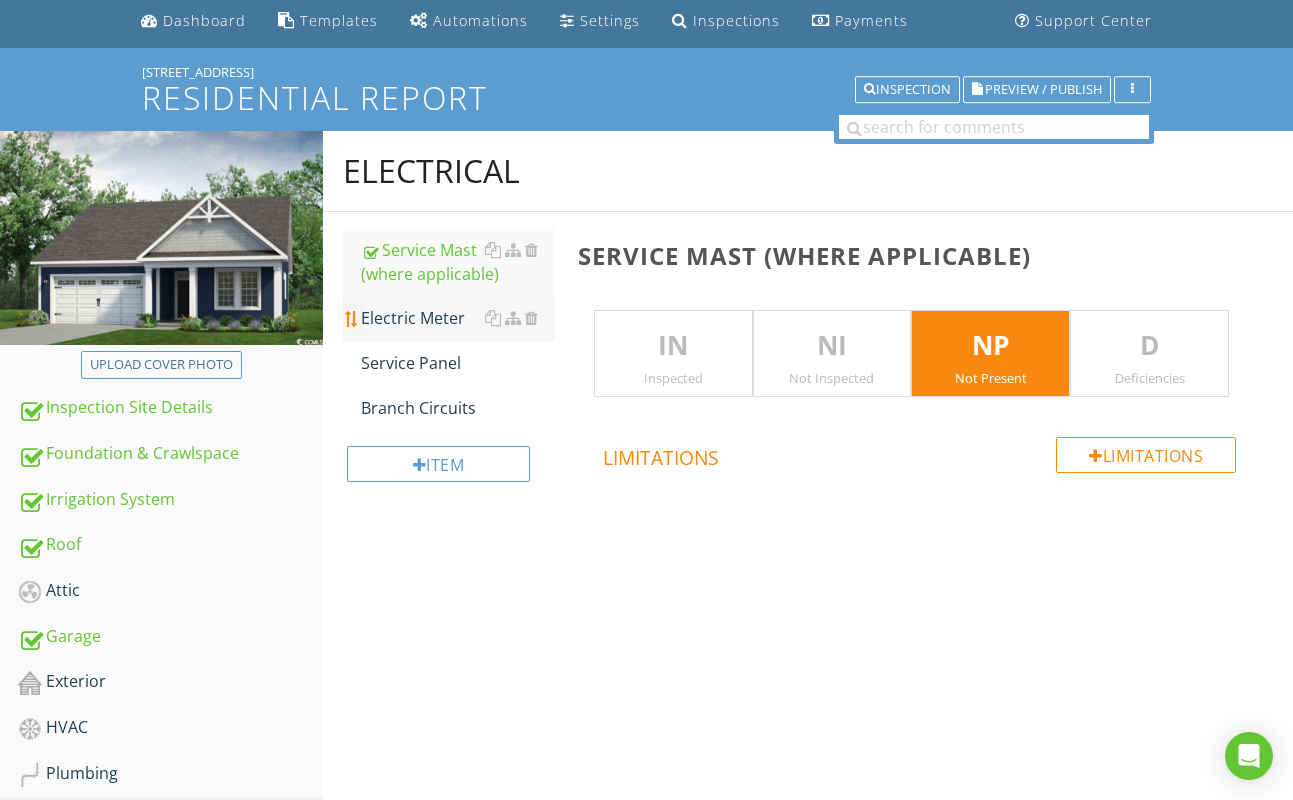 click on "Electric Meter" at bounding box center (457, 318) 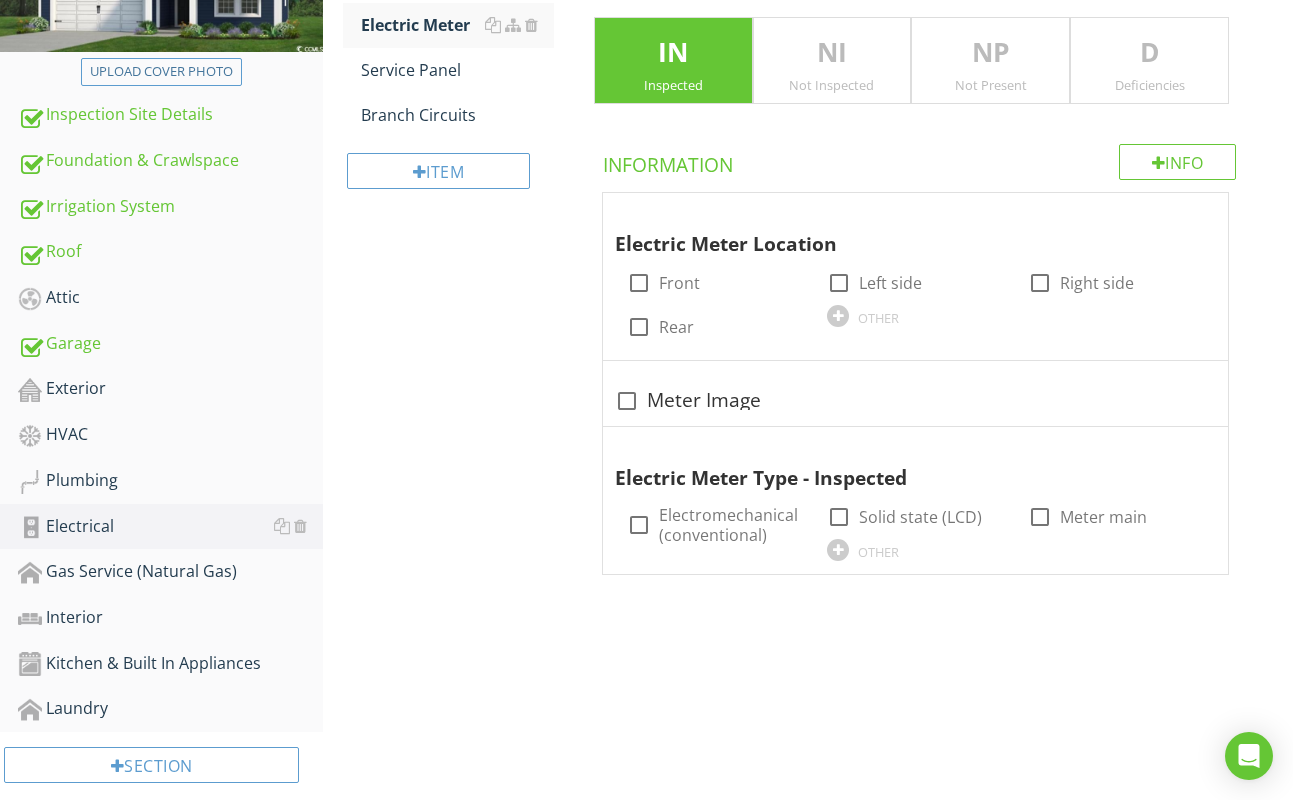 scroll, scrollTop: 364, scrollLeft: 0, axis: vertical 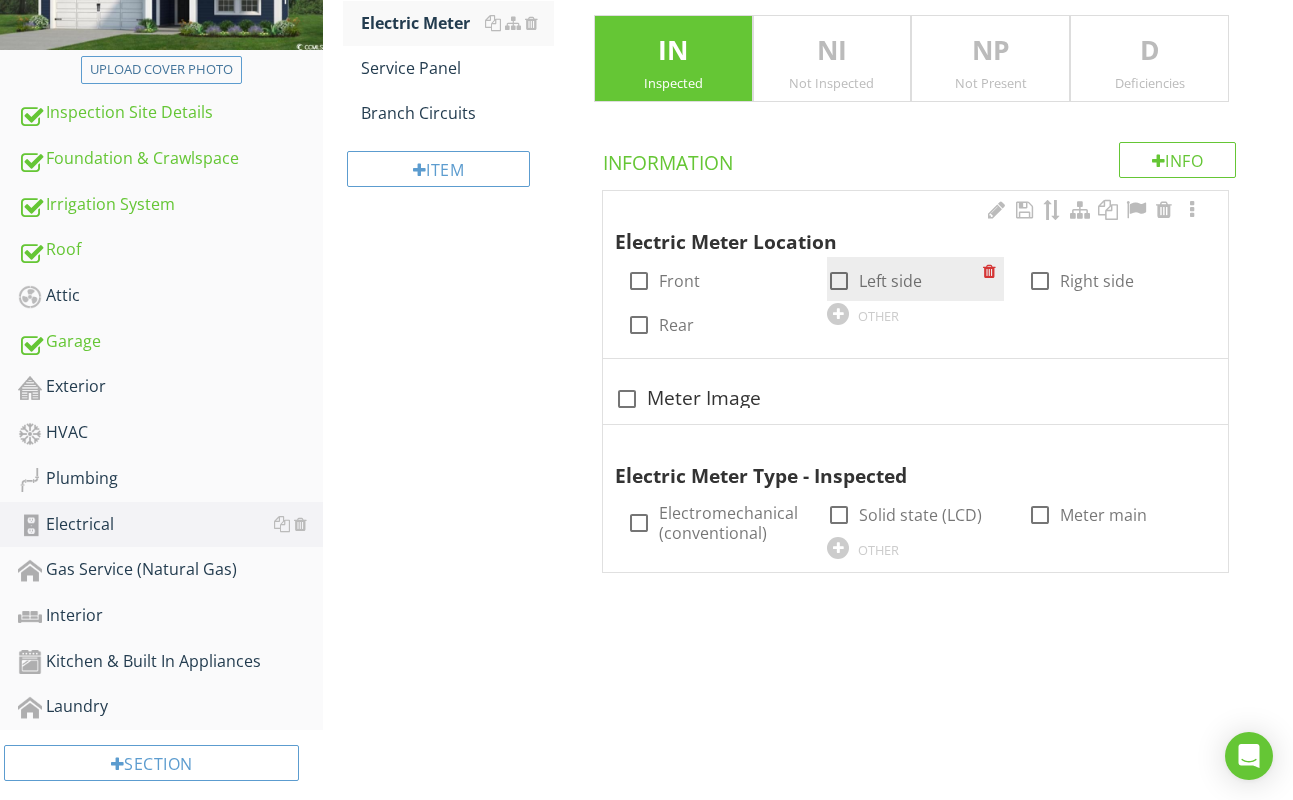 click at bounding box center [993, 271] 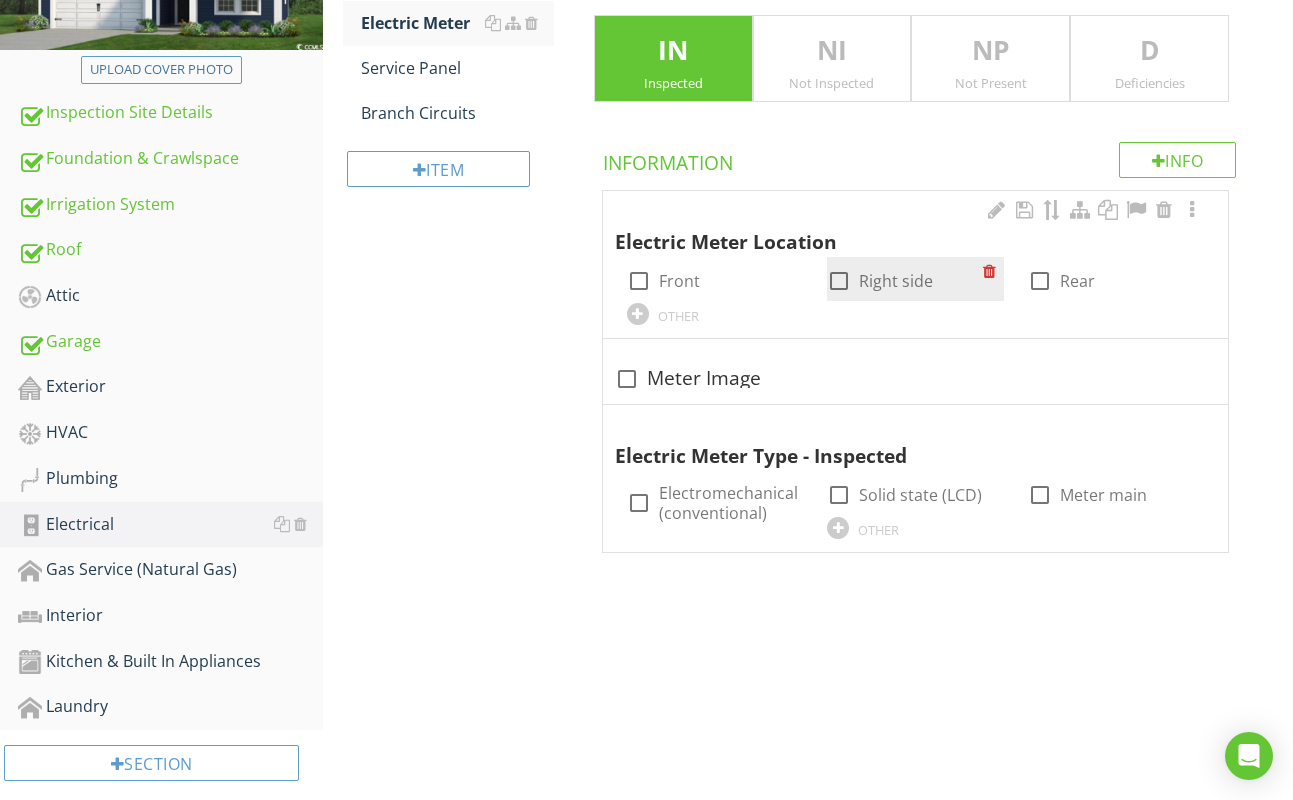 click at bounding box center [993, 271] 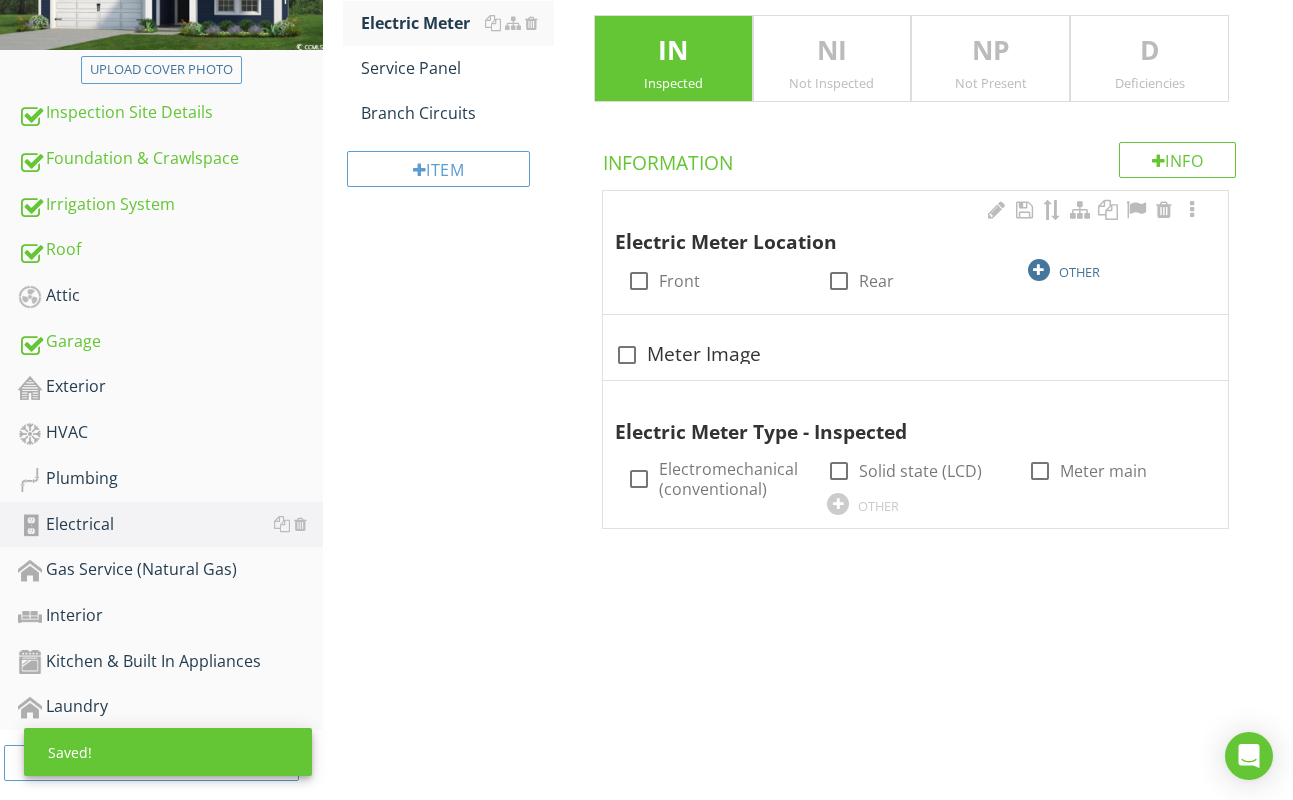 click at bounding box center (1039, 270) 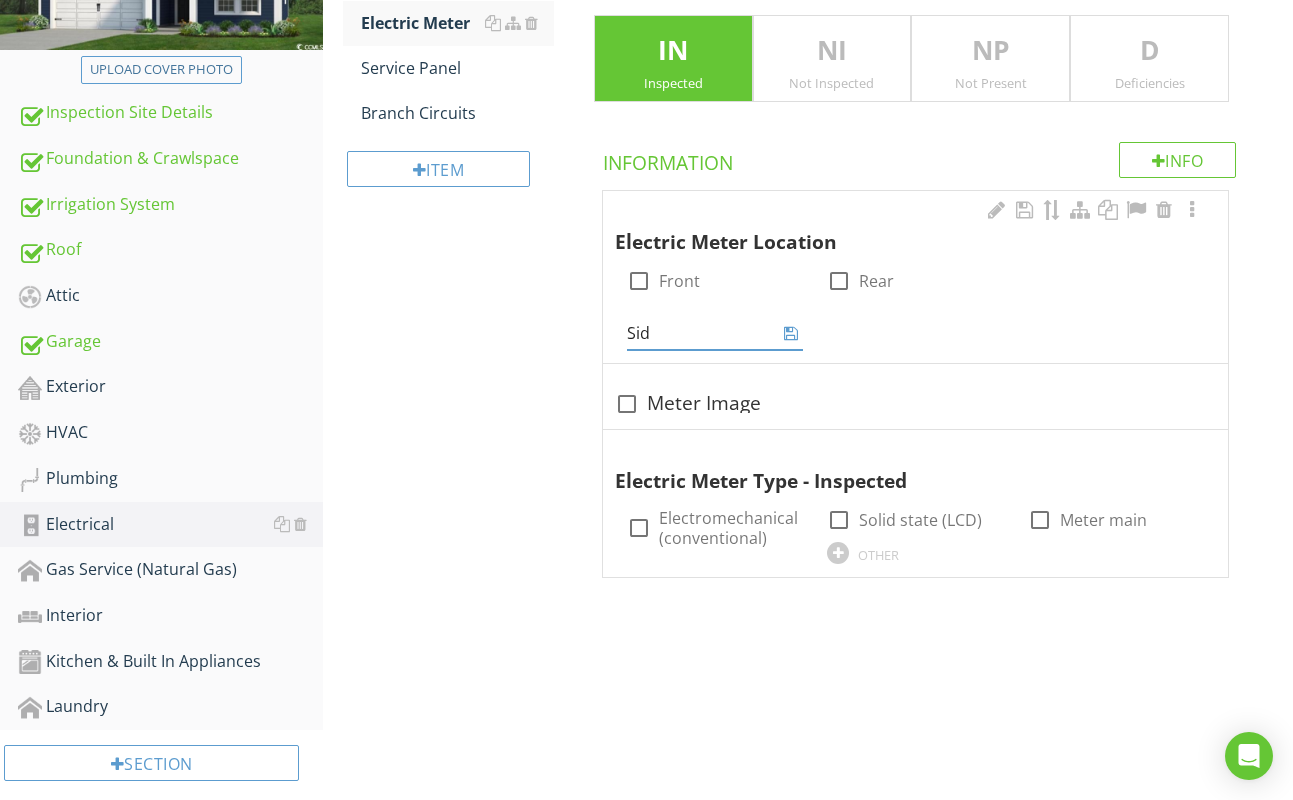 type on "Side" 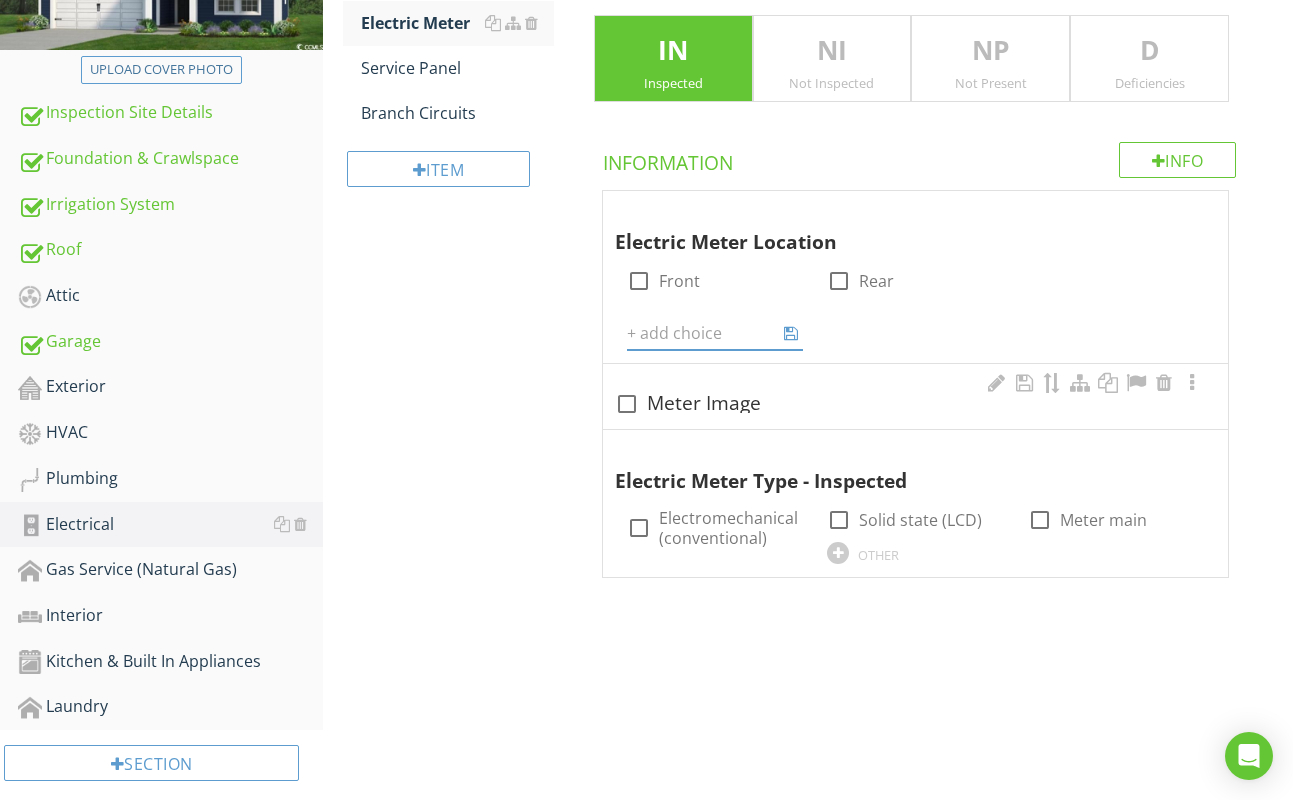 click on "Electric Meter Location
check_box_outline_blank Front   check_box_outline_blank Rear         OTHER                                   check_box_outline_blank
Meter Image
Electric Meter Type  - Inspected
check_box_outline_blank Electromechanical (conventional)   check_box_outline_blank Solid state (LCD)   check_box_outline_blank Meter main         OTHER" at bounding box center [919, 383] 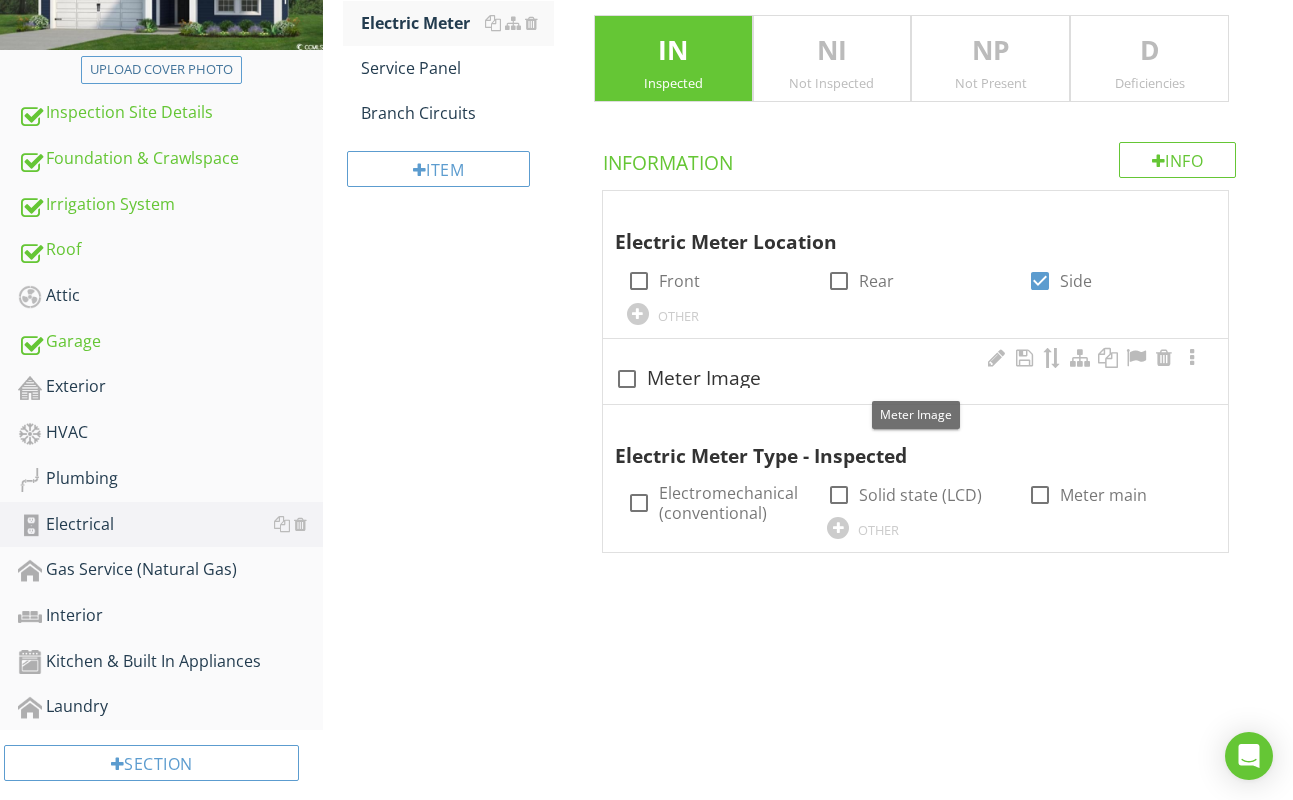 click at bounding box center [627, 379] 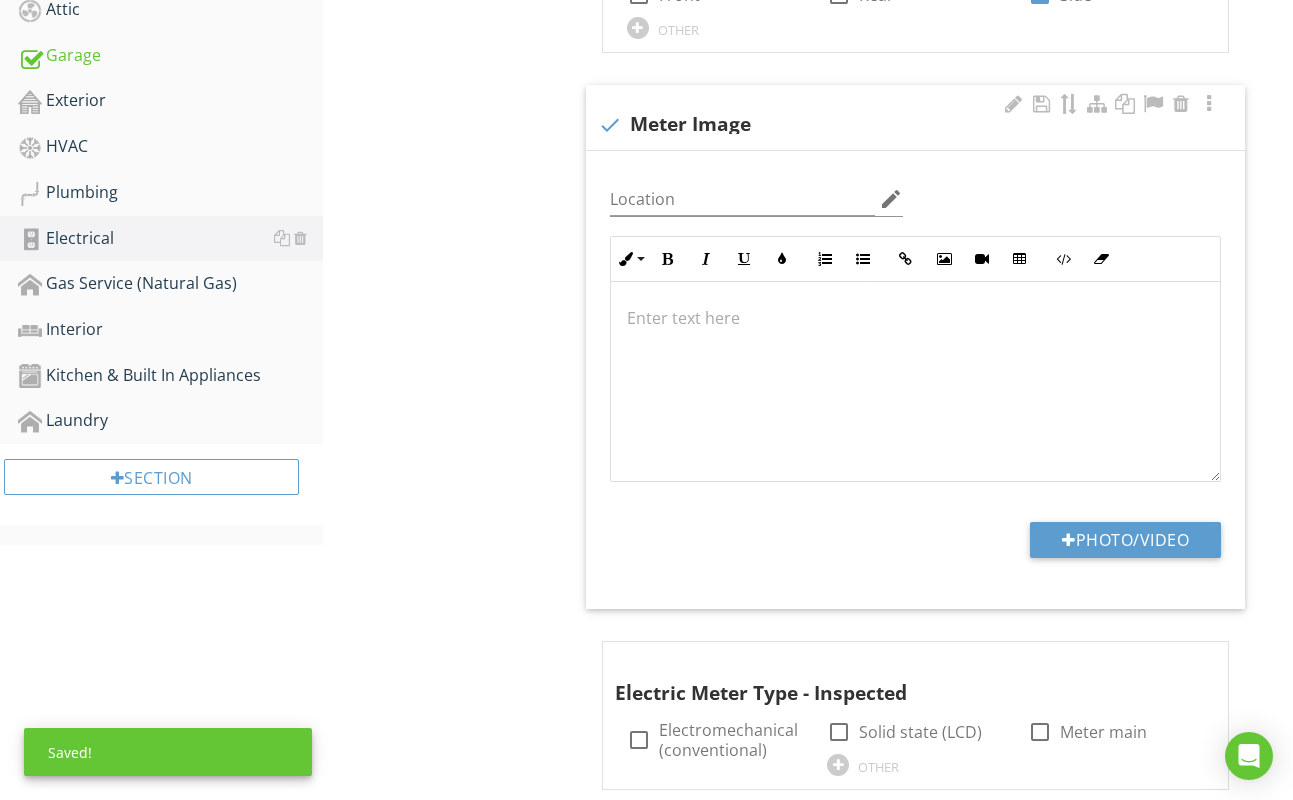 scroll, scrollTop: 689, scrollLeft: 0, axis: vertical 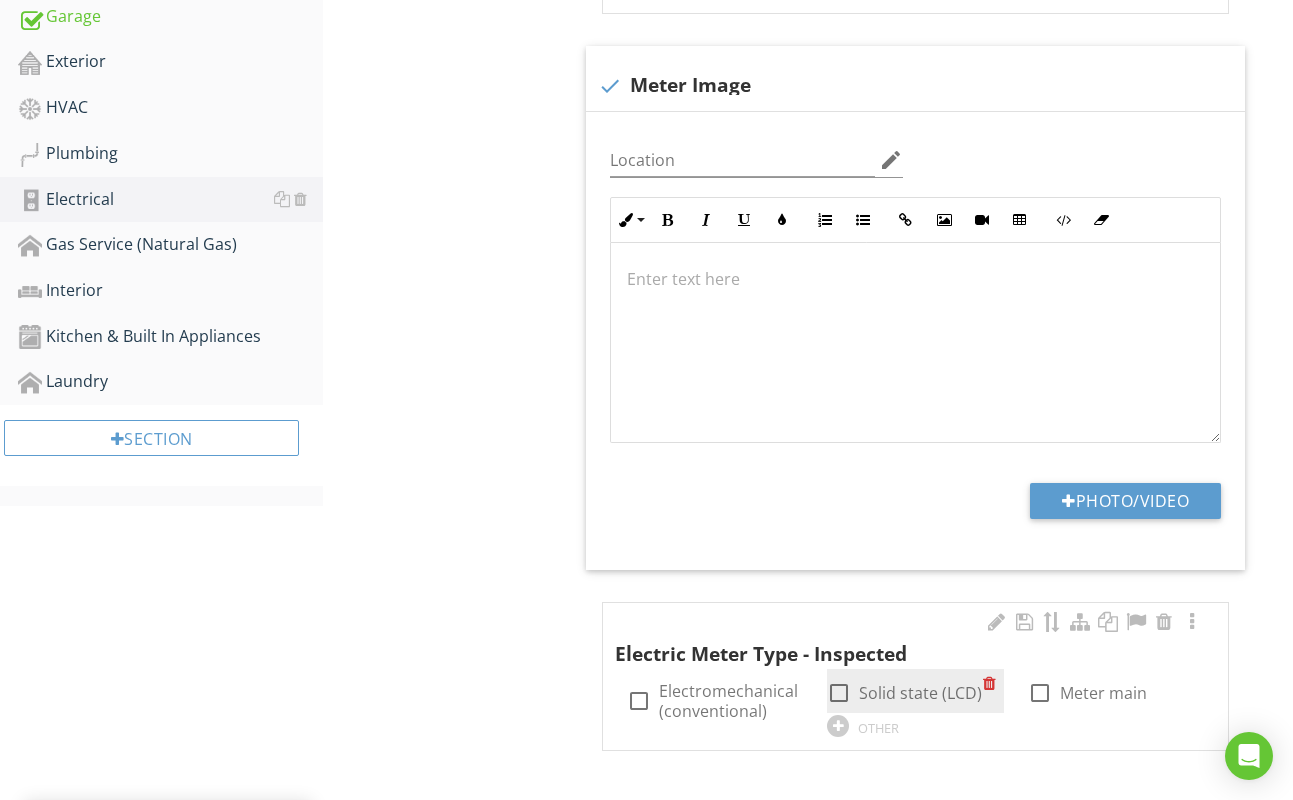 click on "check_box_outline_blank Solid state (LCD)" at bounding box center [904, 693] 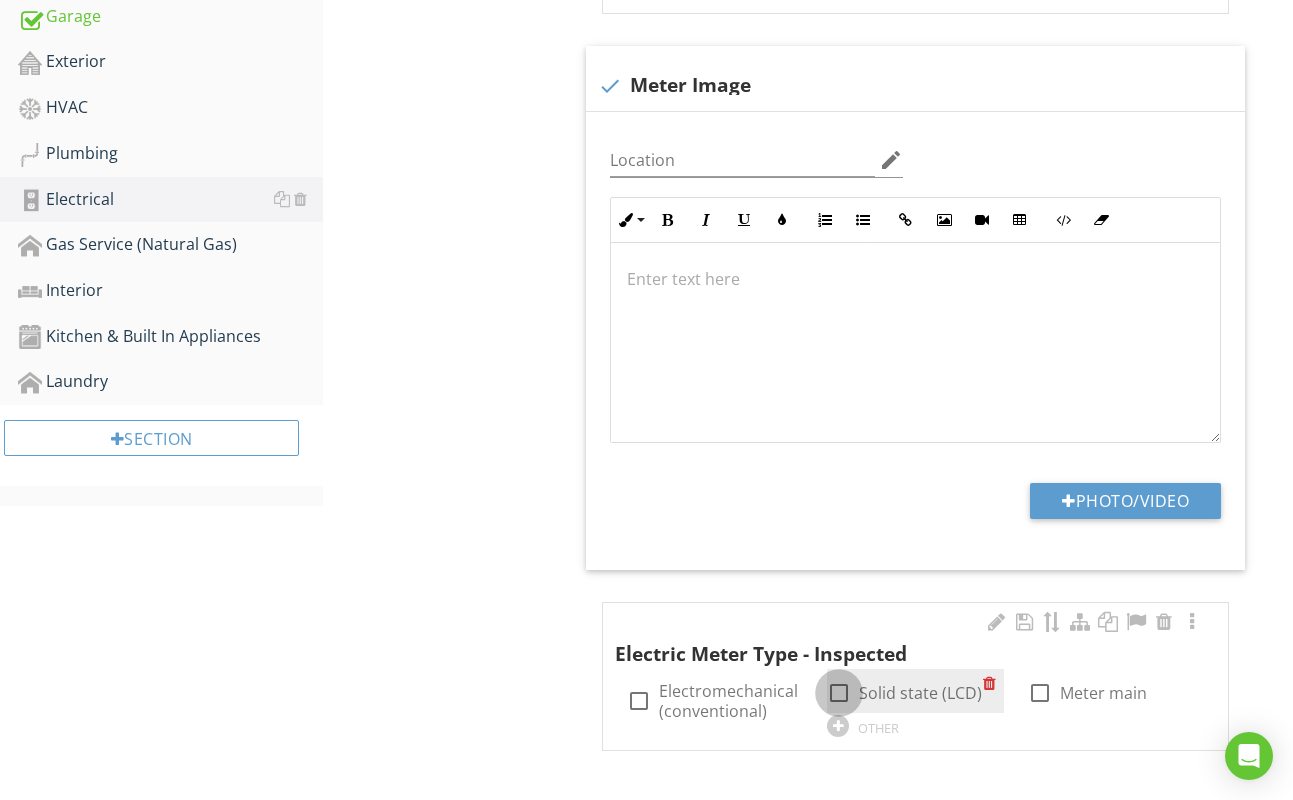 click at bounding box center [839, 693] 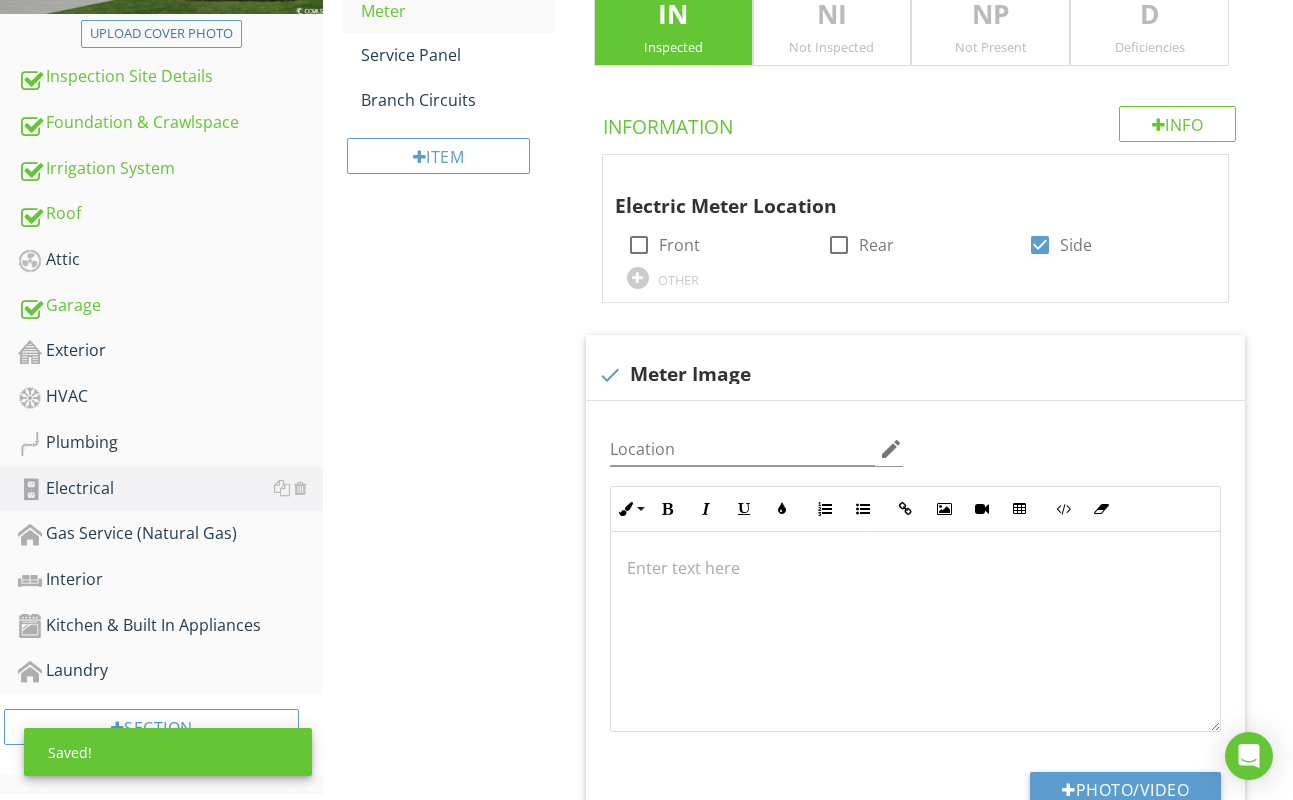 scroll, scrollTop: 339, scrollLeft: 0, axis: vertical 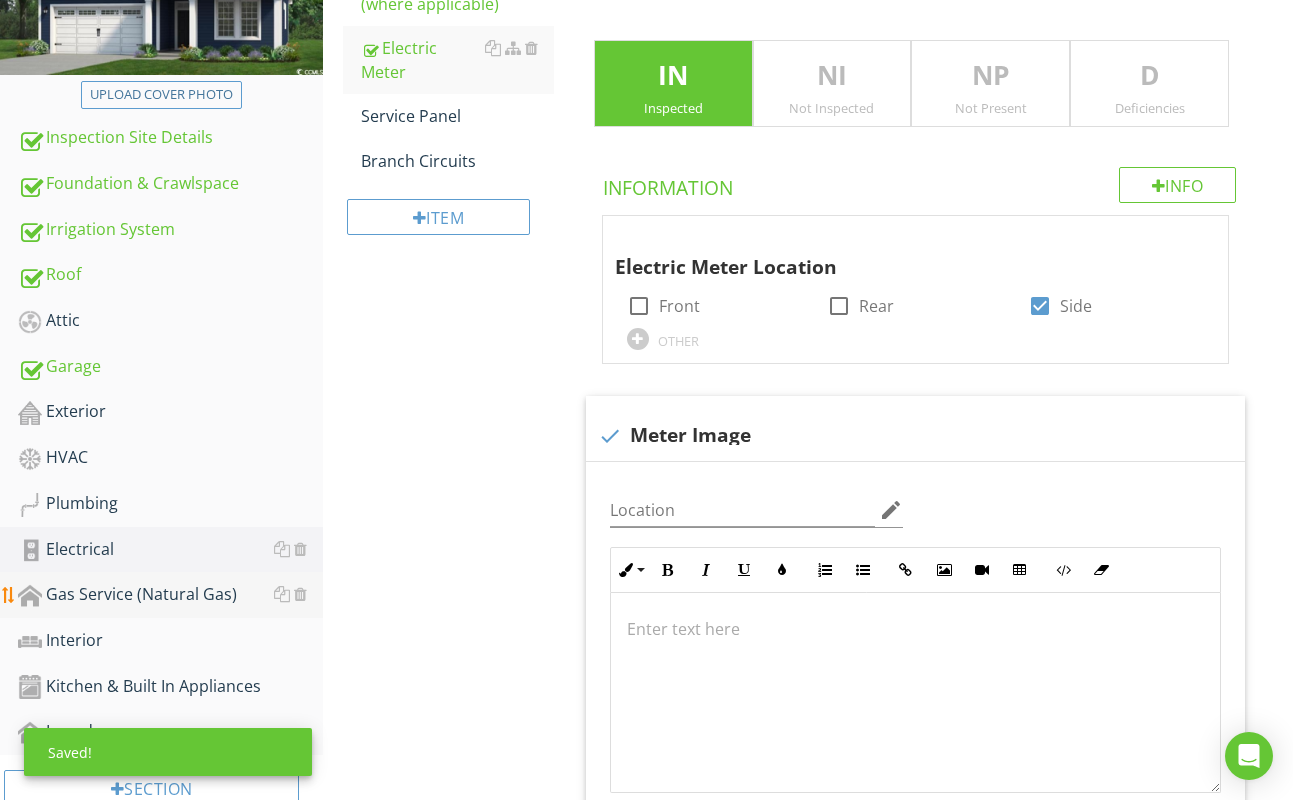 click on "Gas Service (Natural Gas)" at bounding box center (170, 595) 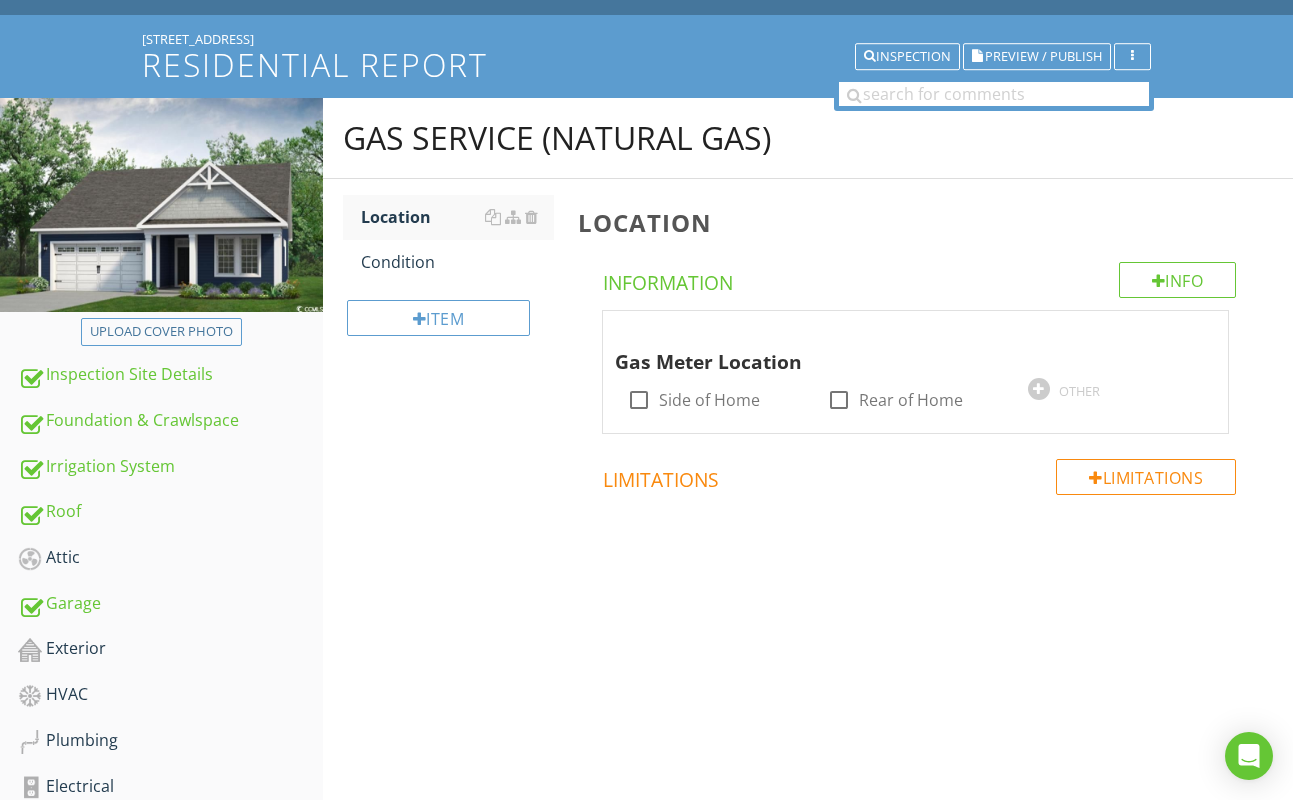 scroll, scrollTop: 45, scrollLeft: 0, axis: vertical 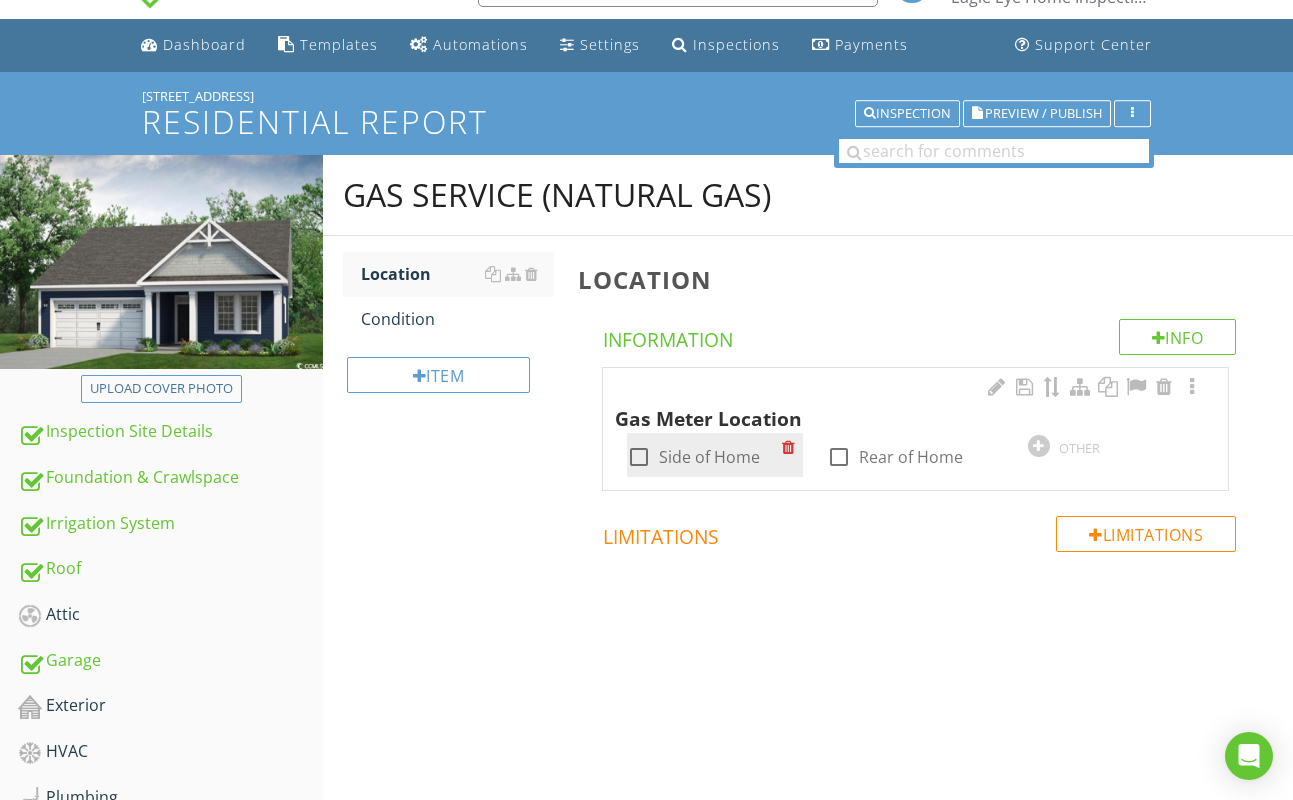 click at bounding box center (639, 457) 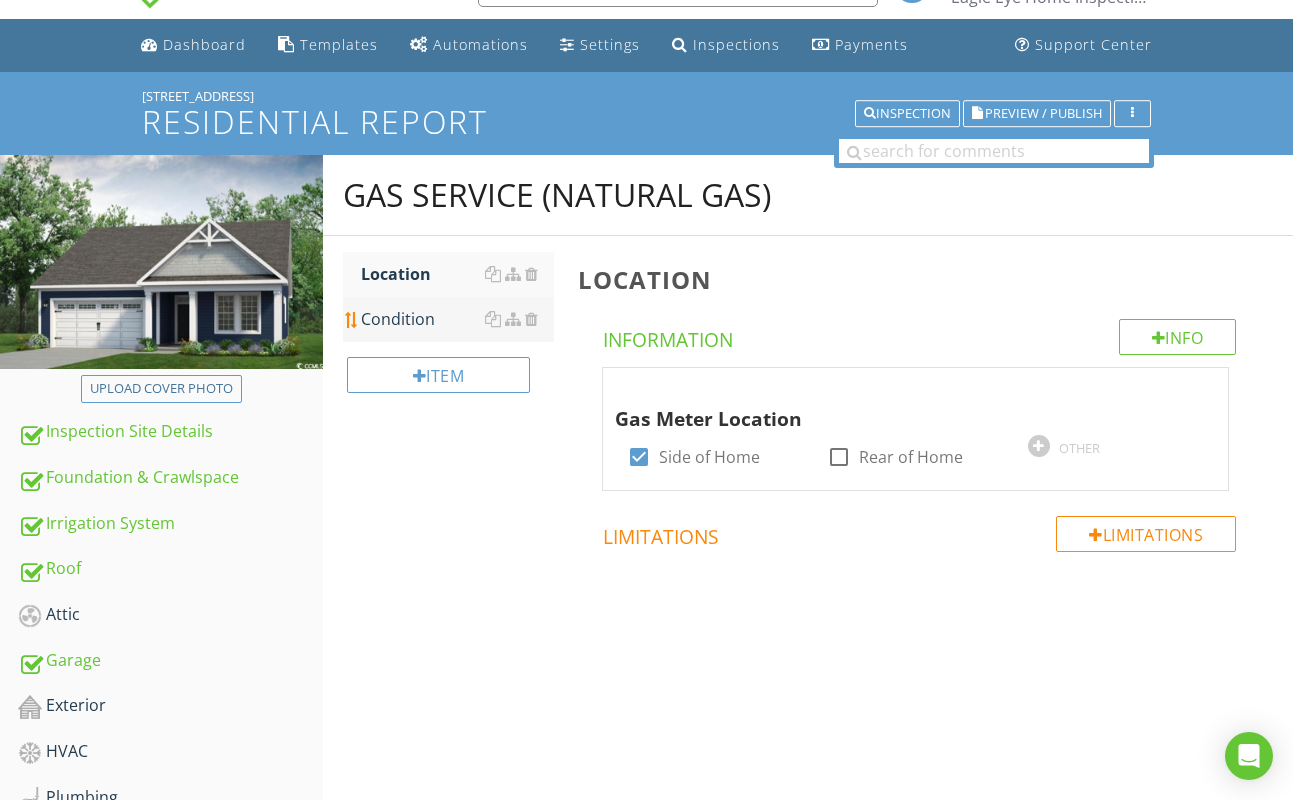 click on "Condition" at bounding box center [457, 319] 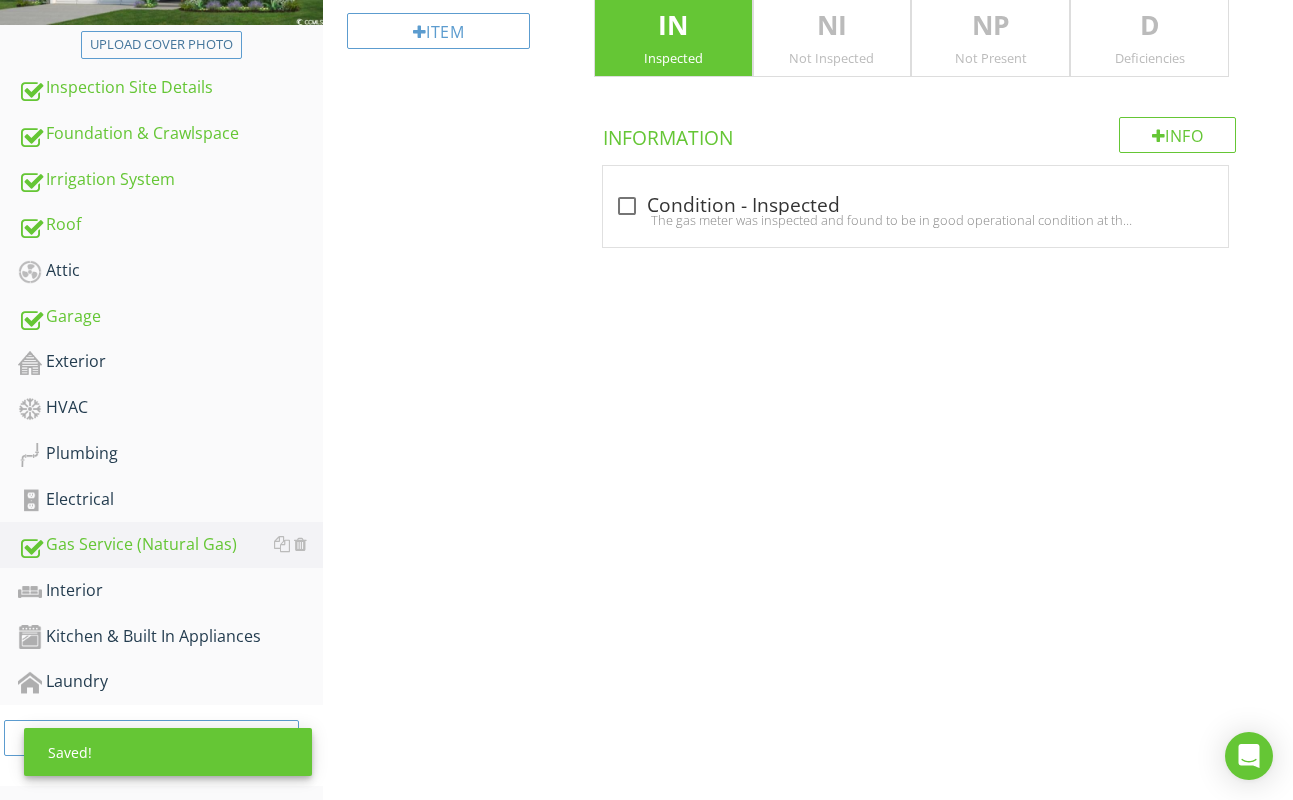 scroll, scrollTop: 395, scrollLeft: 0, axis: vertical 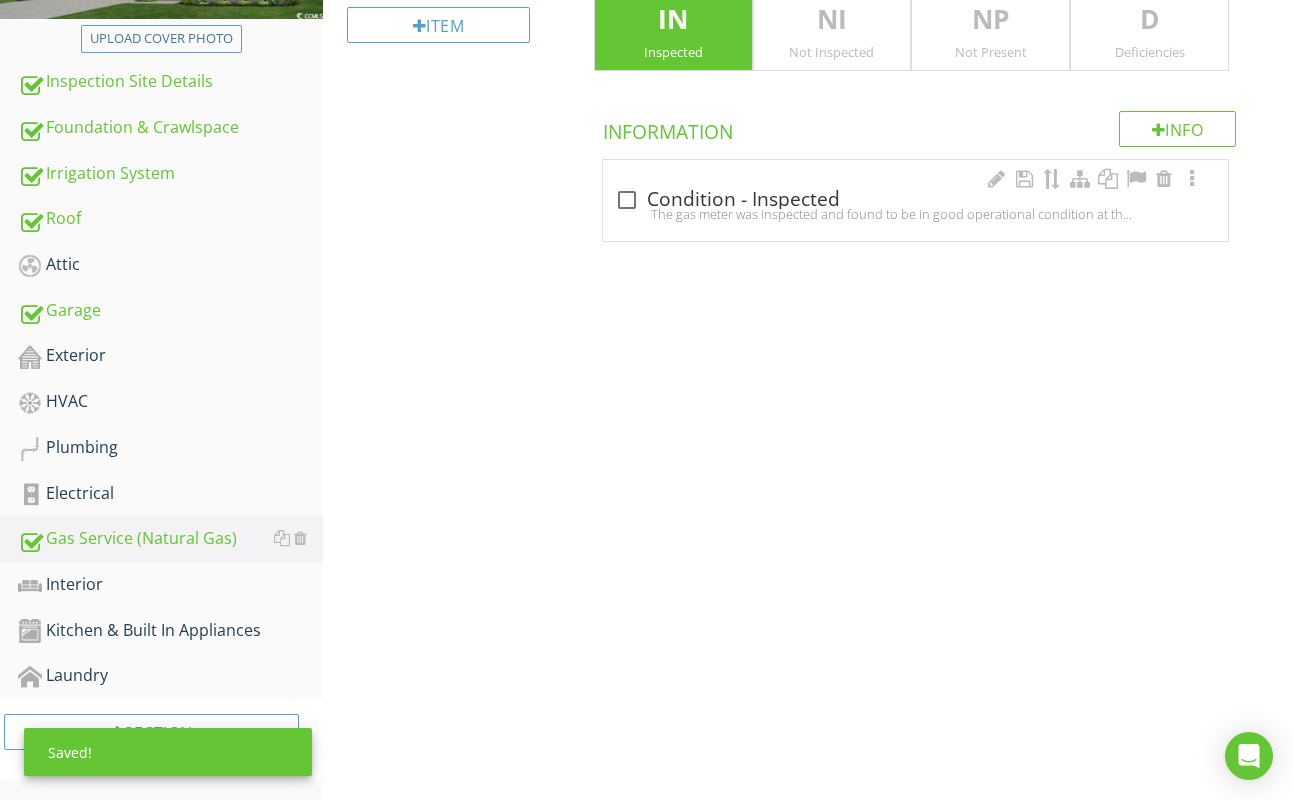 drag, startPoint x: 625, startPoint y: 199, endPoint x: 620, endPoint y: 209, distance: 11.18034 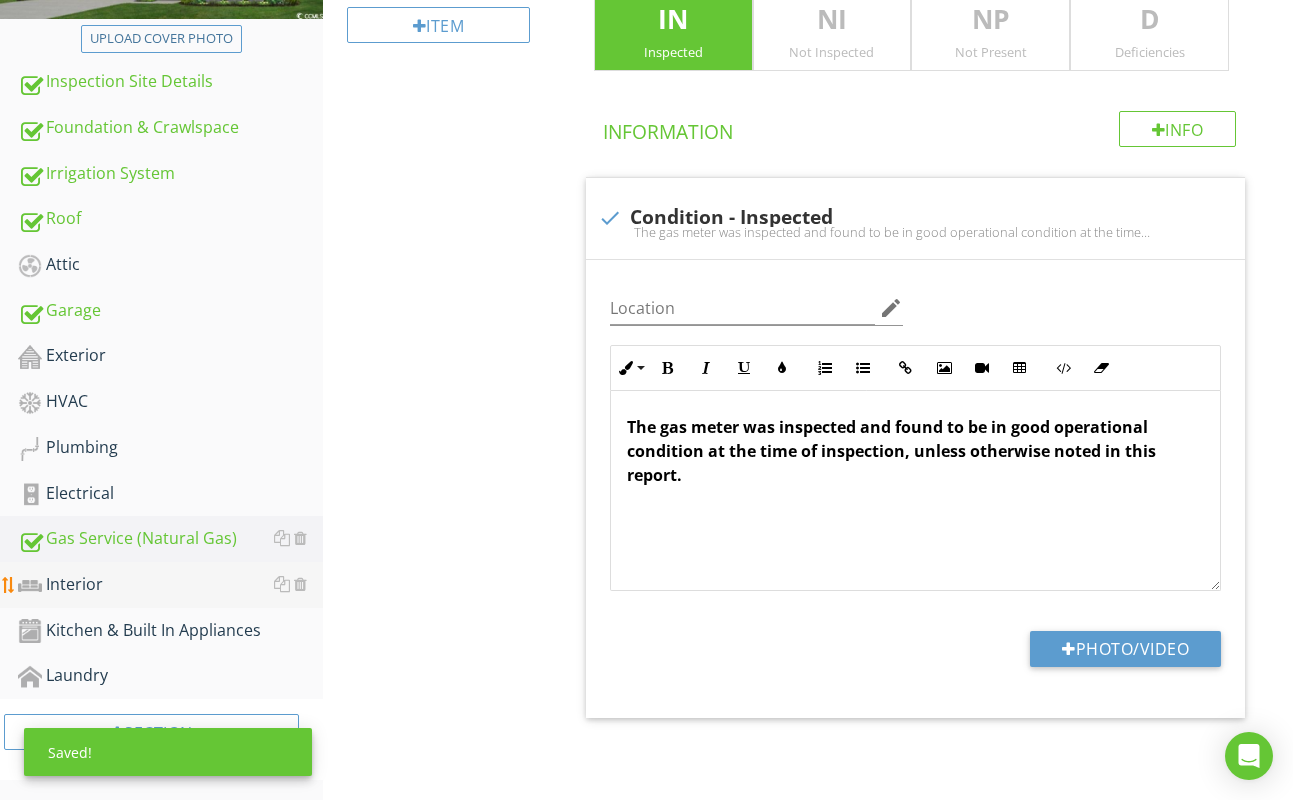 click on "Interior" at bounding box center (170, 585) 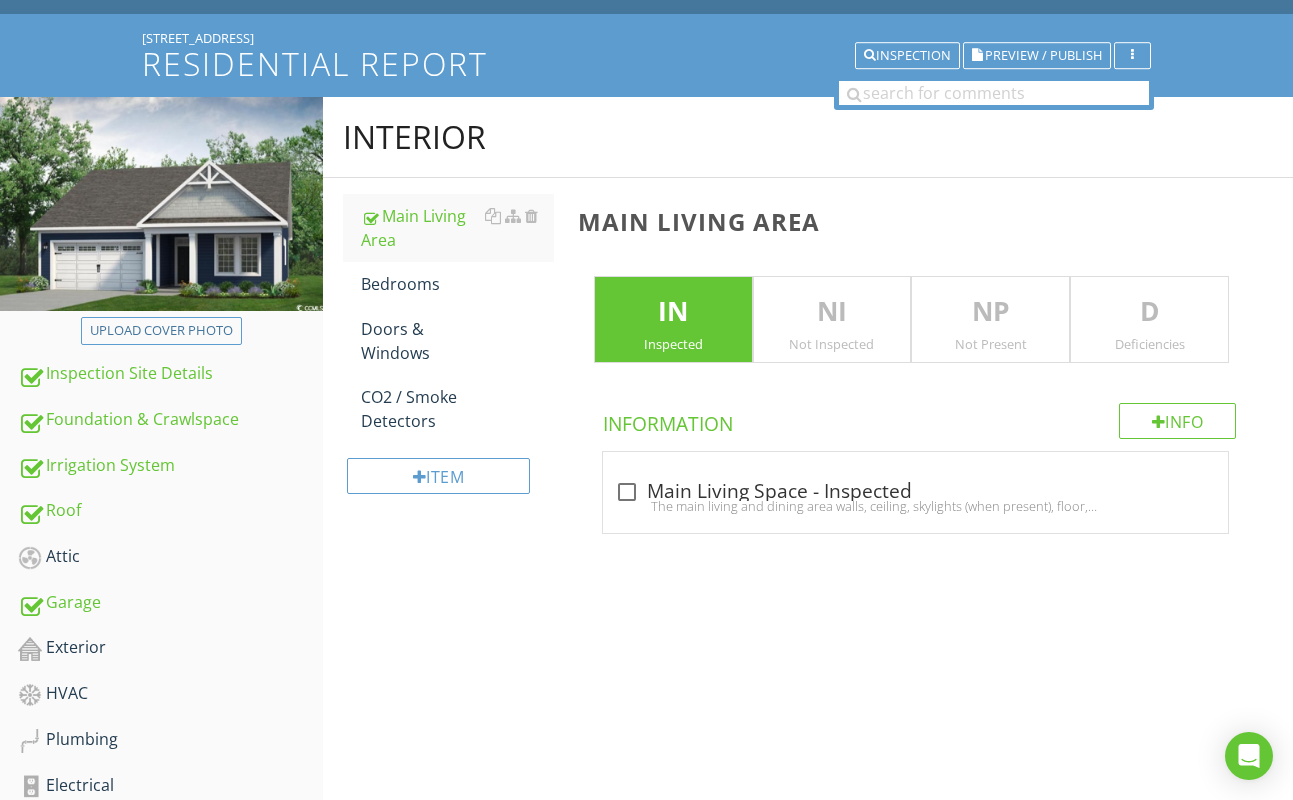 scroll, scrollTop: 101, scrollLeft: 0, axis: vertical 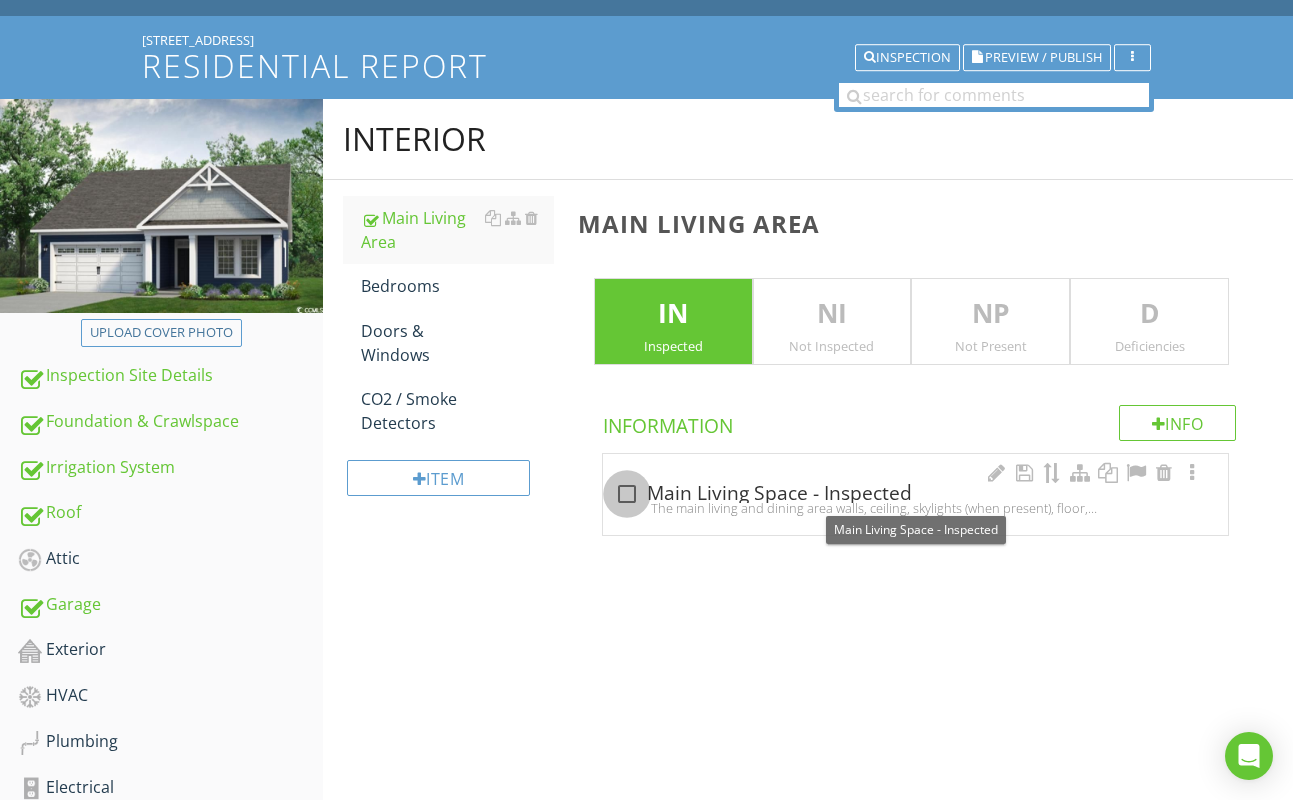 click at bounding box center [627, 494] 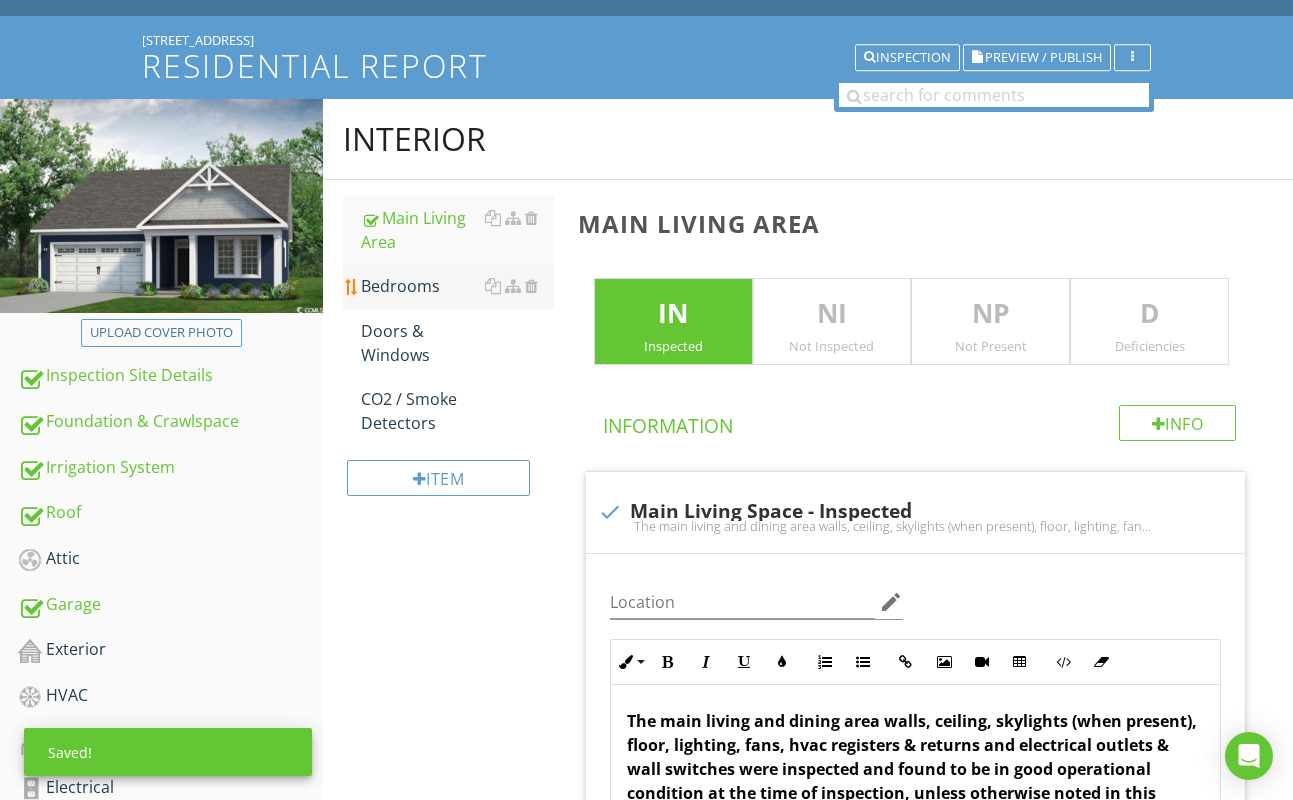click on "Bedrooms" at bounding box center (457, 286) 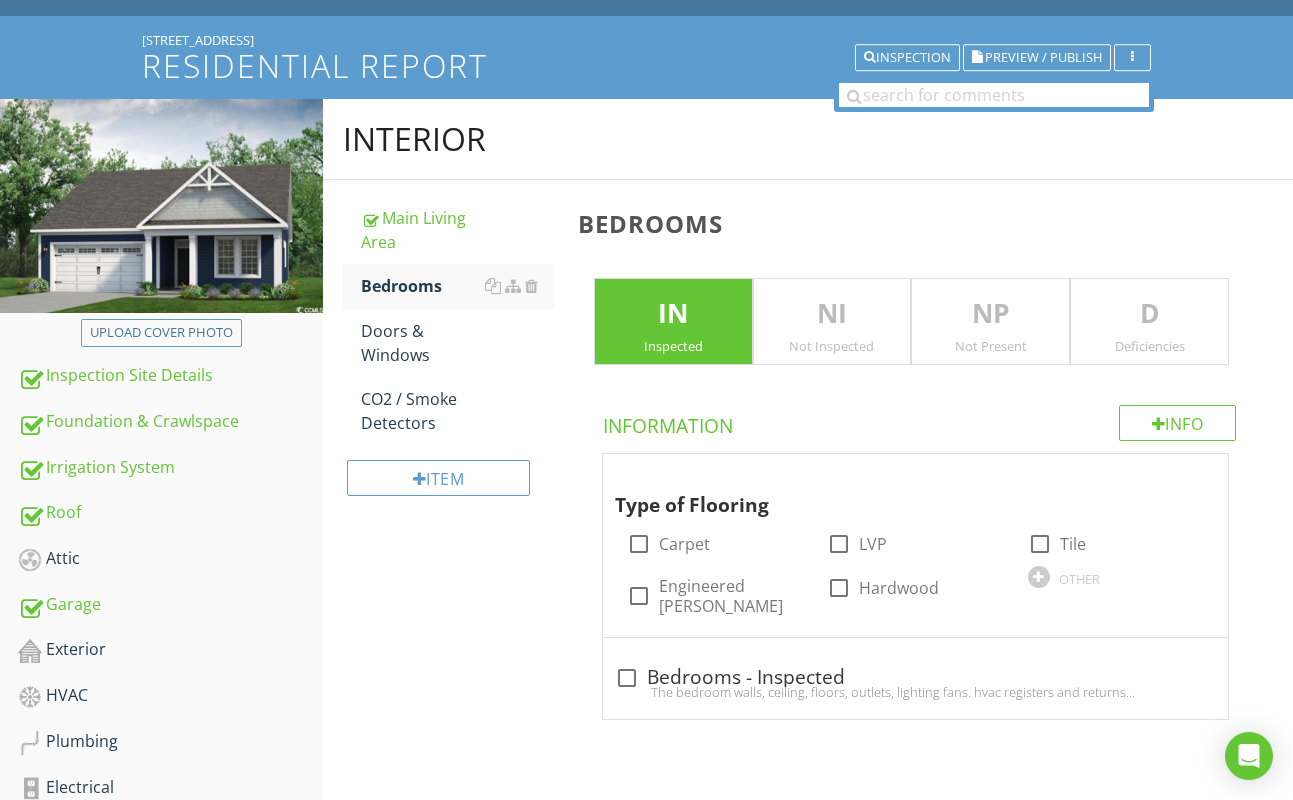 scroll, scrollTop: 104, scrollLeft: 0, axis: vertical 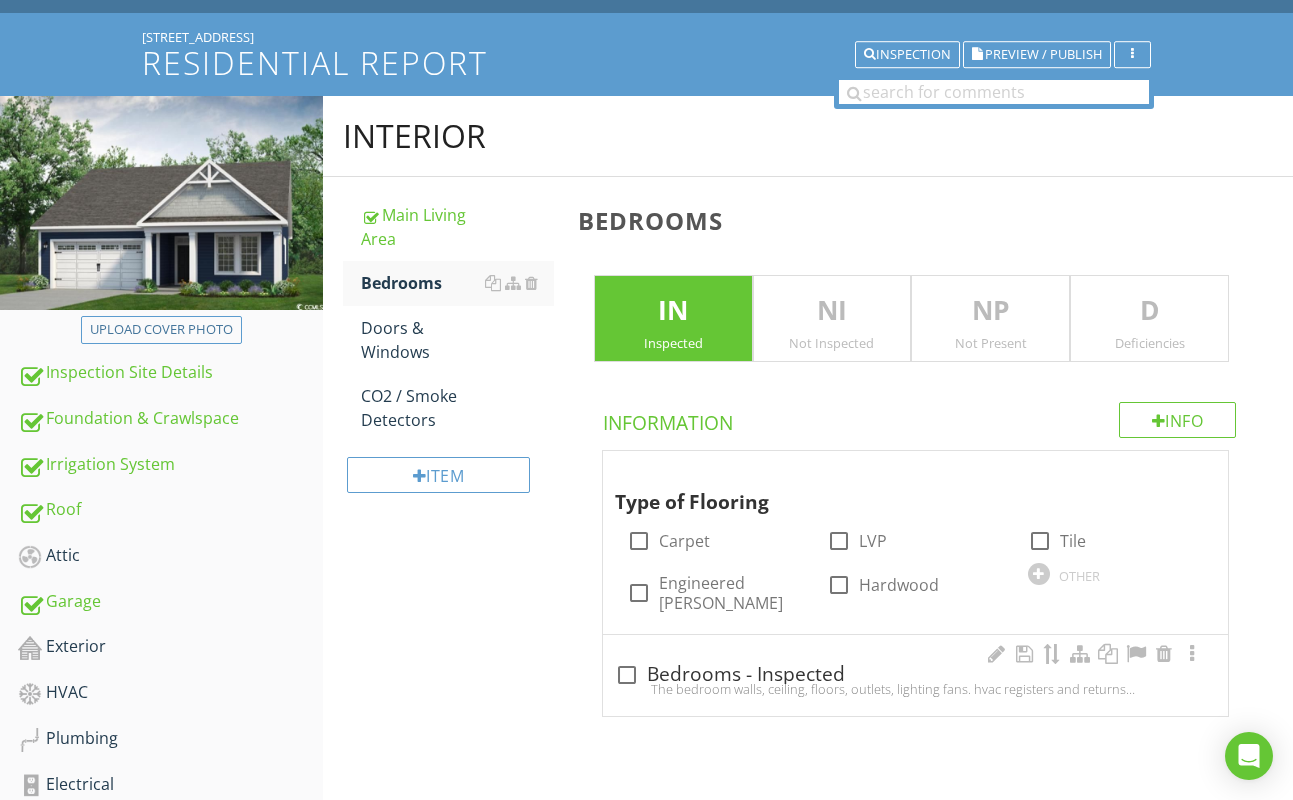 click at bounding box center (627, 675) 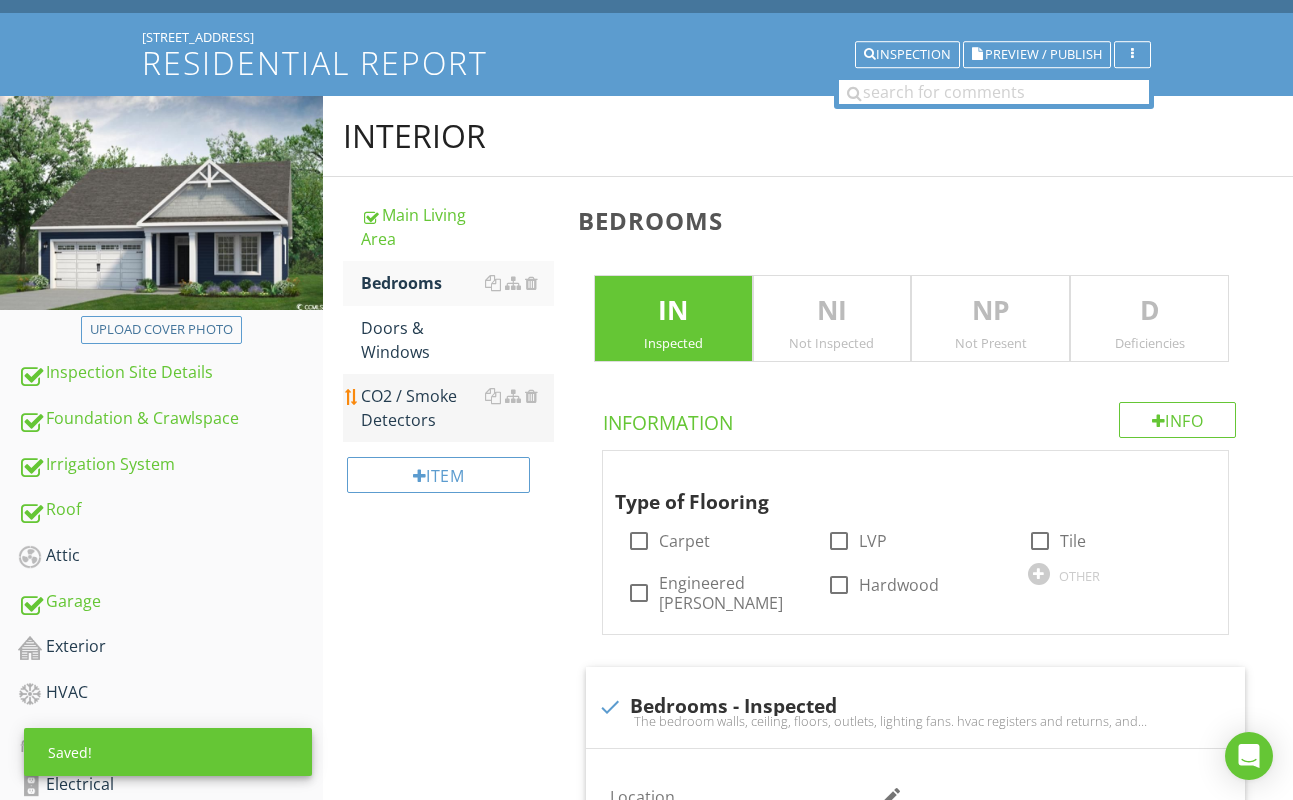 click on "CO2 / Smoke Detectors" at bounding box center [457, 408] 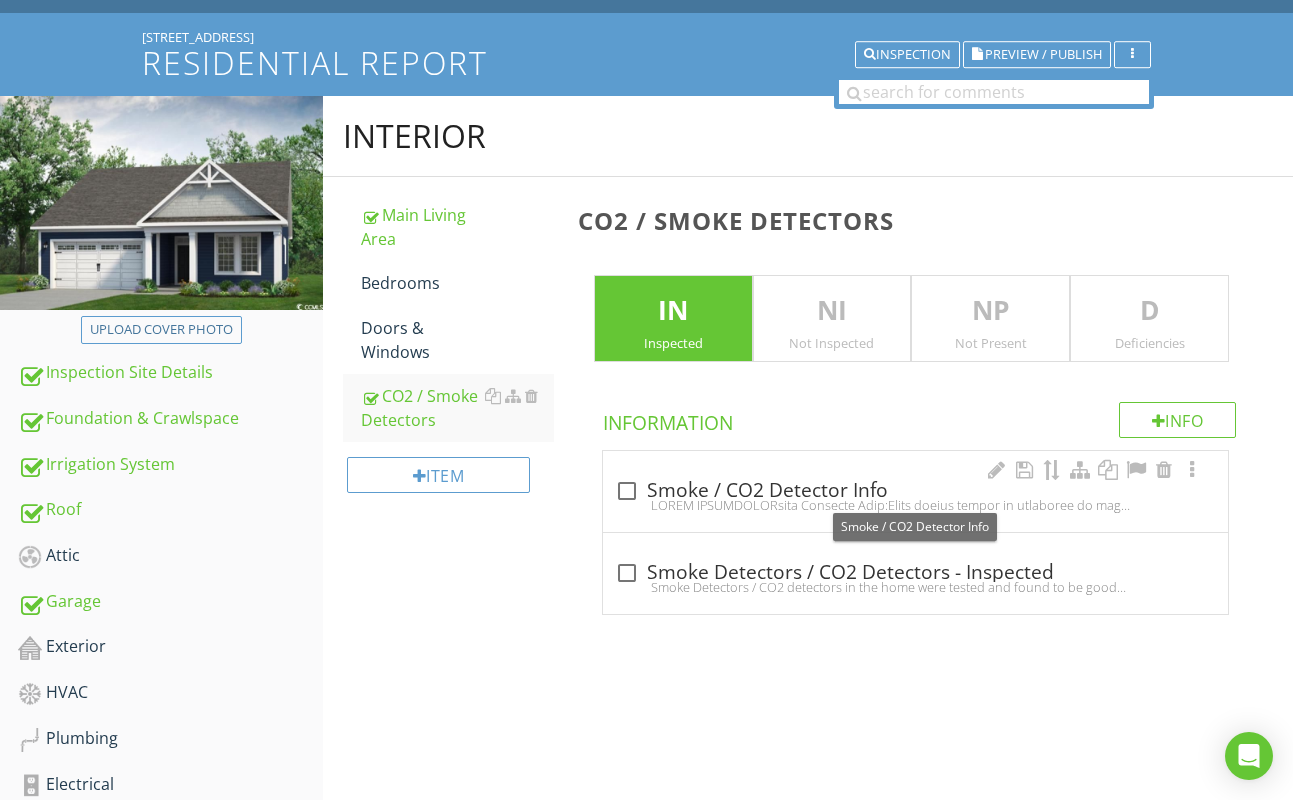 click at bounding box center (627, 491) 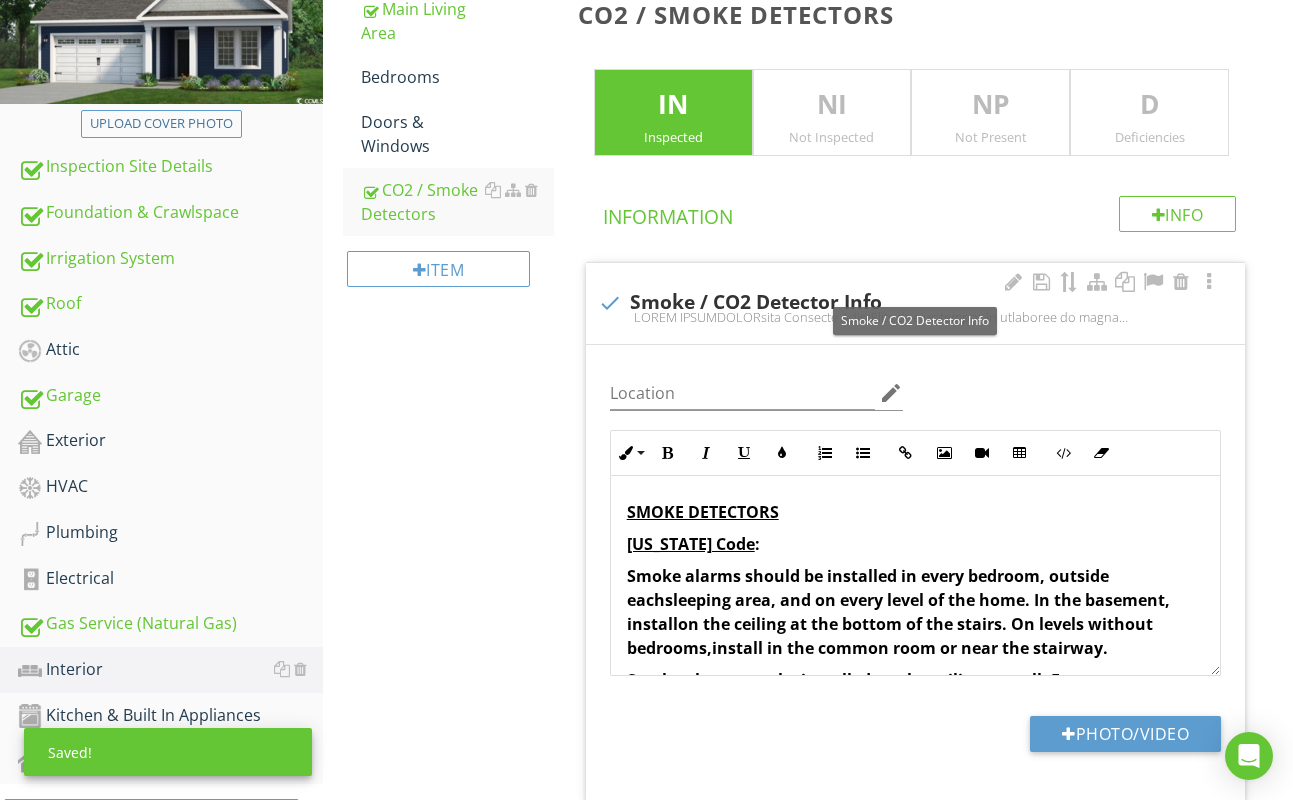 scroll, scrollTop: 478, scrollLeft: 0, axis: vertical 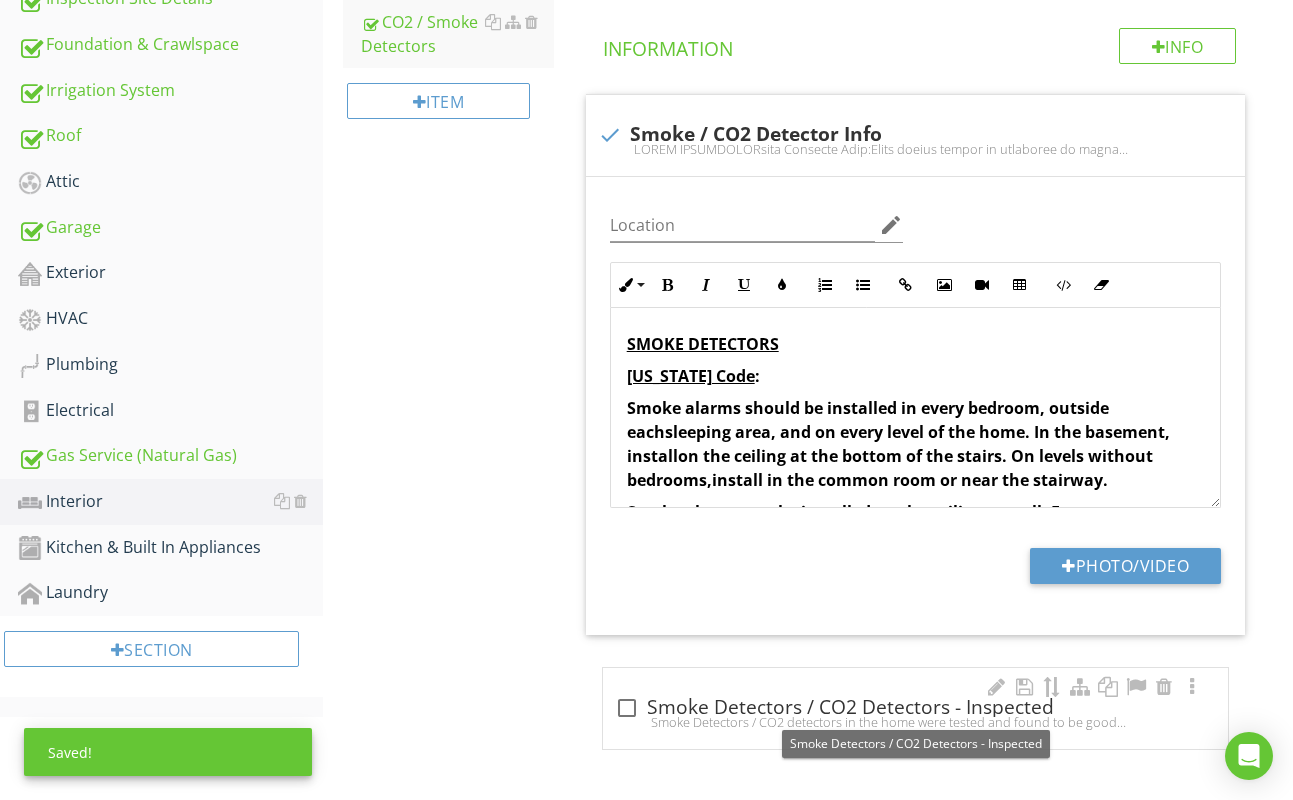 click at bounding box center [627, 708] 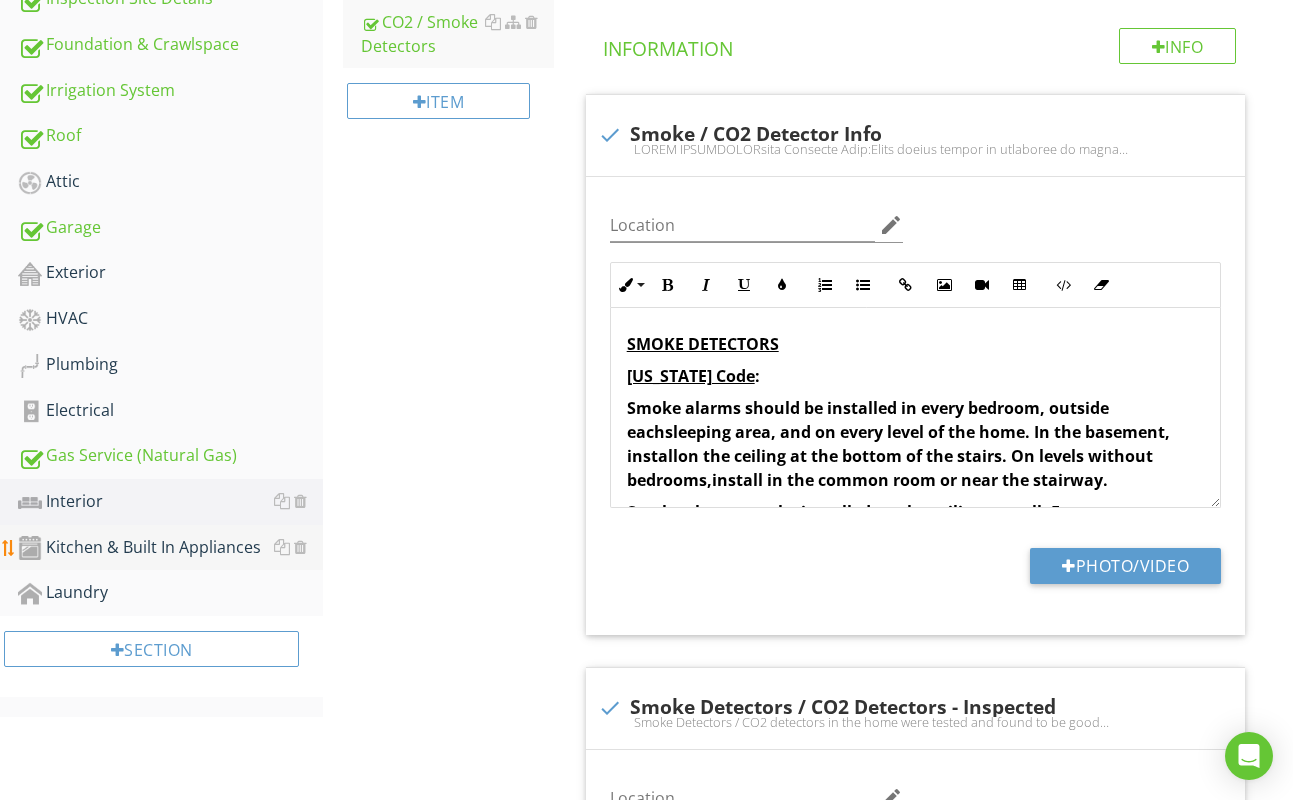click on "Kitchen & Built In Appliances" at bounding box center (170, 548) 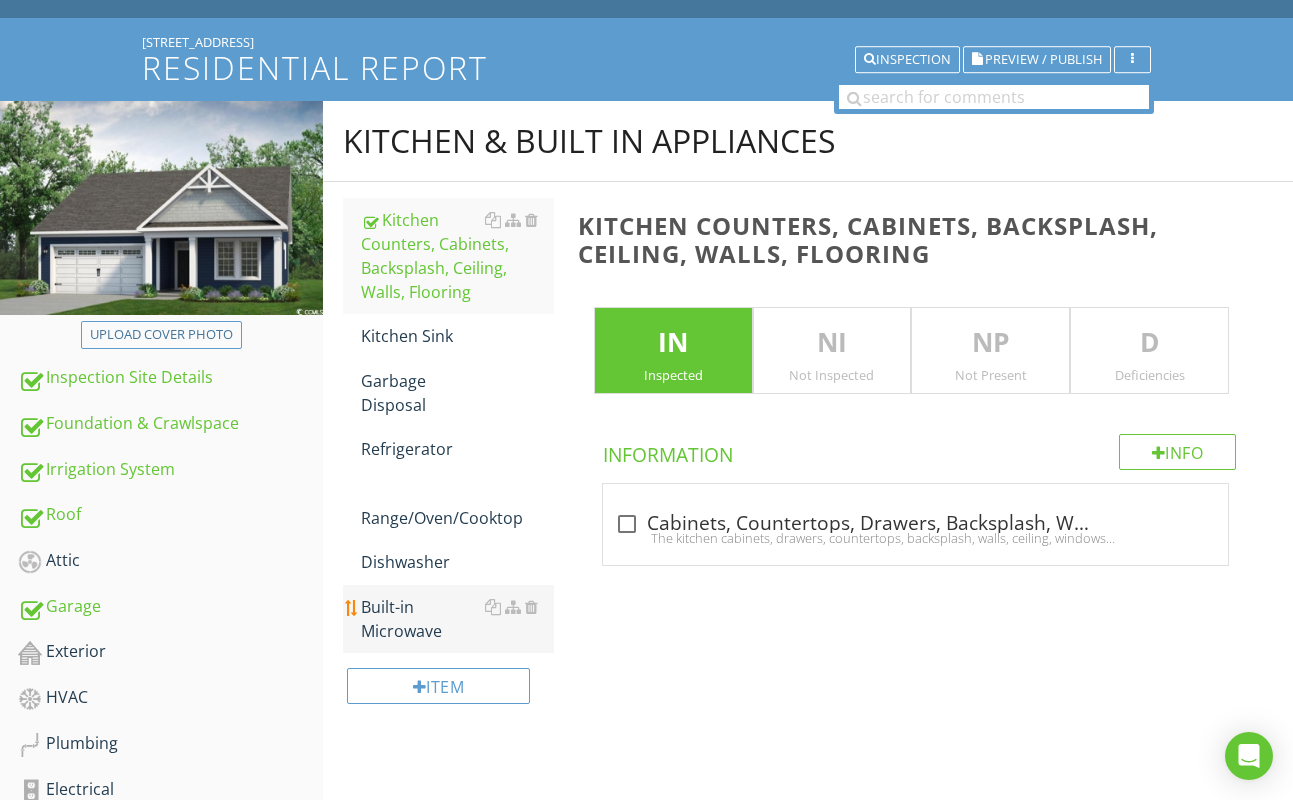 scroll, scrollTop: 94, scrollLeft: 0, axis: vertical 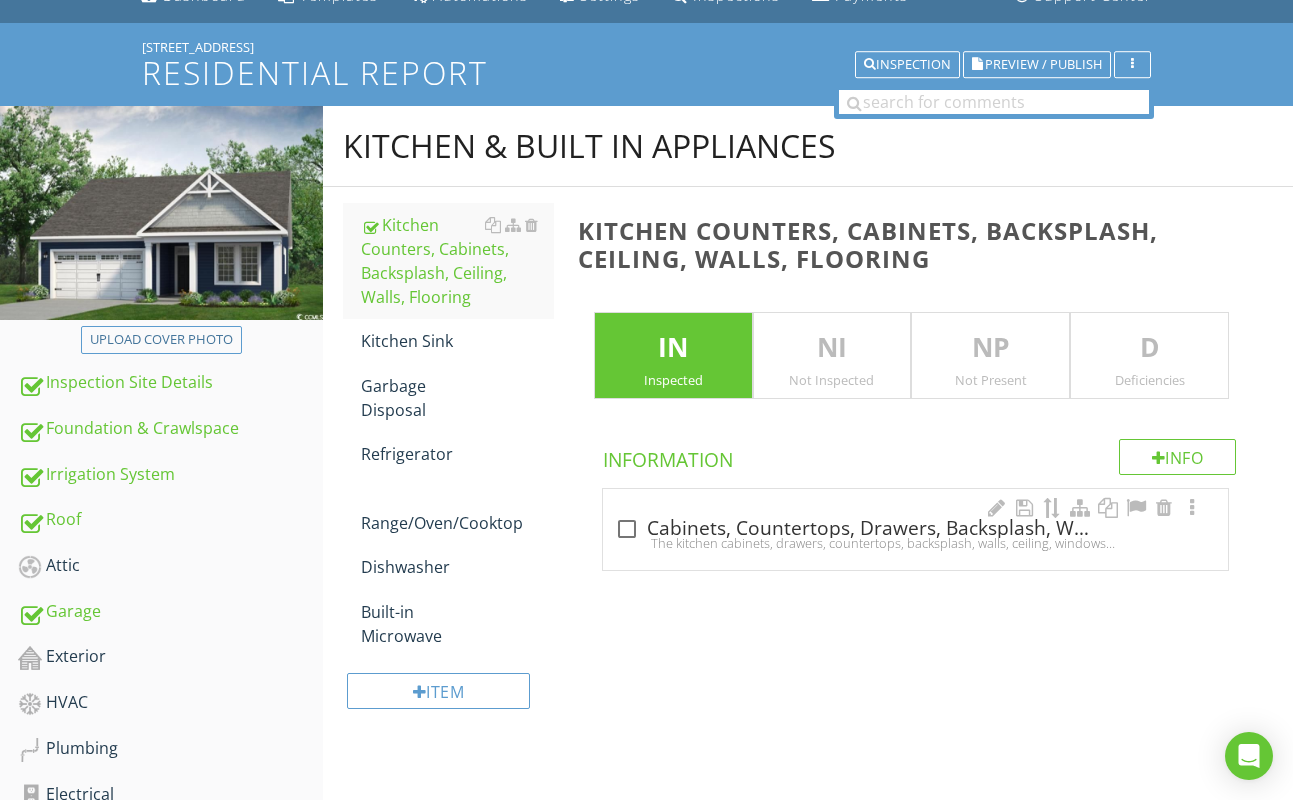 click at bounding box center [627, 529] 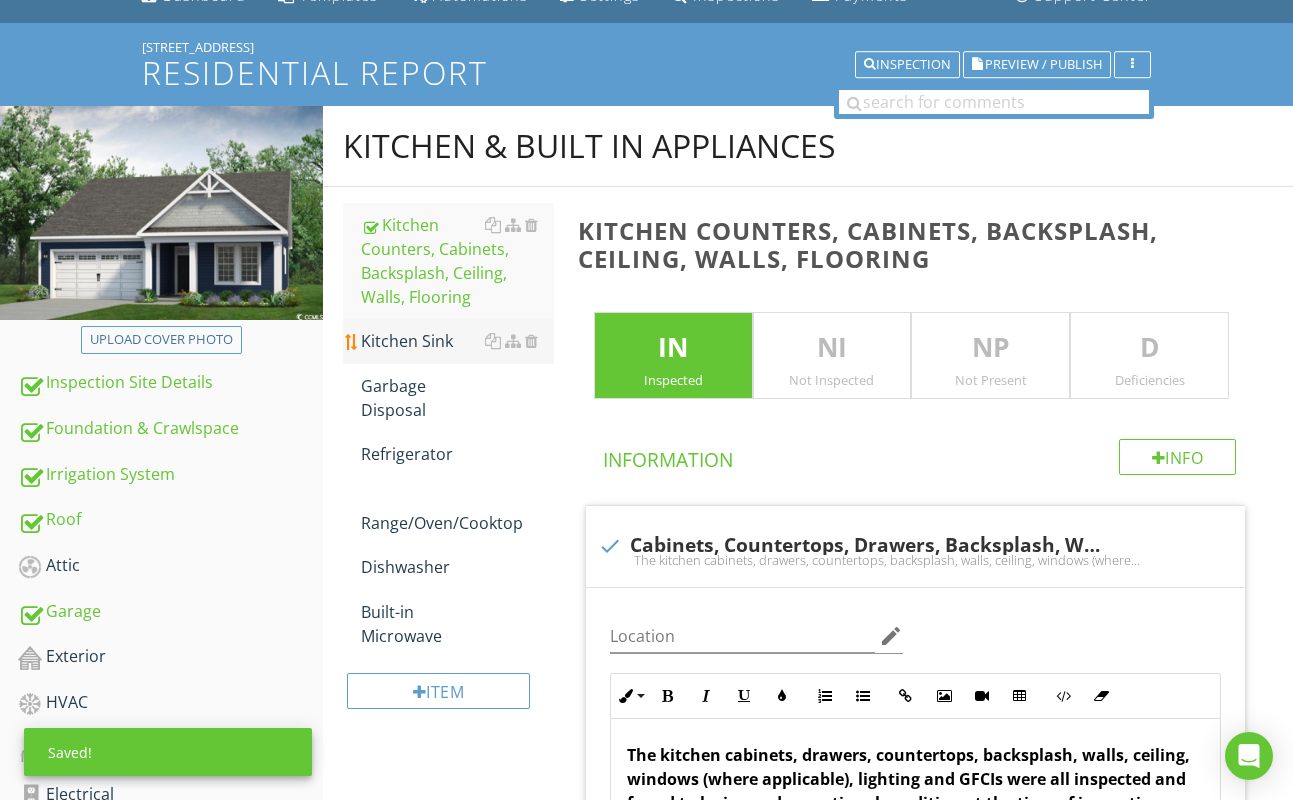 click on "Kitchen Sink" at bounding box center (457, 341) 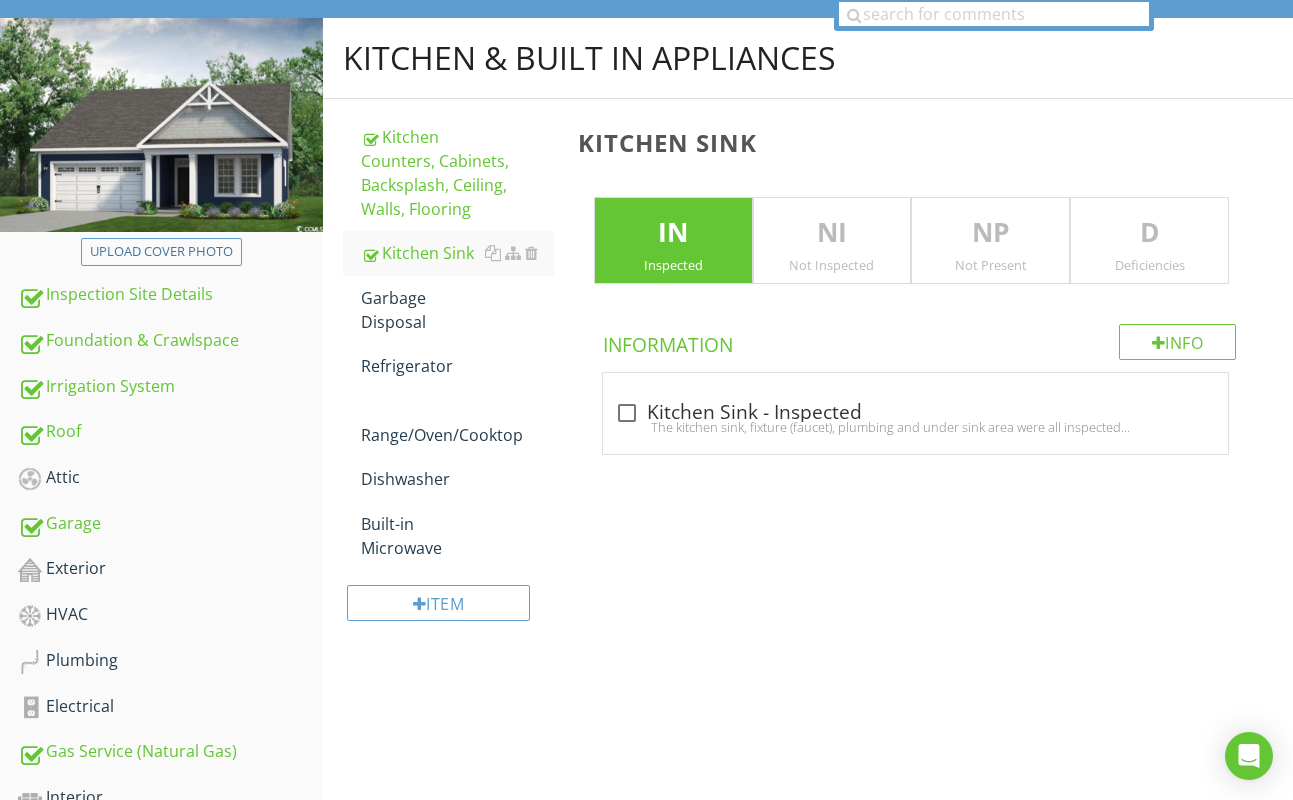 scroll, scrollTop: 224, scrollLeft: 0, axis: vertical 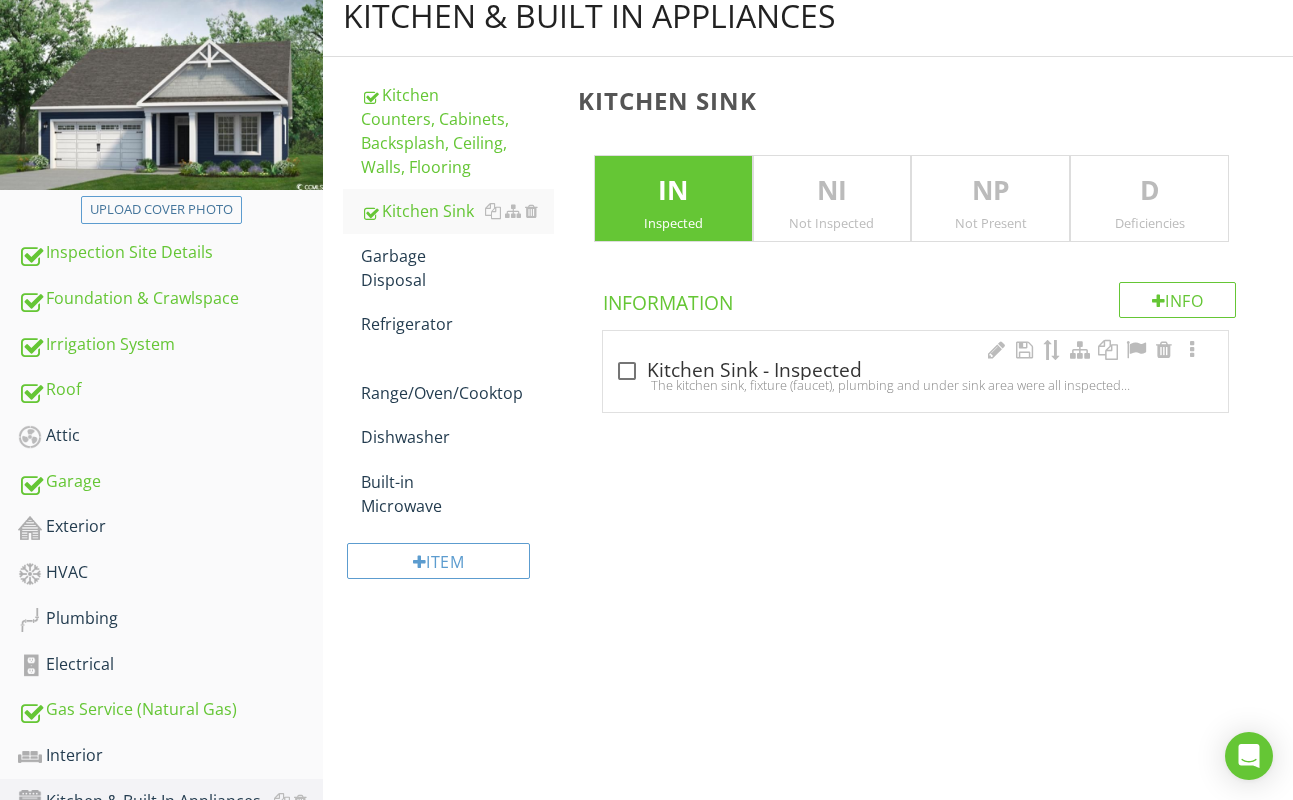 click at bounding box center [627, 371] 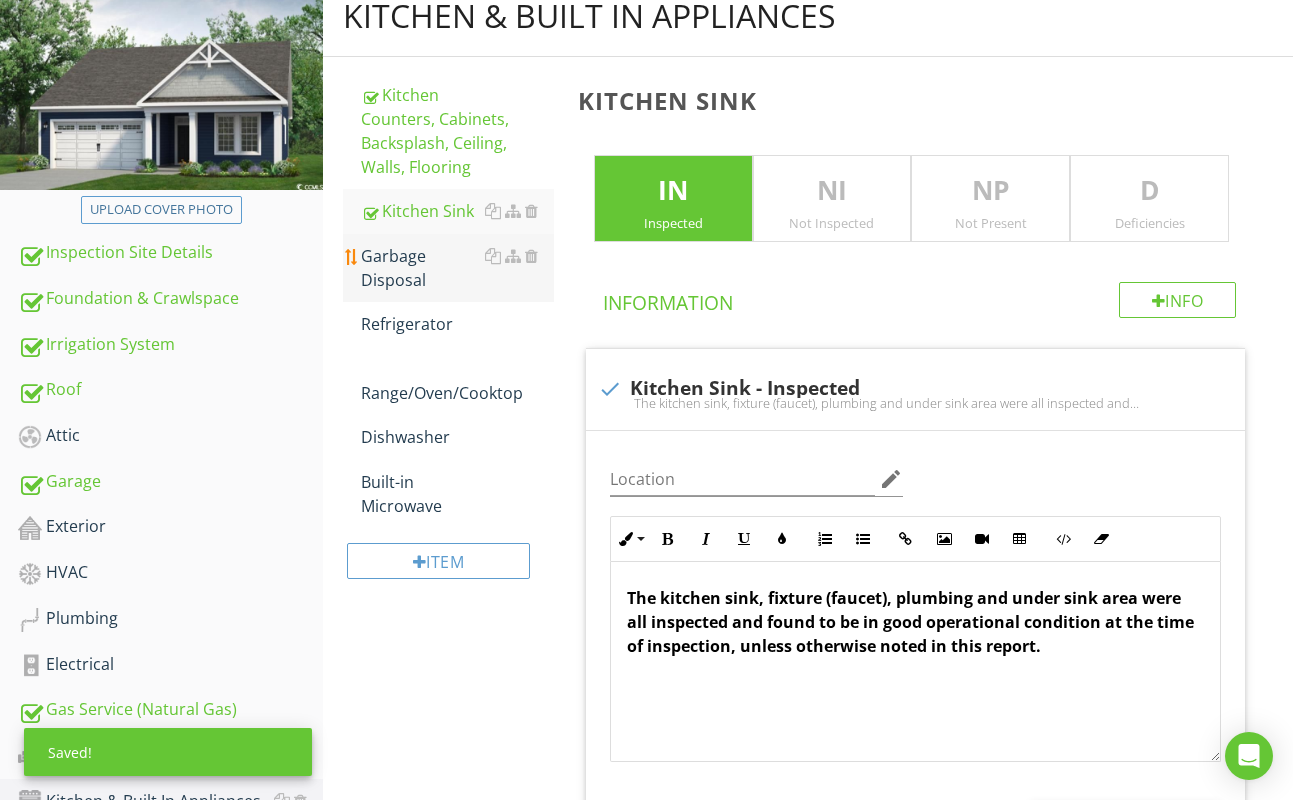 click on "Garbage Disposal" at bounding box center (457, 268) 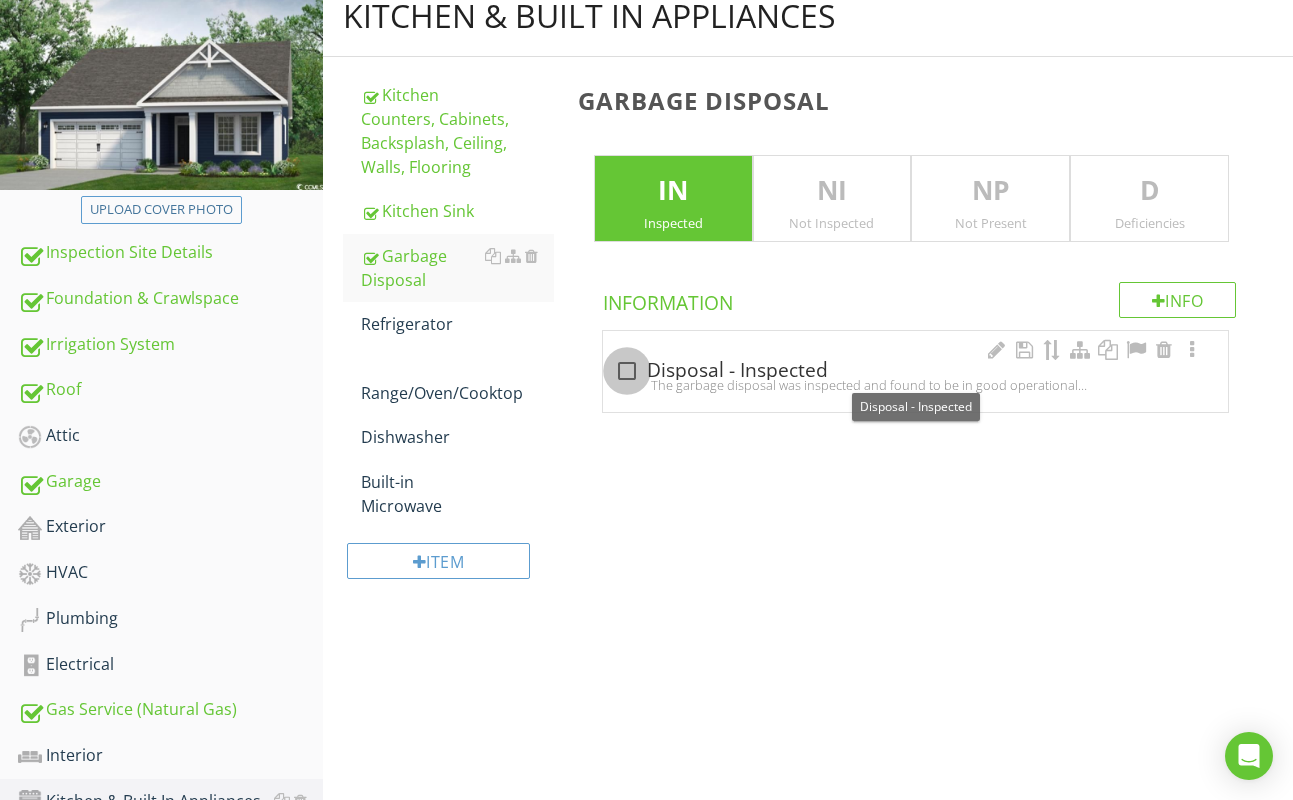 click at bounding box center [627, 371] 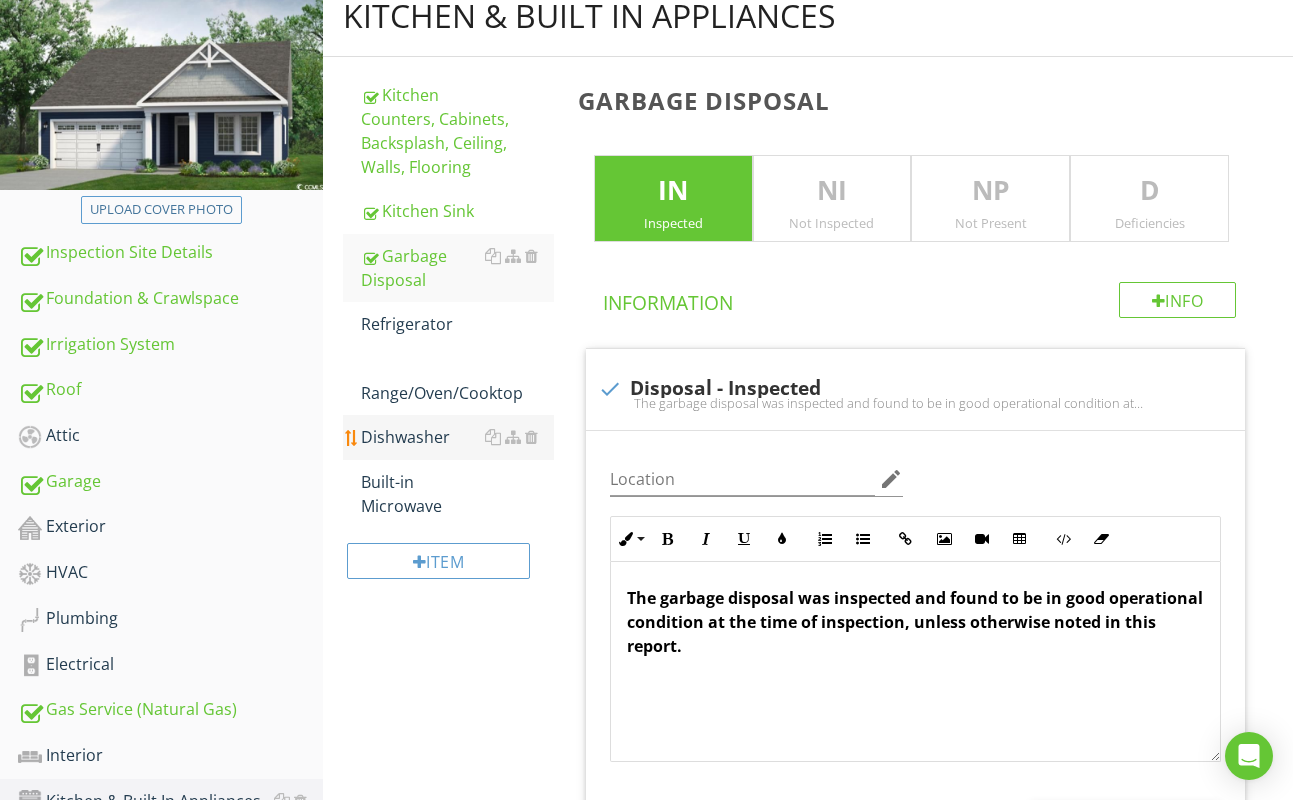 click on "Dishwasher" at bounding box center [457, 437] 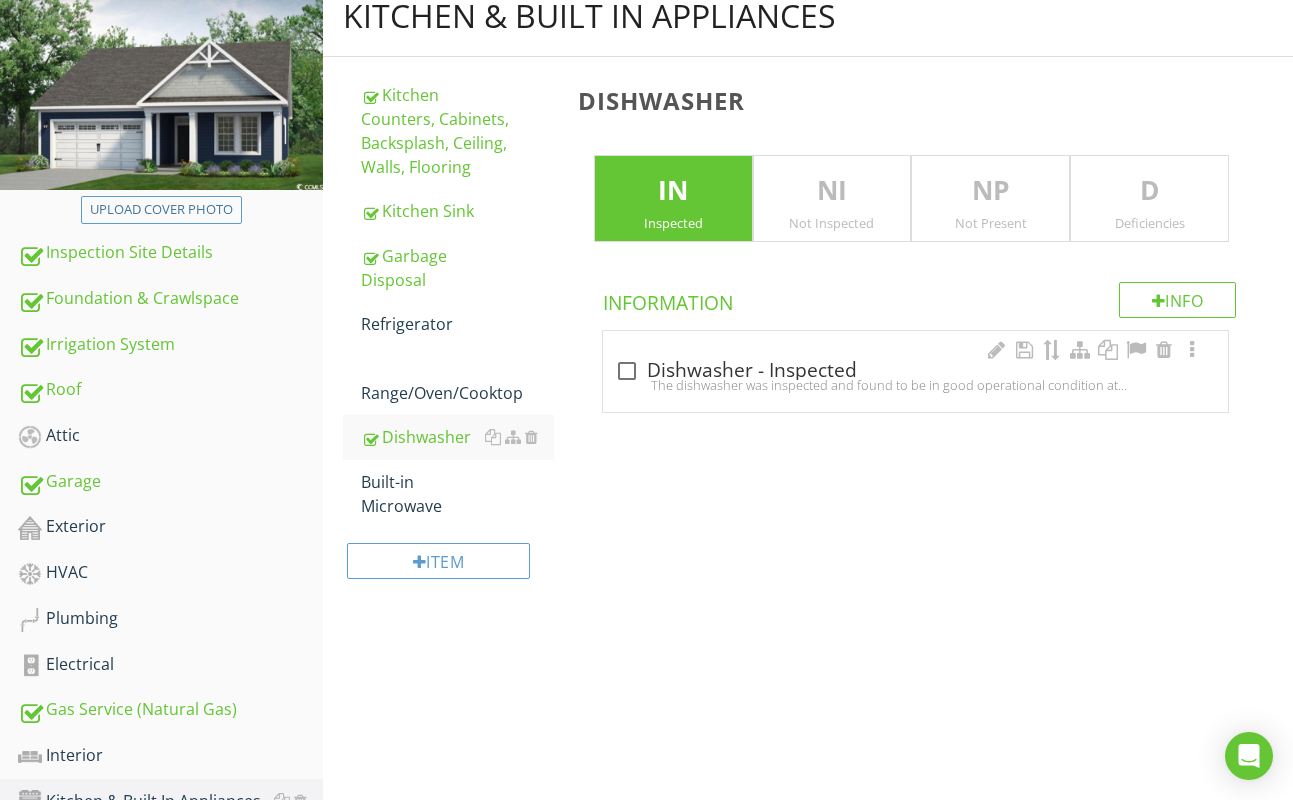 click at bounding box center [627, 371] 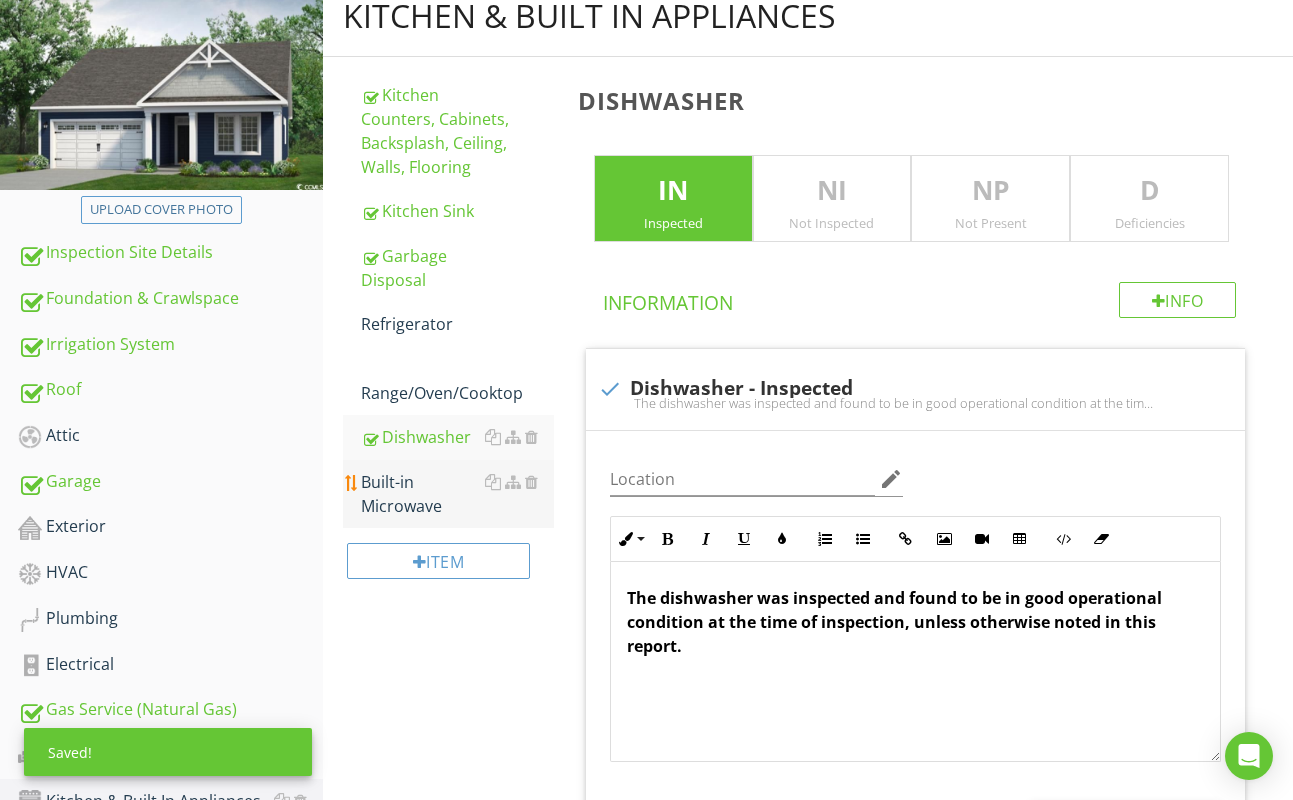 click on "Built-in Microwave" at bounding box center (457, 494) 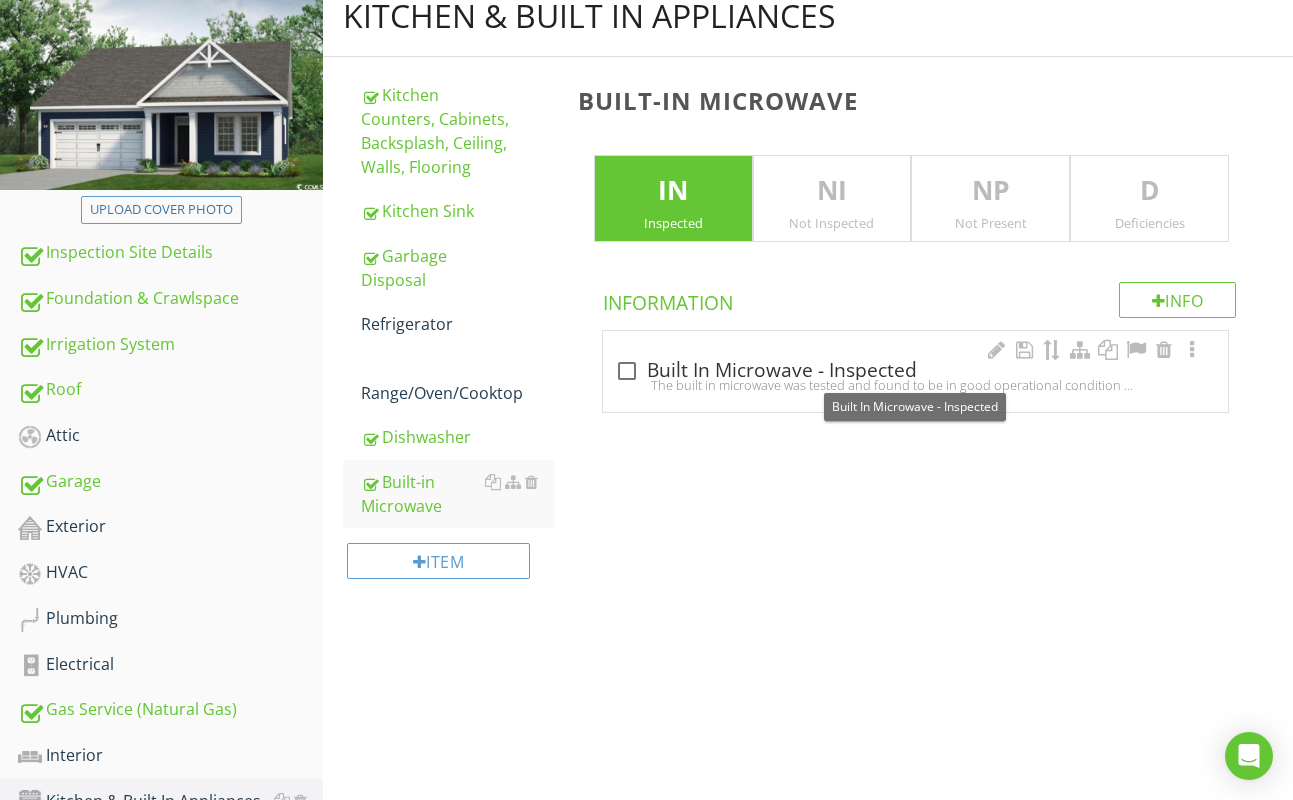 click at bounding box center [627, 371] 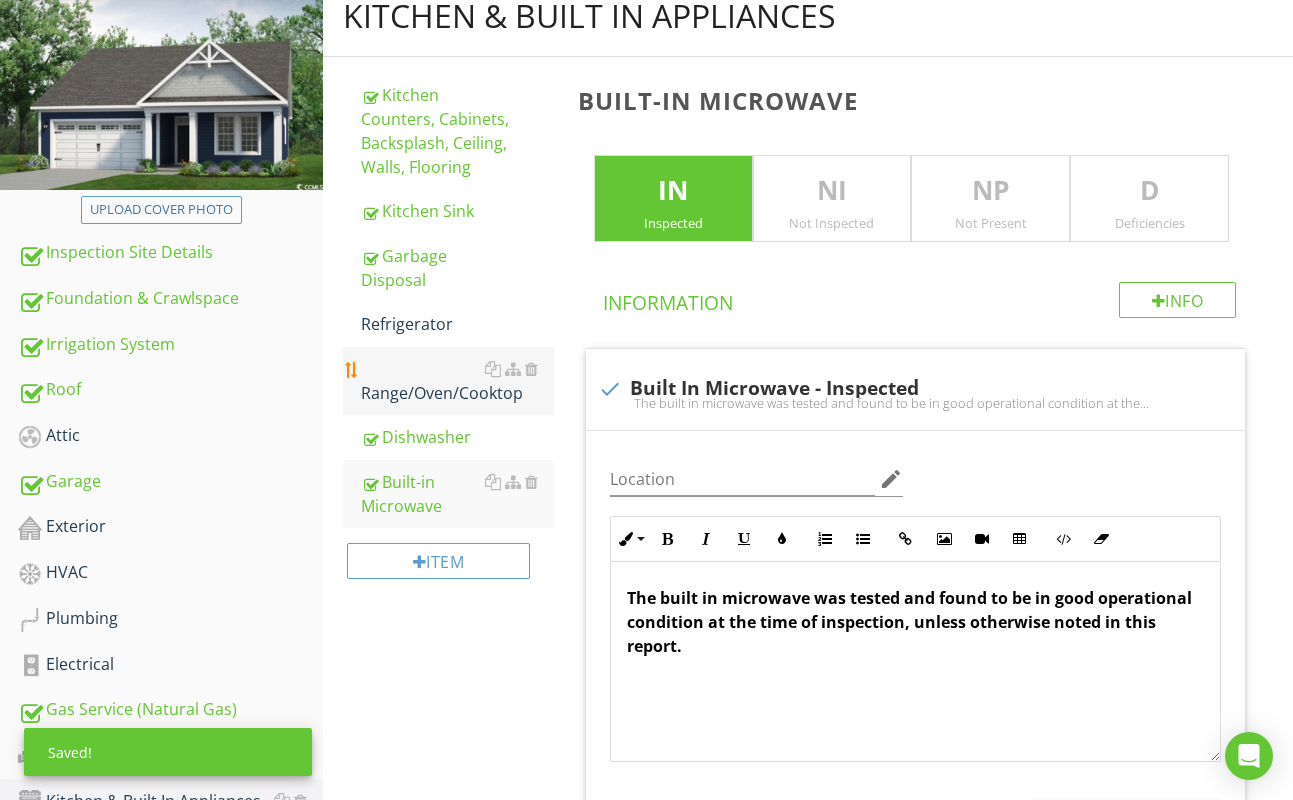 click on "Range/Oven/Cooktop" at bounding box center (457, 381) 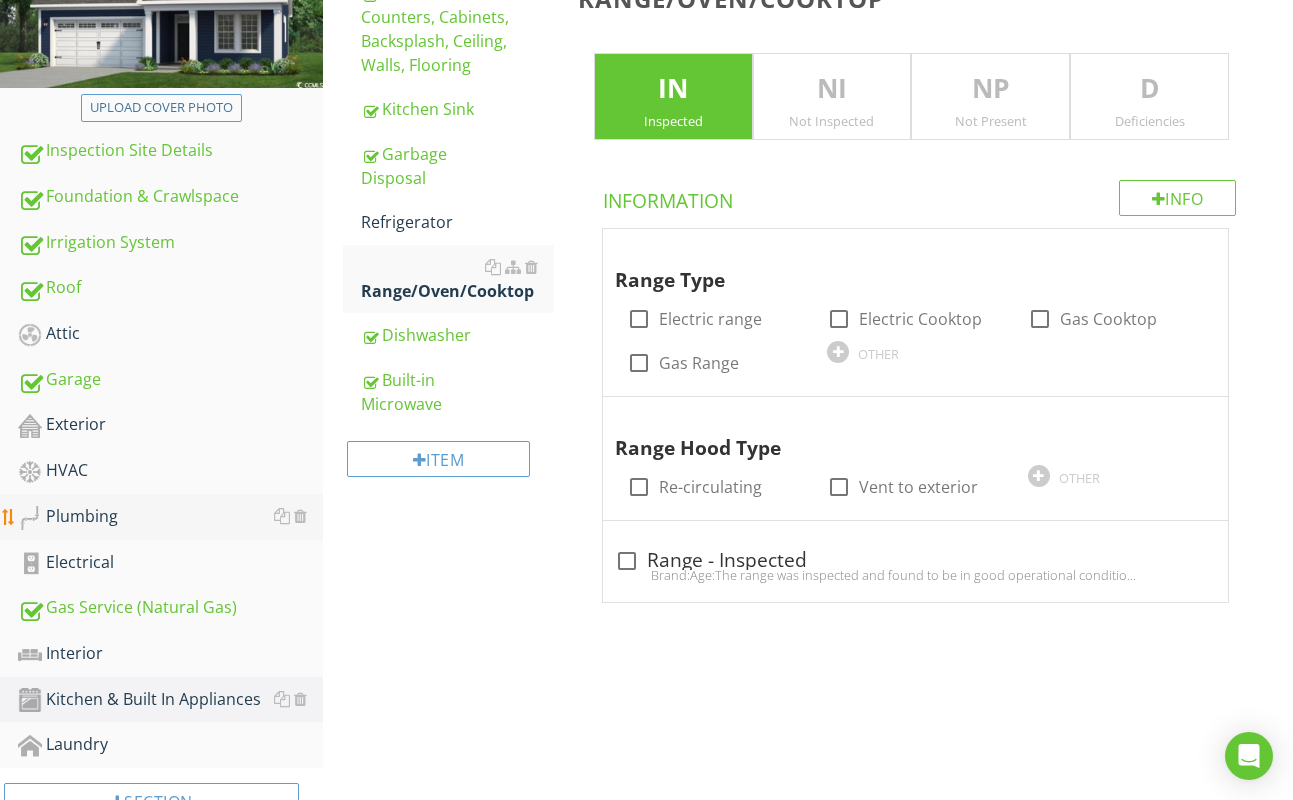 scroll, scrollTop: 395, scrollLeft: 0, axis: vertical 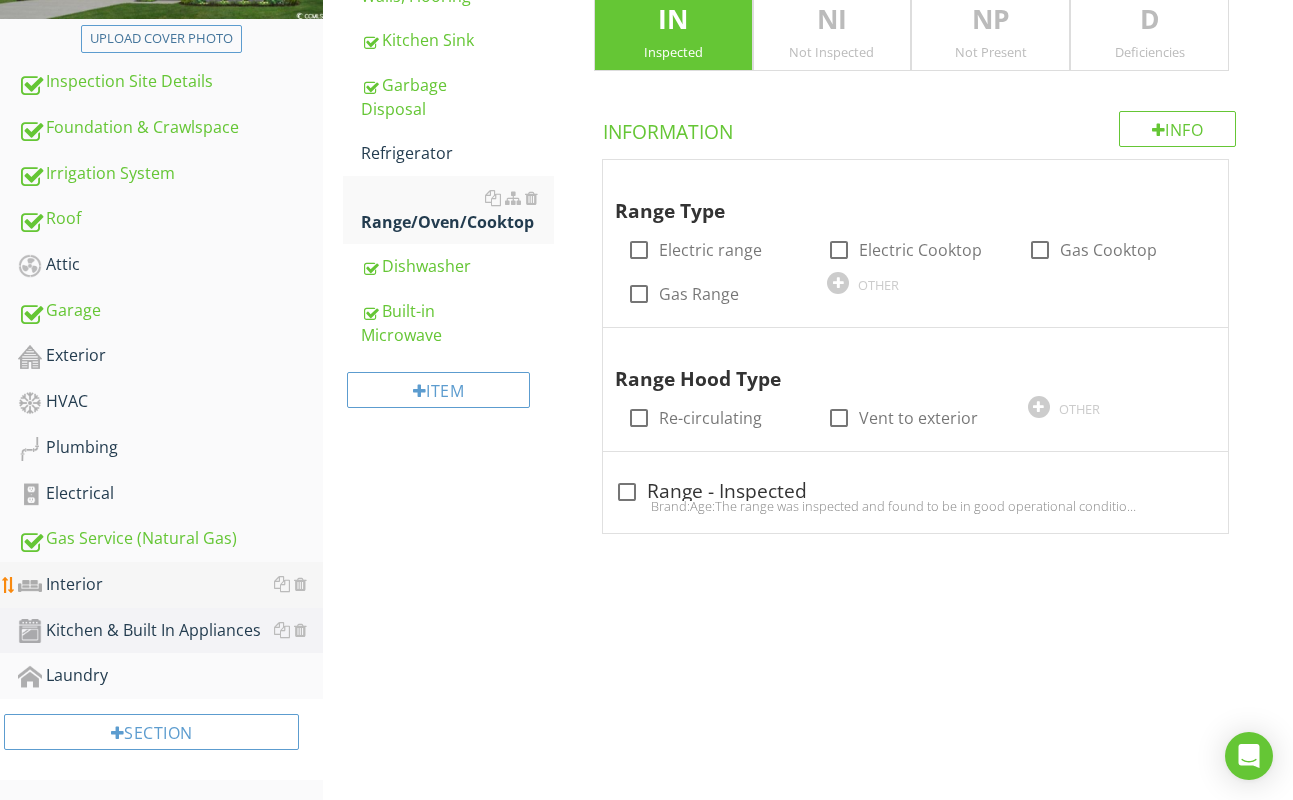 click on "Interior" at bounding box center (170, 585) 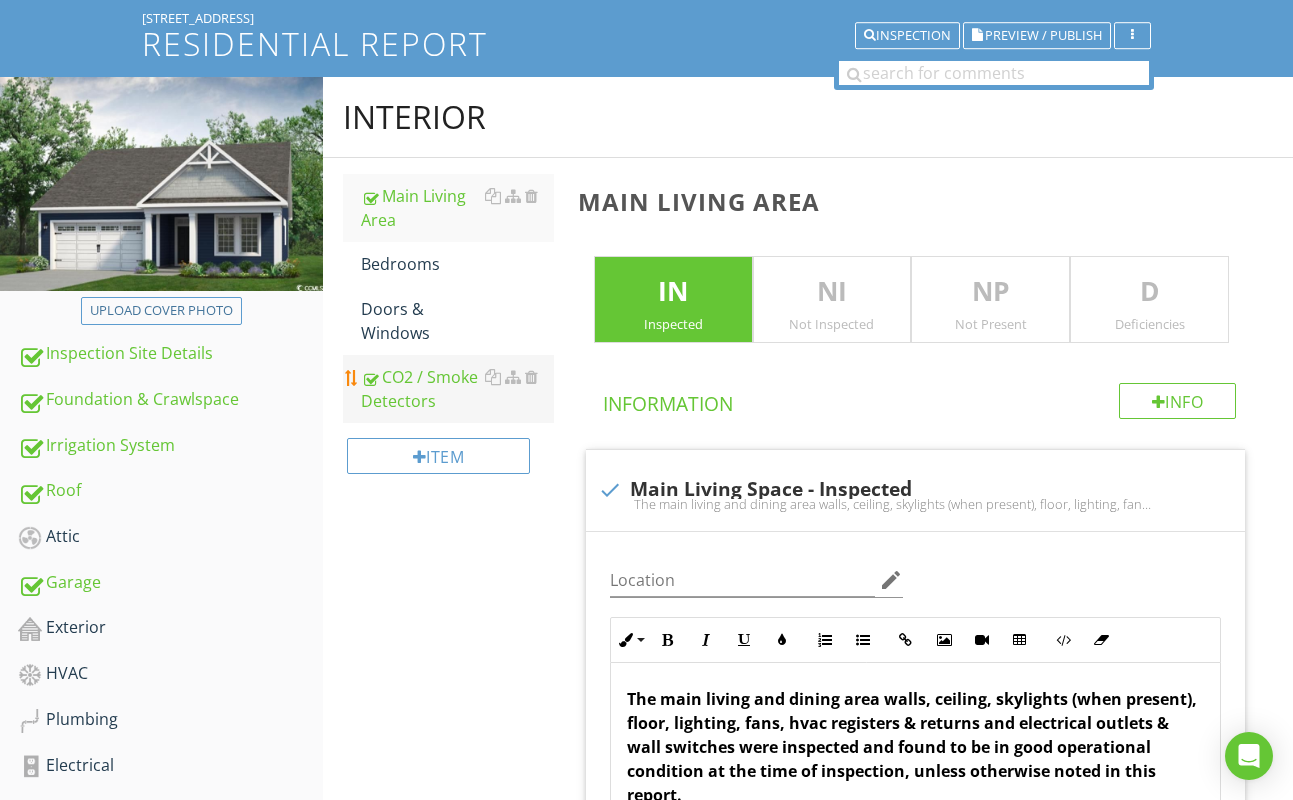 scroll, scrollTop: 103, scrollLeft: 0, axis: vertical 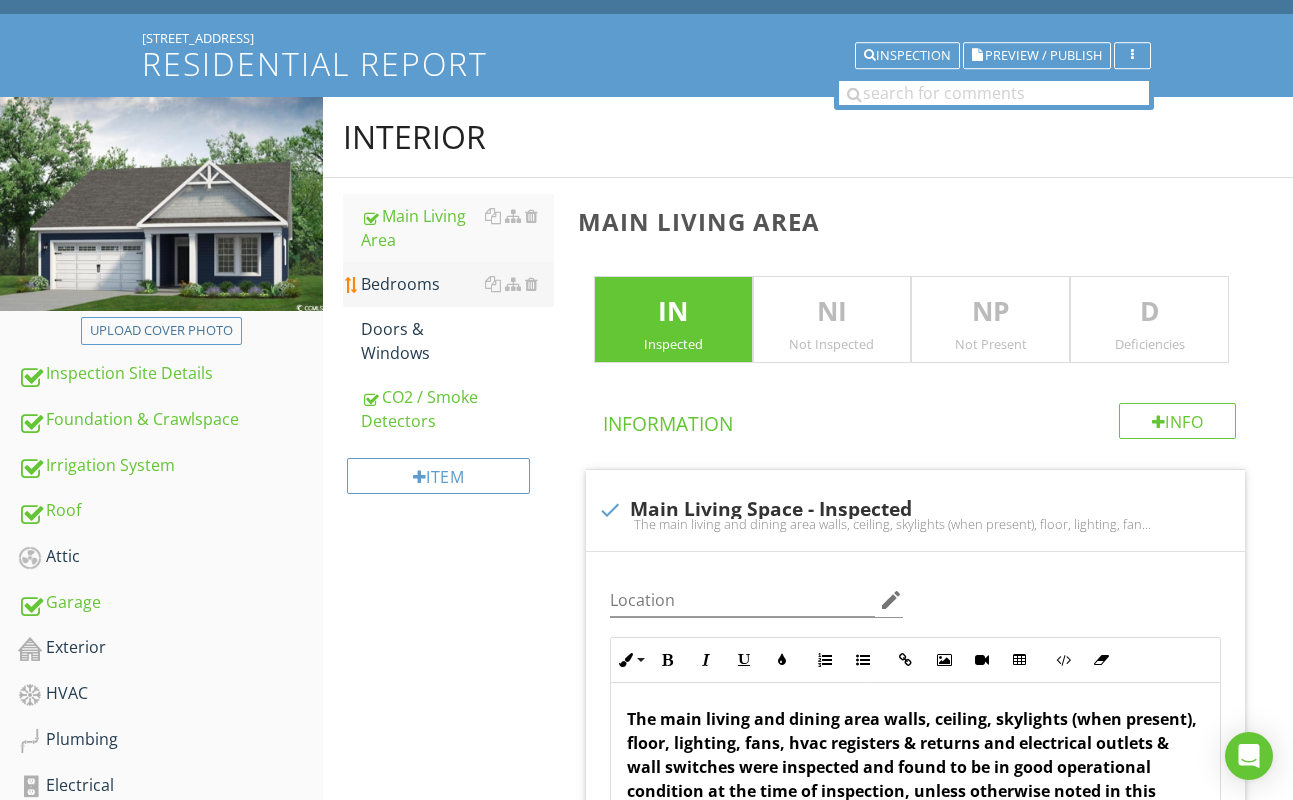 click on "Bedrooms" at bounding box center (457, 284) 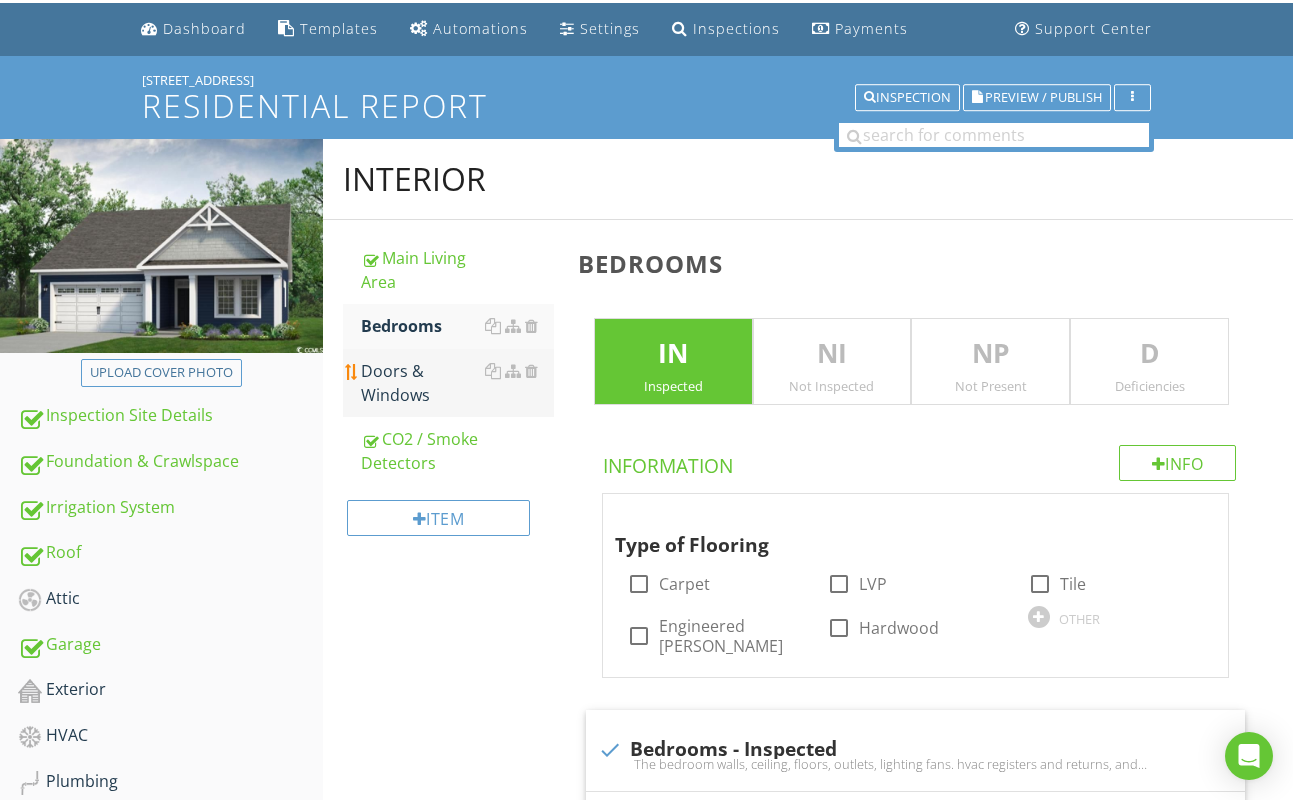 scroll, scrollTop: 53, scrollLeft: 0, axis: vertical 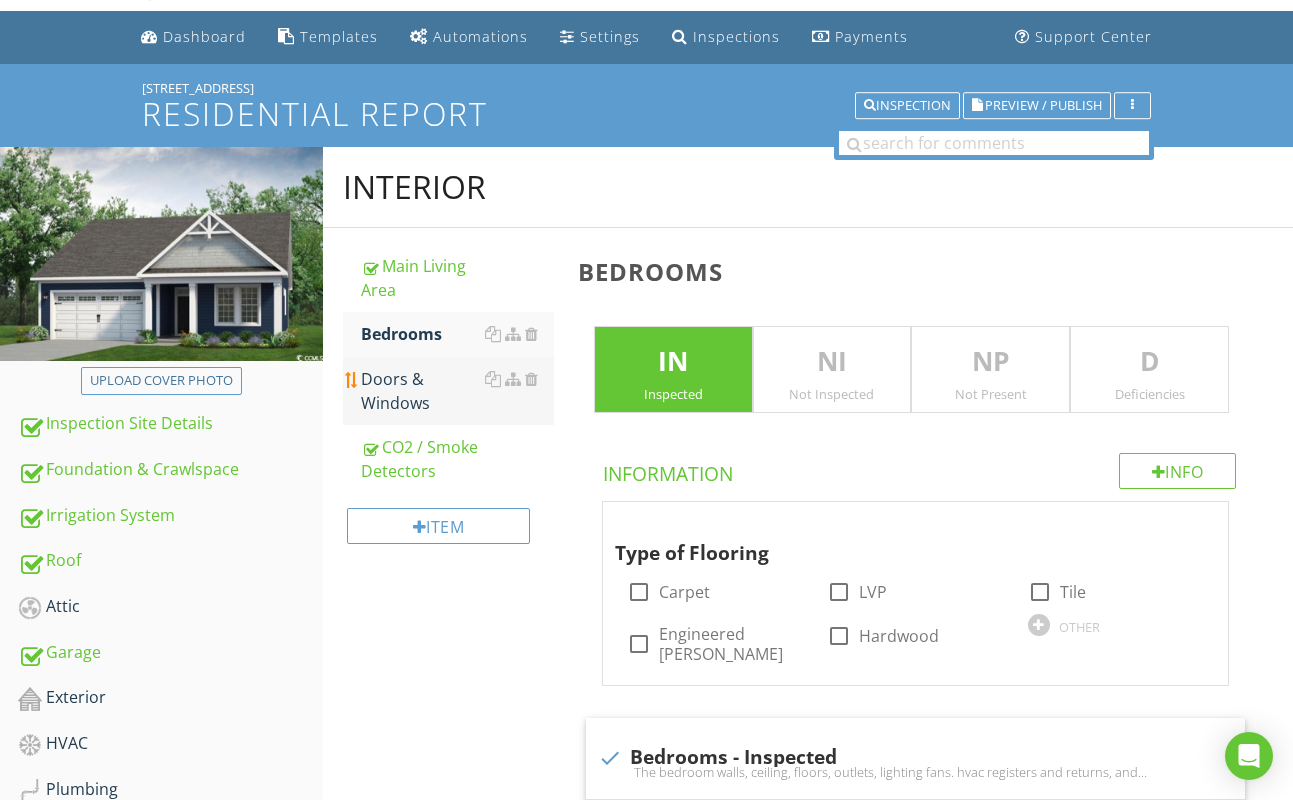 drag, startPoint x: 422, startPoint y: 384, endPoint x: 436, endPoint y: 386, distance: 14.142136 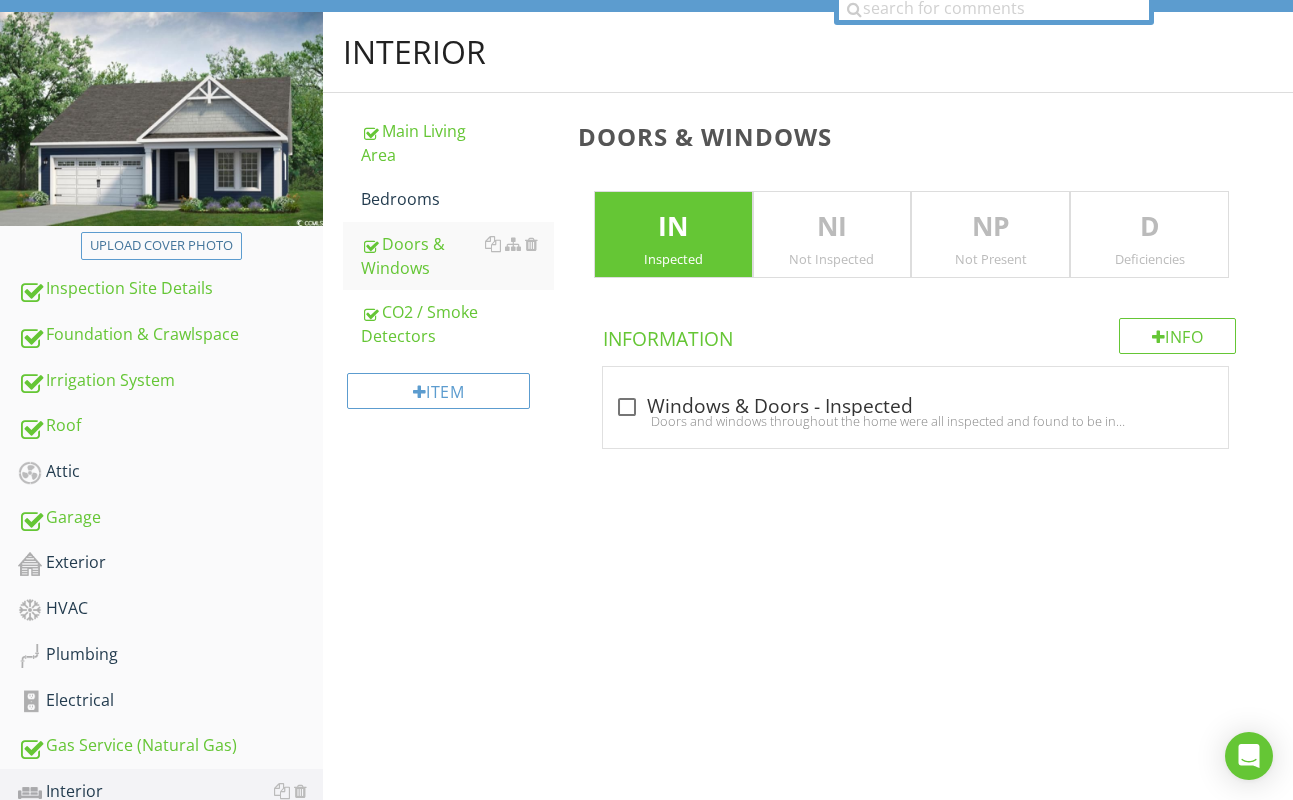 scroll, scrollTop: 196, scrollLeft: 0, axis: vertical 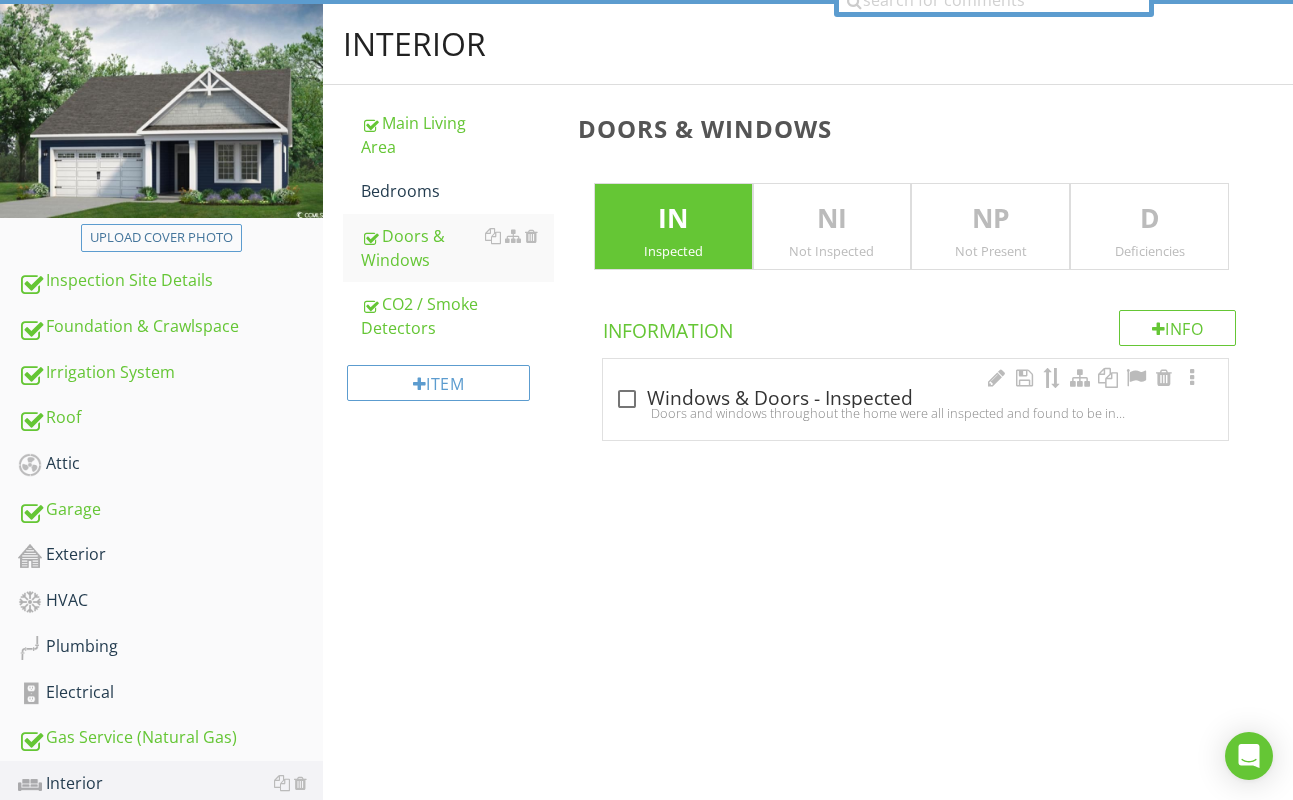 click on "Doors and windows throughout the home were all inspected and found to be in good operational condition (opening, closing and latching properly) at the time of inspection, unless otherwise noted in this report." at bounding box center (915, 413) 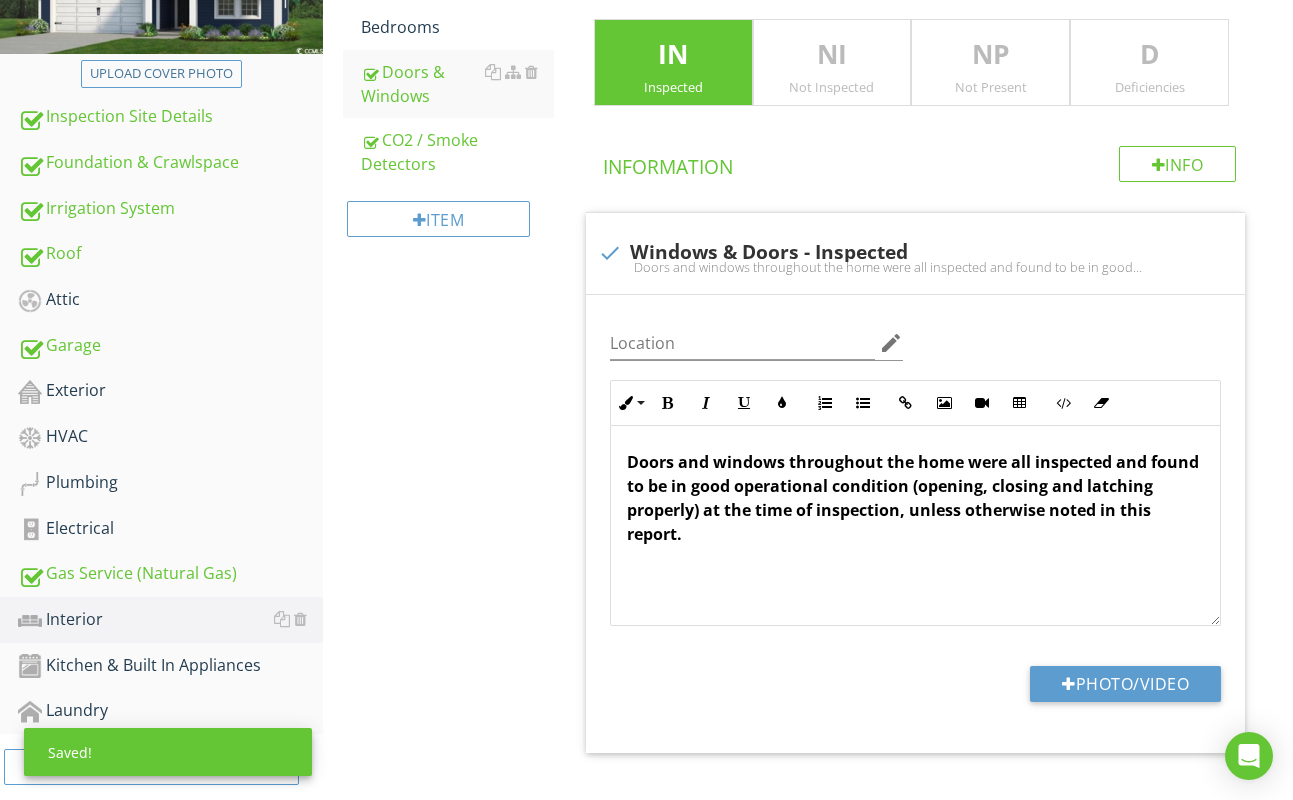 scroll, scrollTop: 395, scrollLeft: 0, axis: vertical 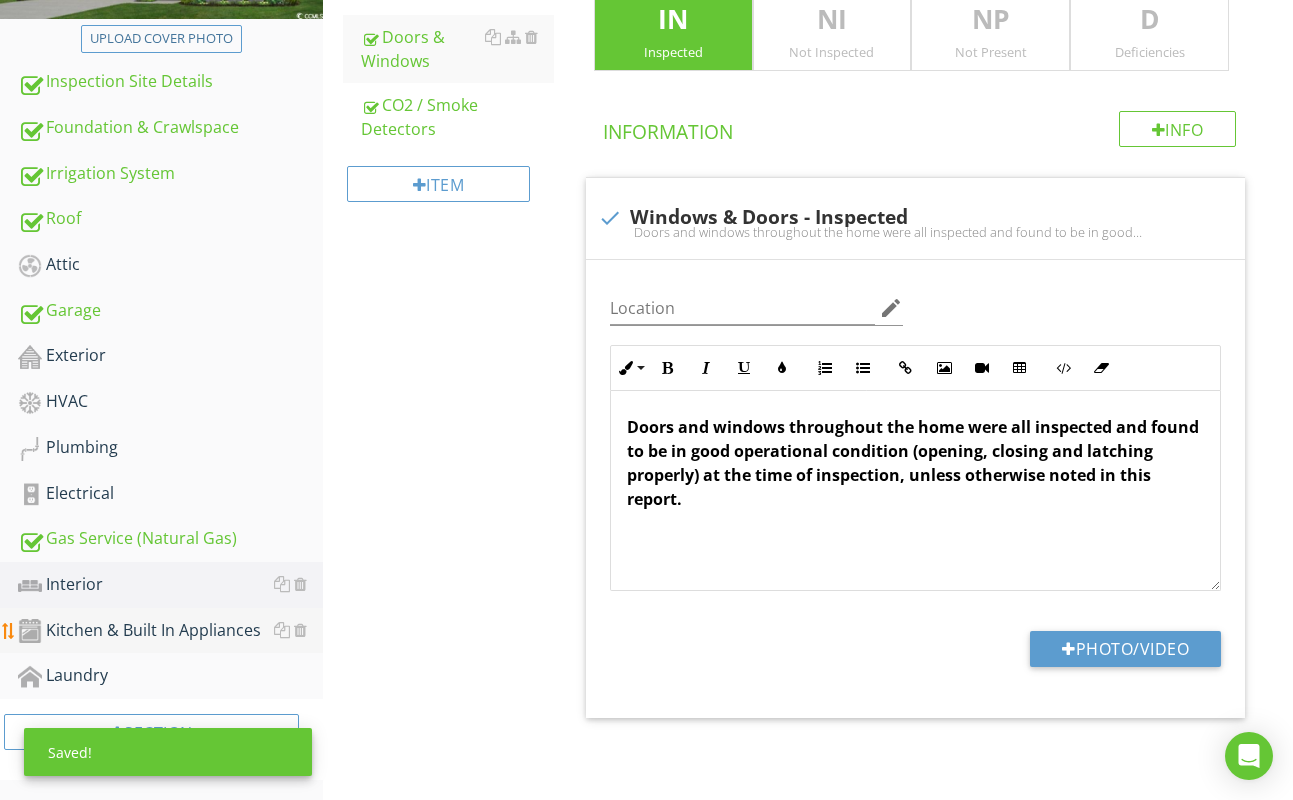 click on "Kitchen & Built In Appliances" at bounding box center (170, 631) 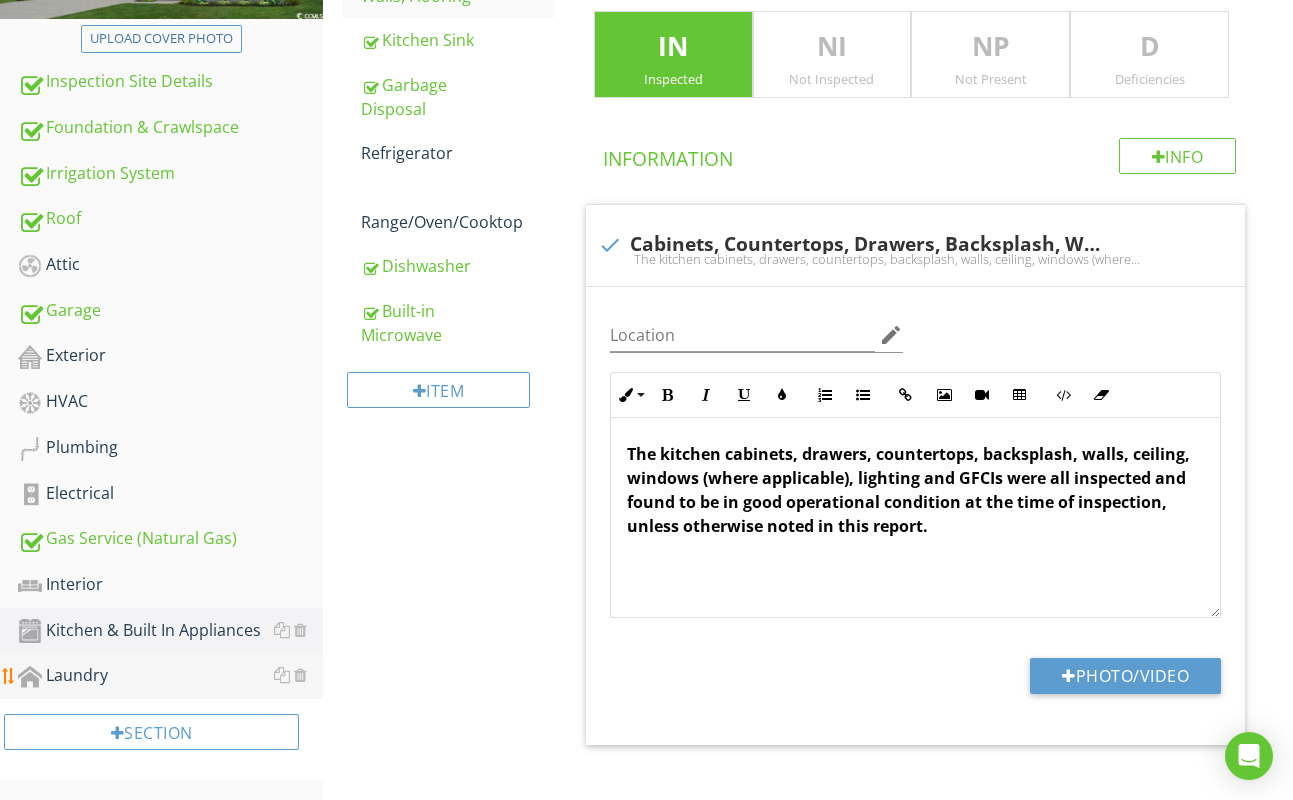 click on "Laundry" at bounding box center (170, 676) 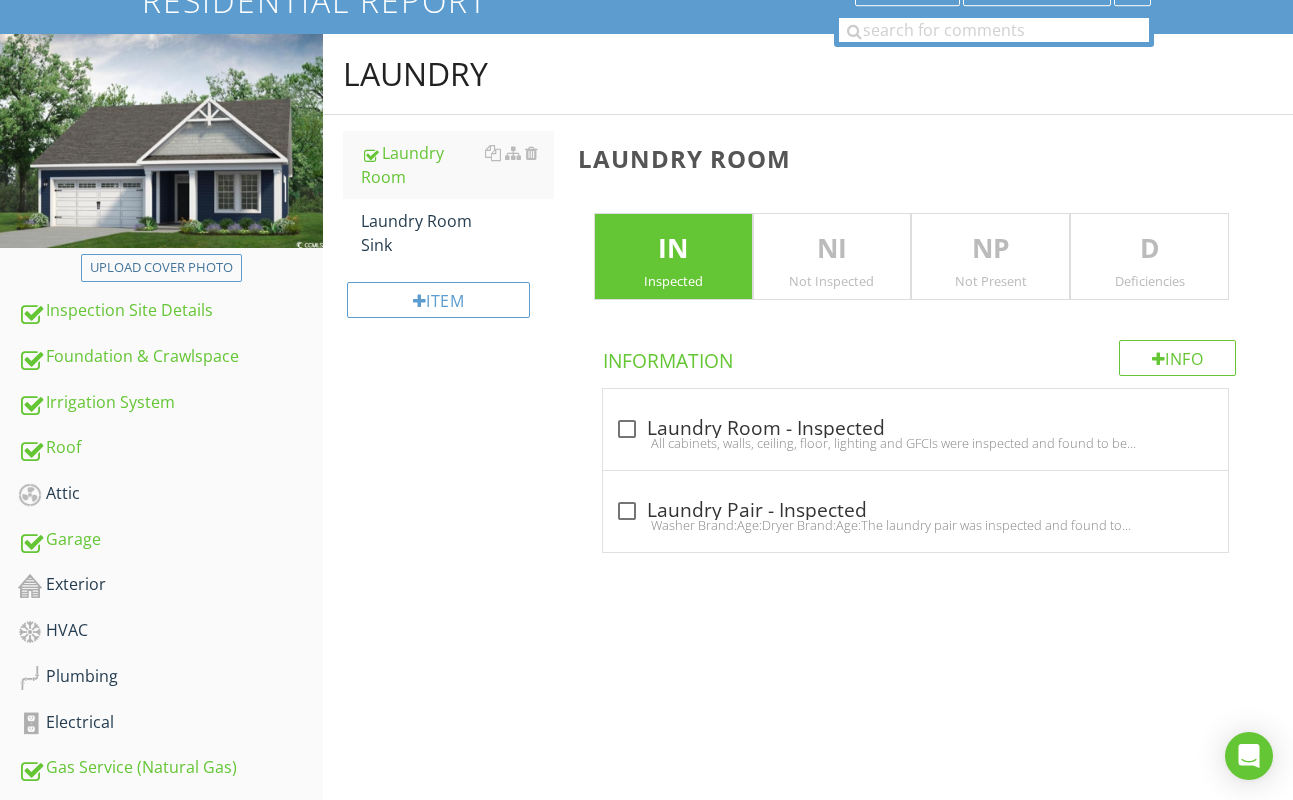 scroll, scrollTop: 138, scrollLeft: 0, axis: vertical 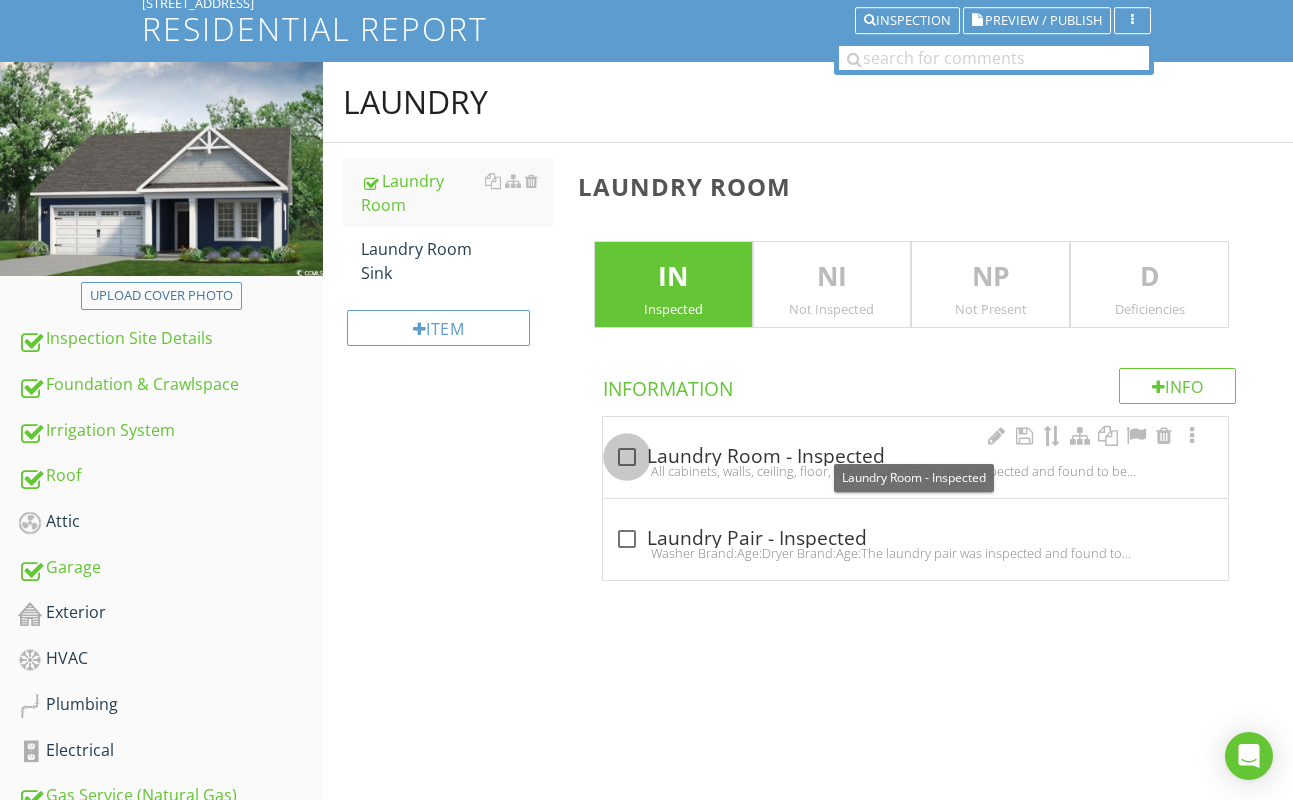 click at bounding box center (627, 457) 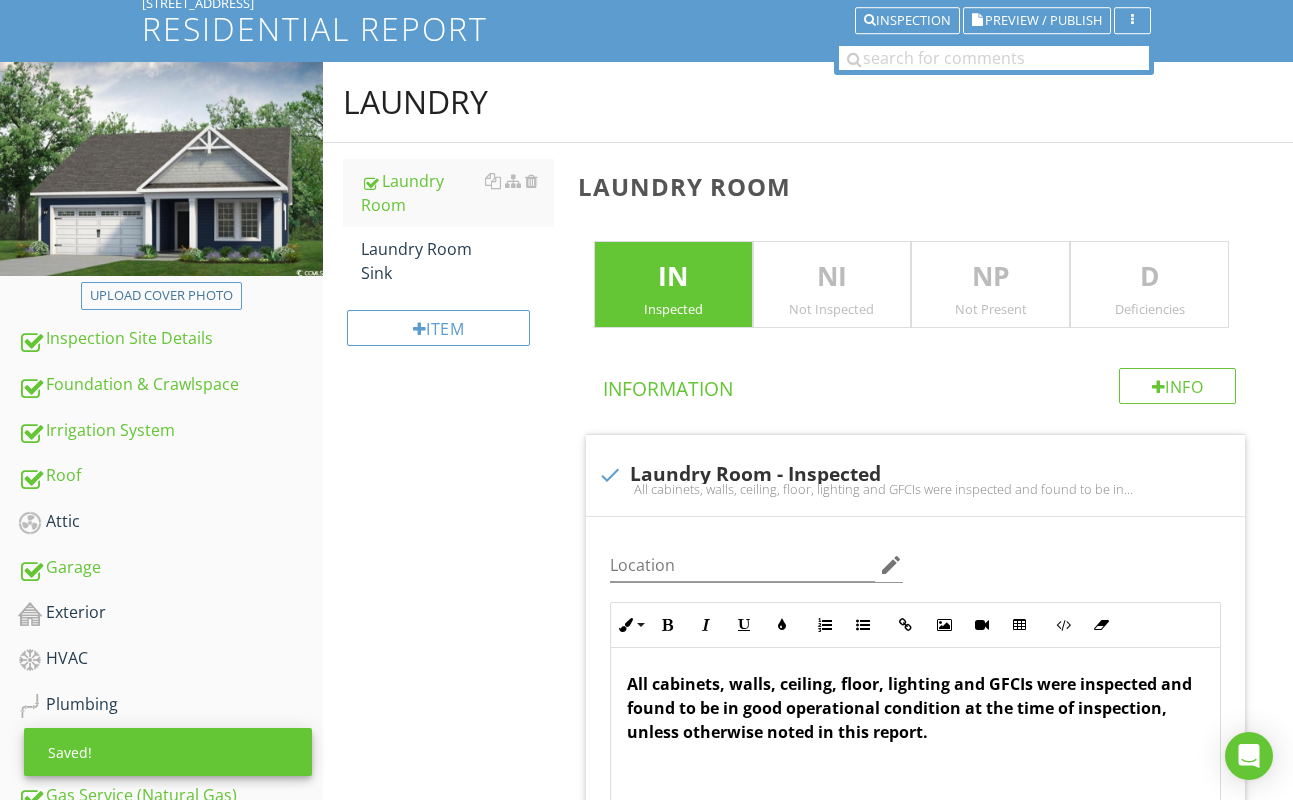 scroll, scrollTop: 0, scrollLeft: 0, axis: both 